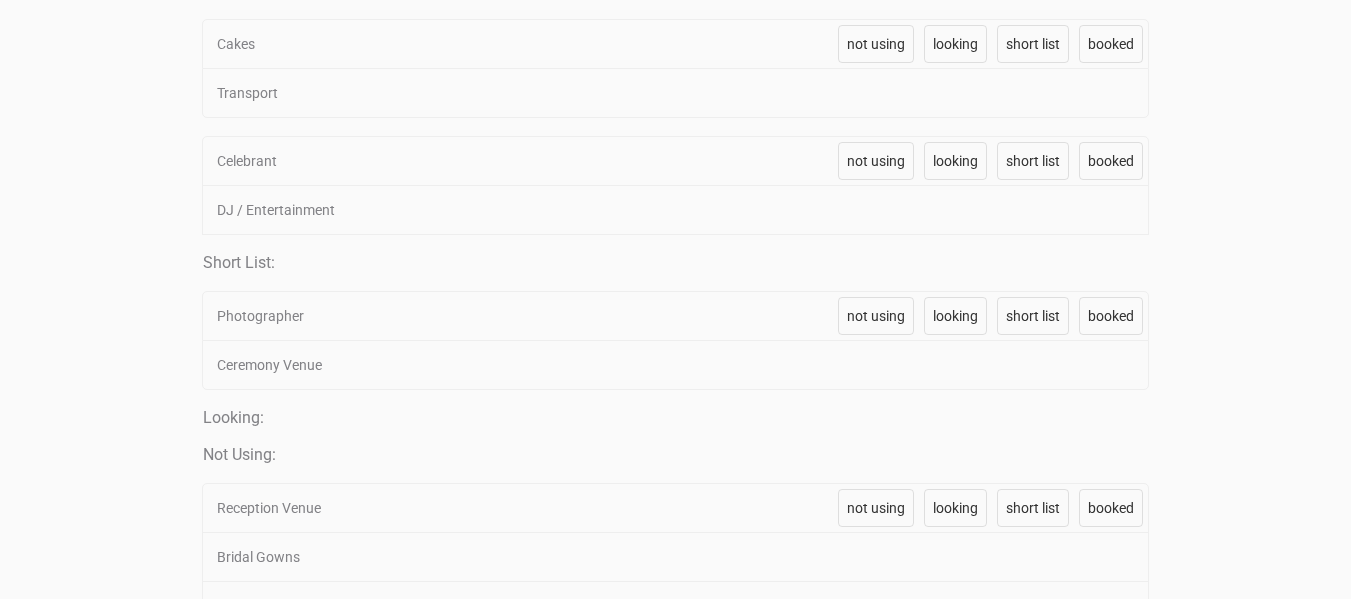 scroll, scrollTop: 600, scrollLeft: 0, axis: vertical 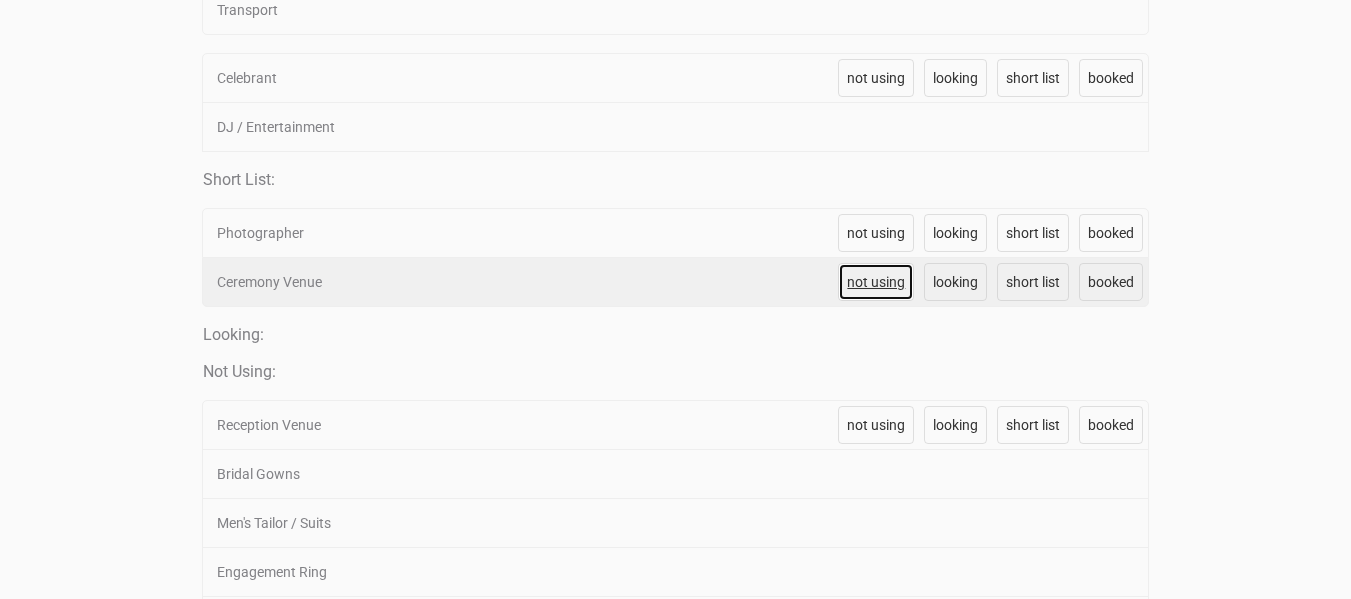 click on "not using" at bounding box center [876, 282] 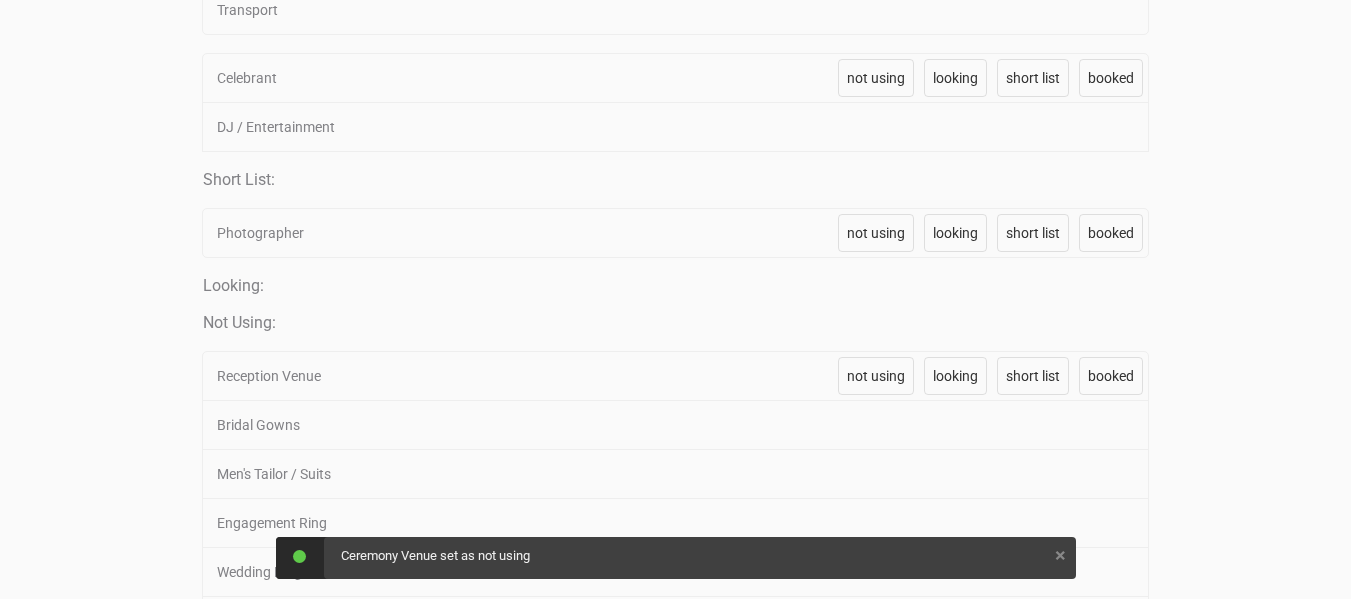 scroll, scrollTop: 500, scrollLeft: 0, axis: vertical 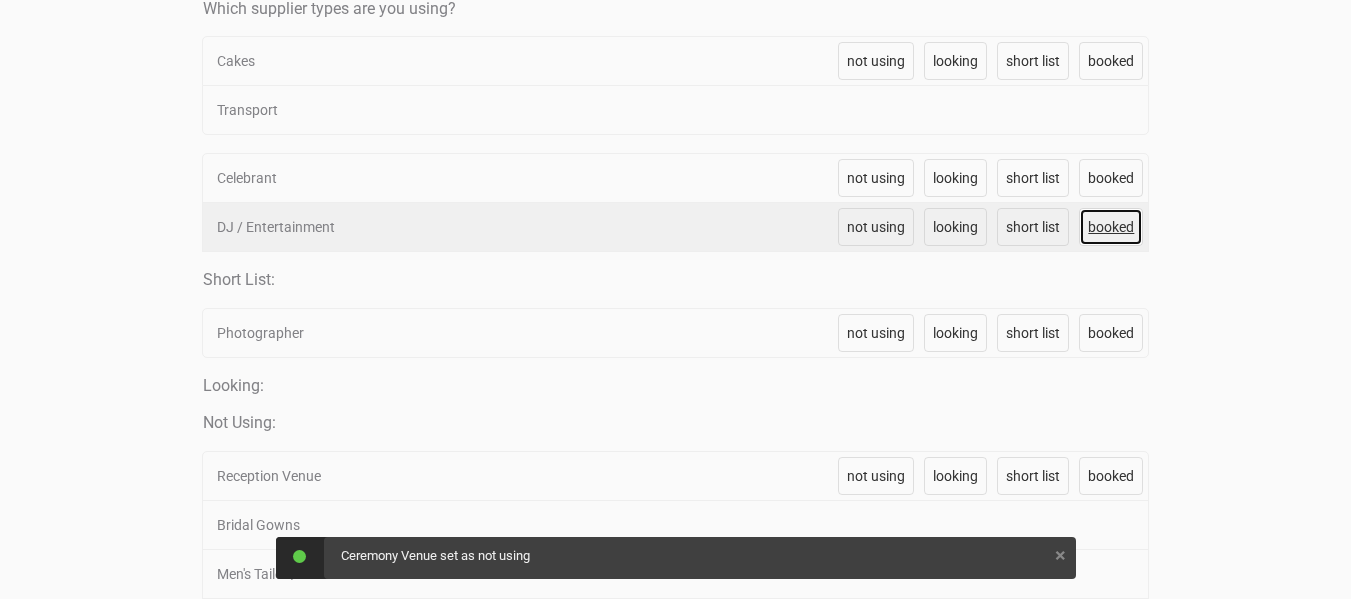 click on "booked" at bounding box center [1111, 227] 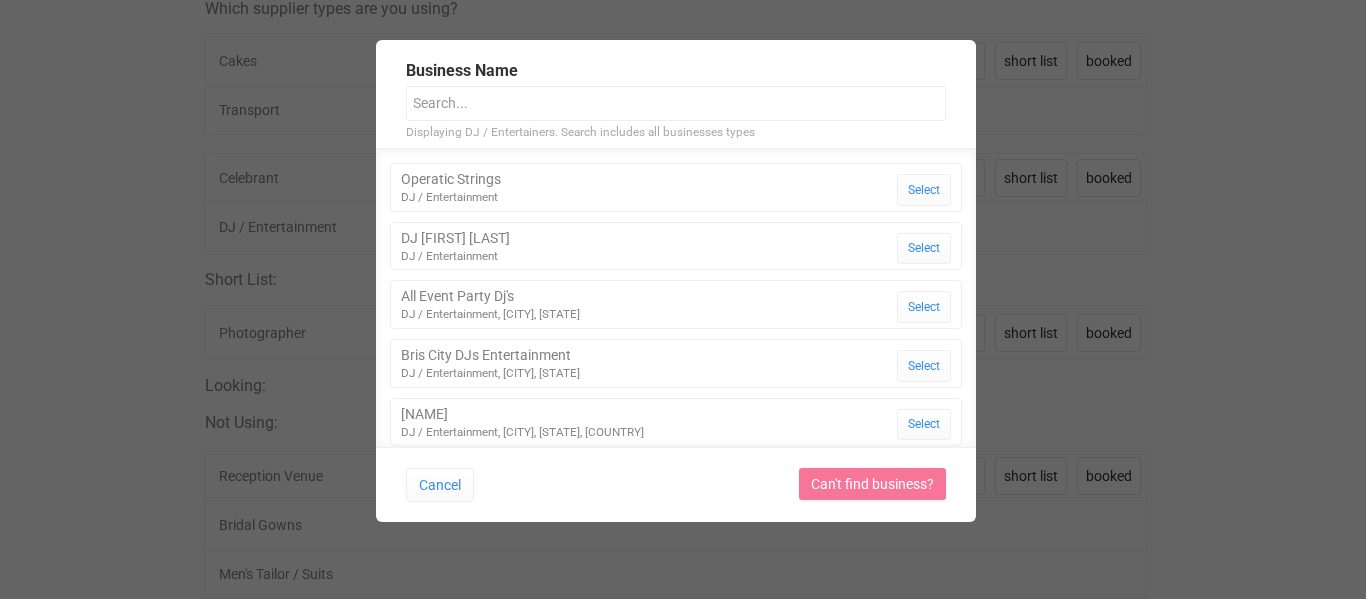 click at bounding box center (676, 103) 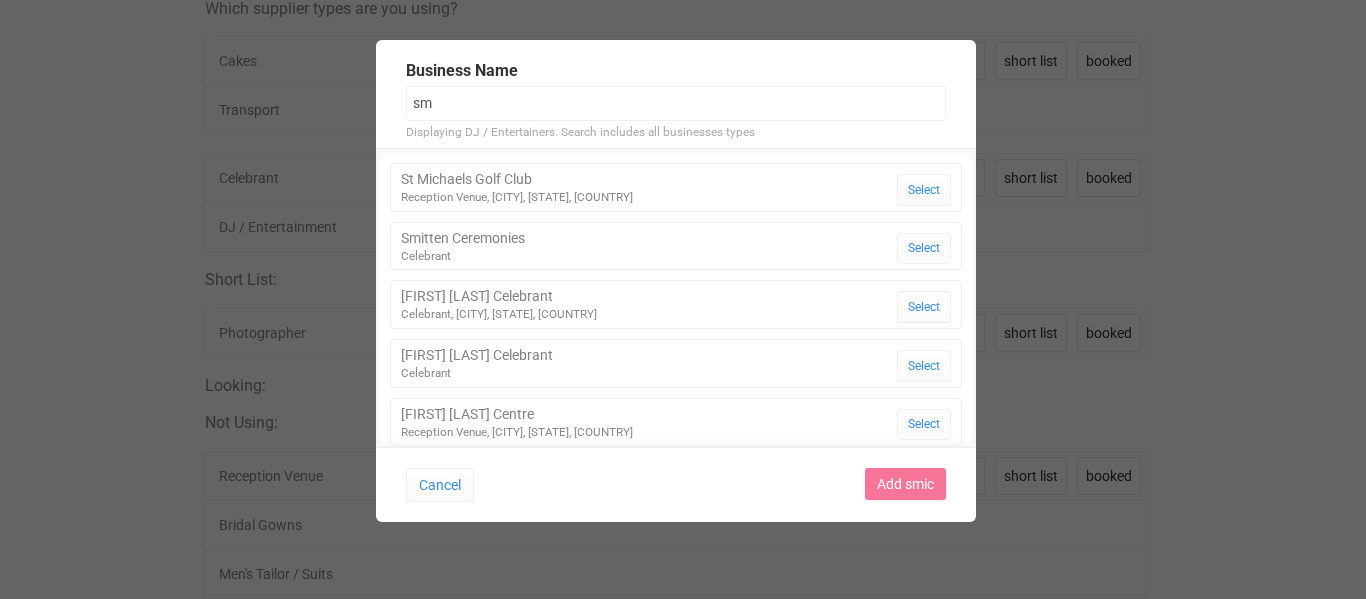 type on "s" 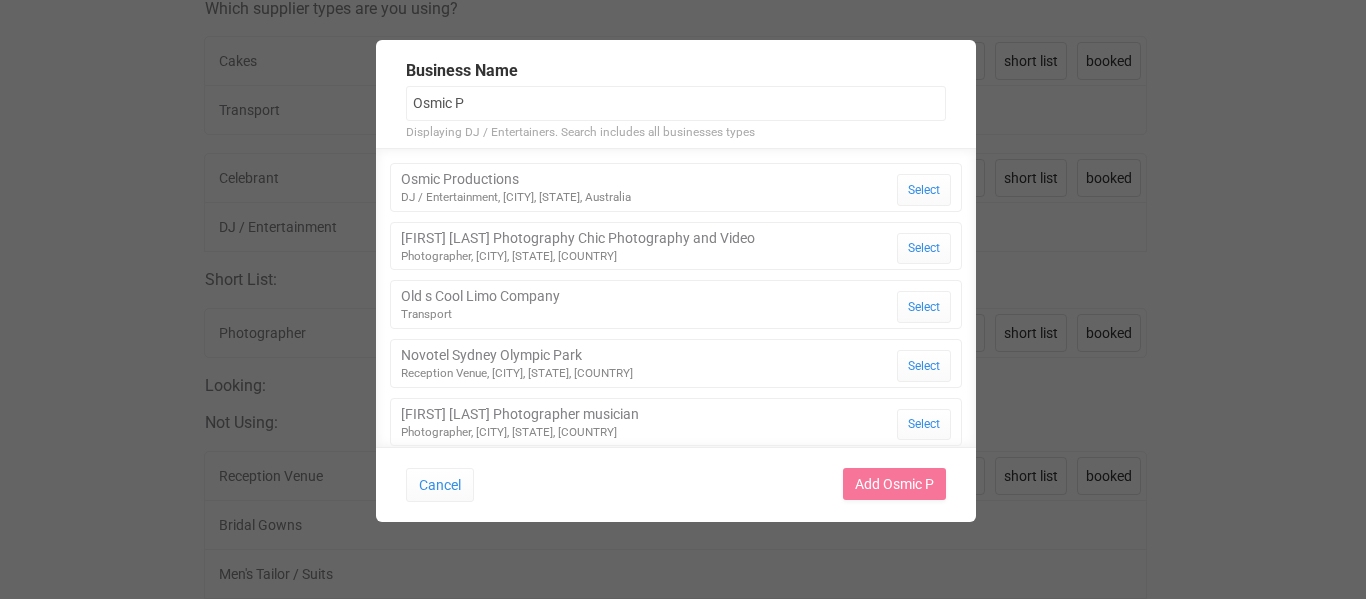 type on "Osmic P" 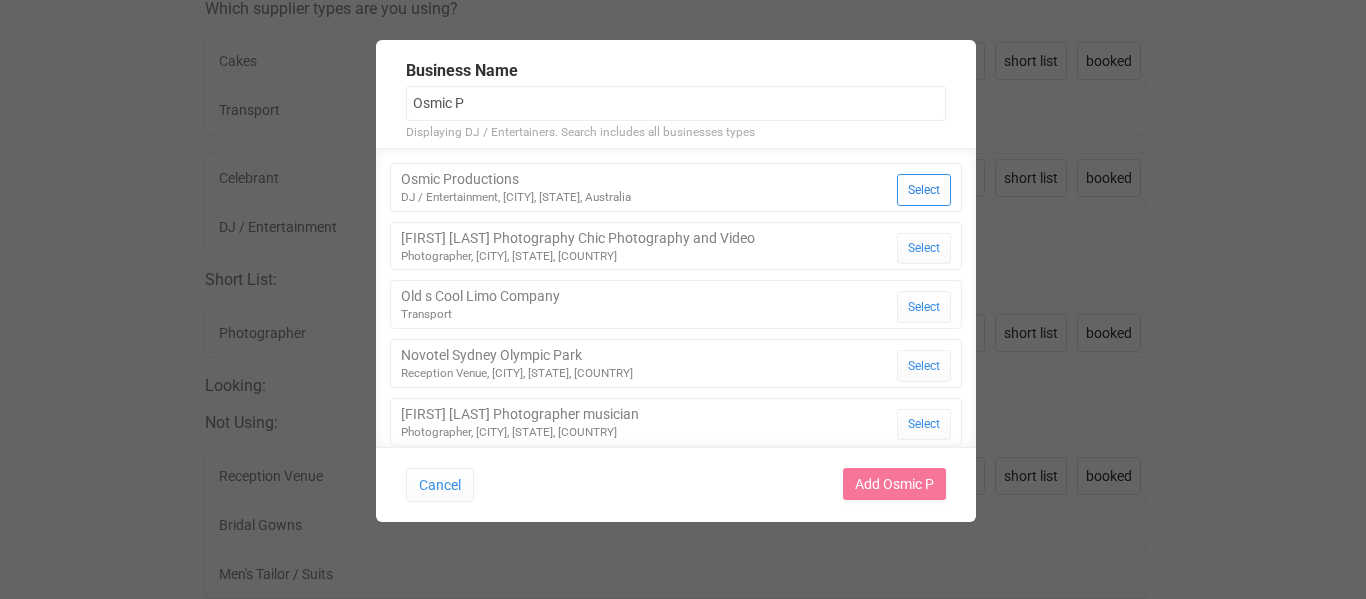 click on "Select" at bounding box center [924, 190] 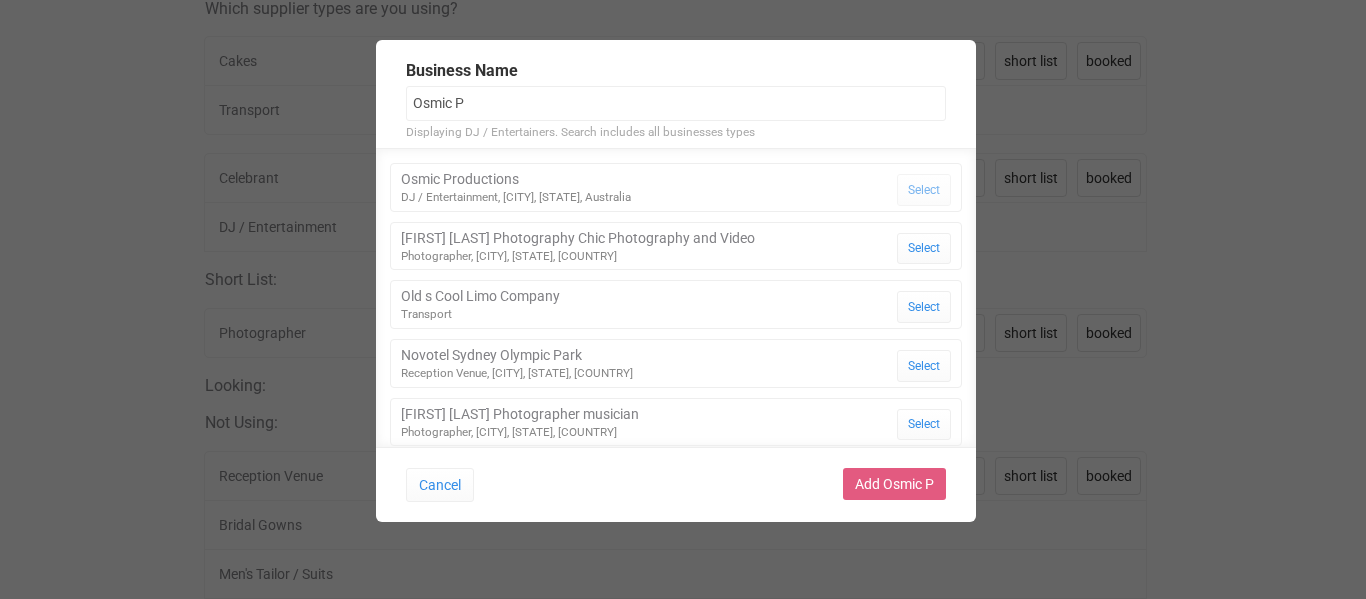 click on "Add Osmic P" at bounding box center (894, 484) 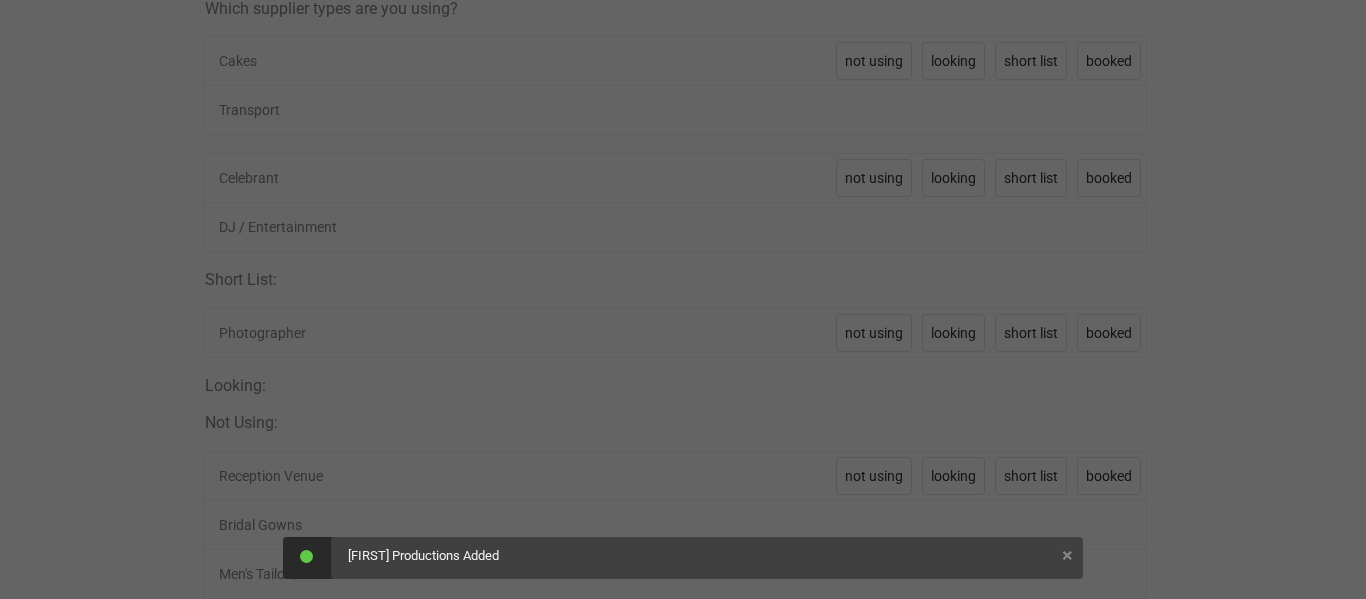 drag, startPoint x: 1082, startPoint y: 127, endPoint x: 1006, endPoint y: 124, distance: 76.05919 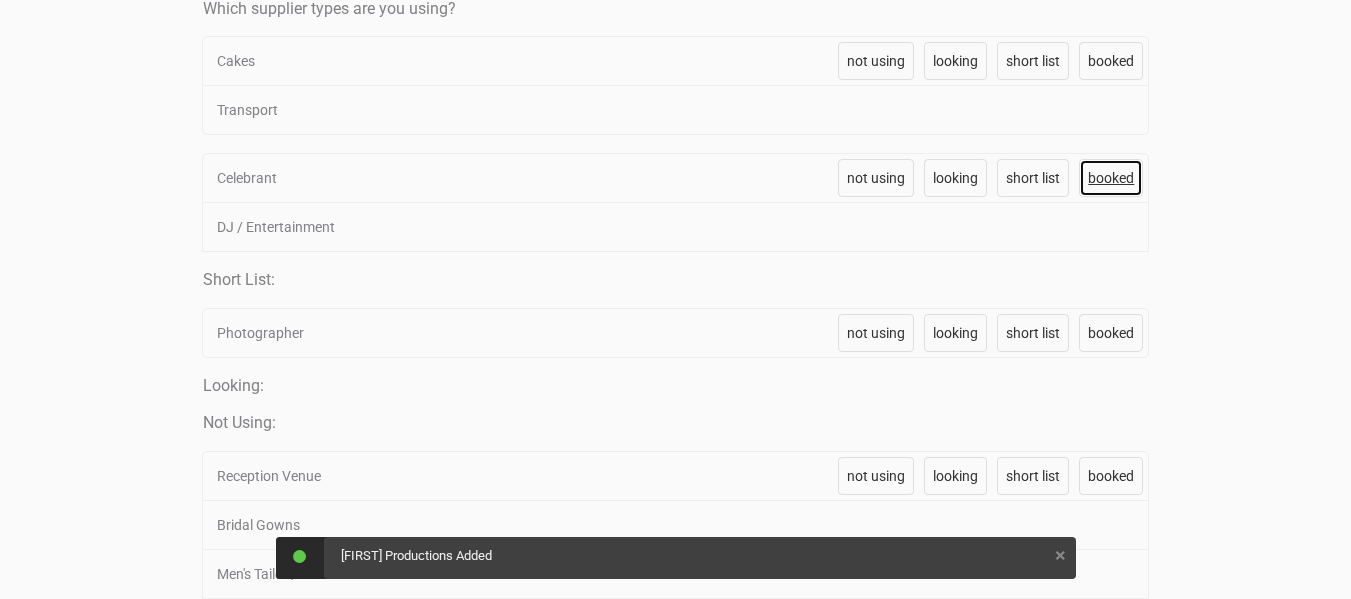 click on "booked" at bounding box center (1111, 178) 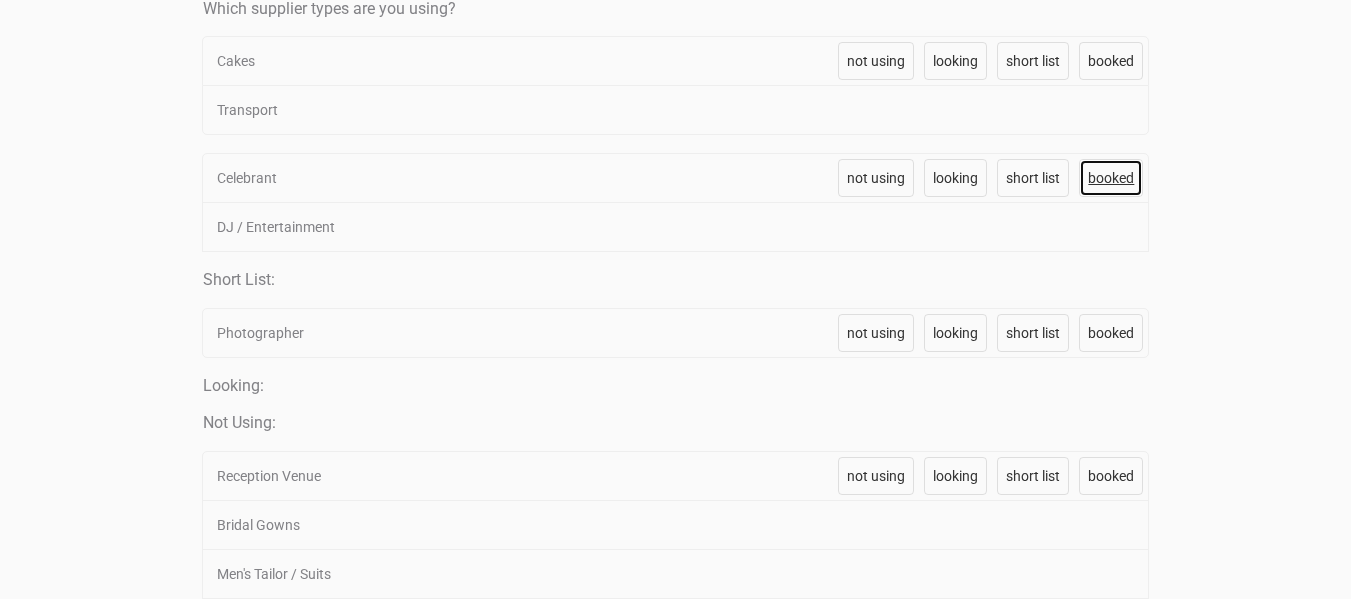 click on "booked" at bounding box center (1111, 178) 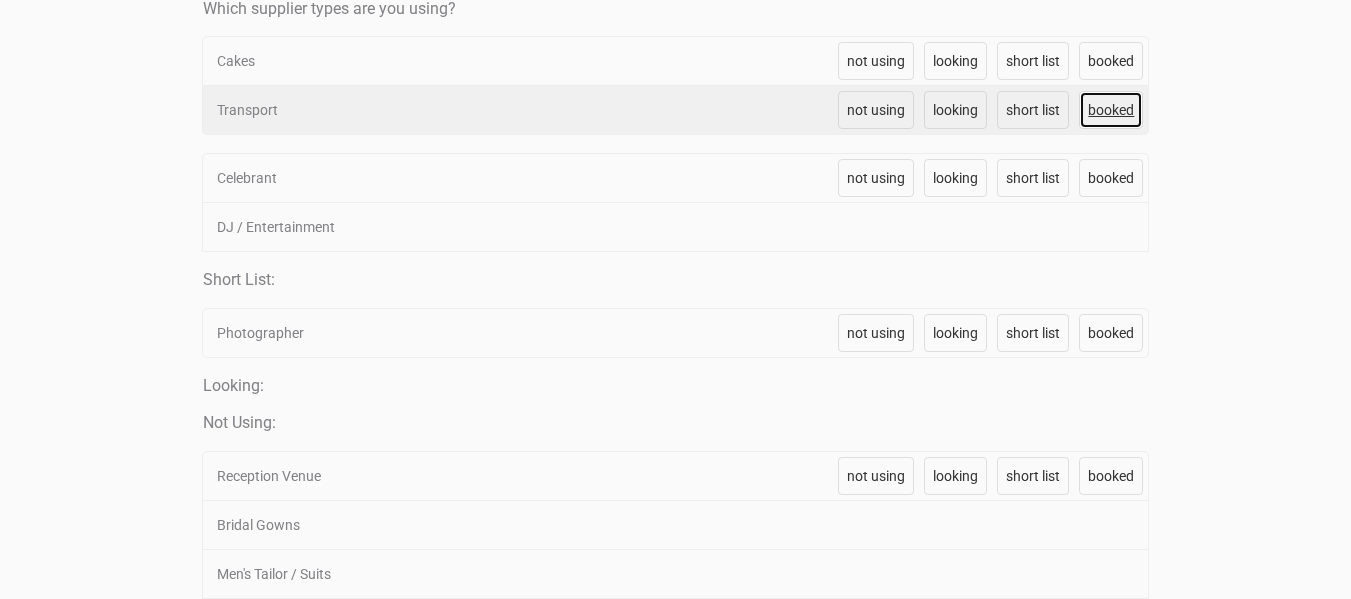 click on "booked" at bounding box center [1111, 110] 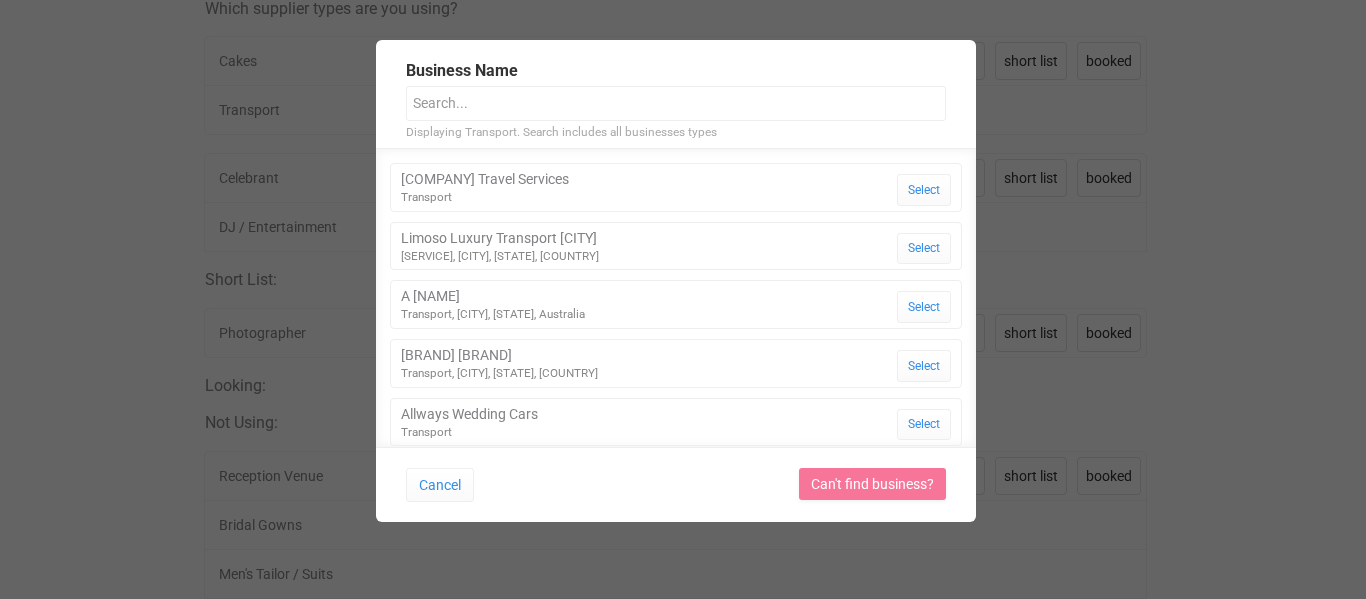 click on "Business Name
Displaying Transport.  Search includes all businesses types
Imperial Travel Services
Transport
Select
Limoso Luxury Transport Brisbane
Transport, [CITY], [STATE], [COUNTRY]
Select
A  Golden Roller
Transport, [CITY], [STATE], [COUNTRY]
Select
Adelaide Mustang
Transport, [CITY], [STATE], [COUNTRY]
Select
Allways Wedding Cars
Transport
Select
Always Classic Cars
Transport, [CITY], [STATE], [COUNTRY]
Select
Ambassador Limousine Hire
Transport
Select
Angel Classic Car
Transport
Select" at bounding box center (675, 271) 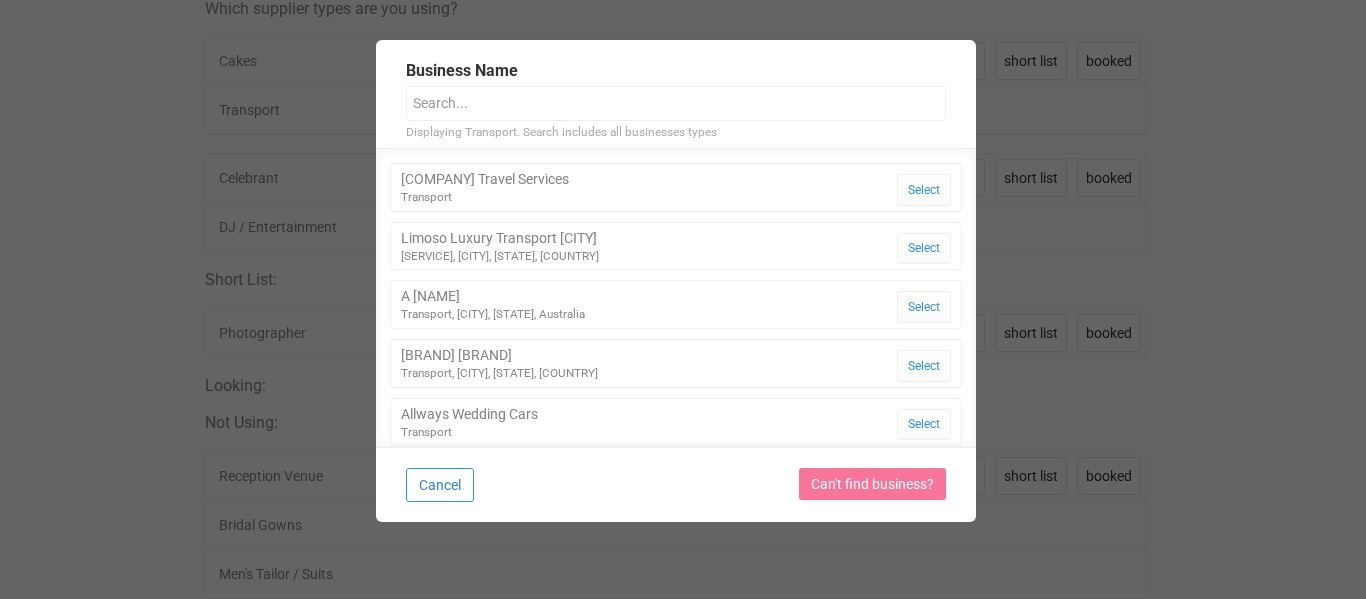 click on "Cancel" at bounding box center (440, 485) 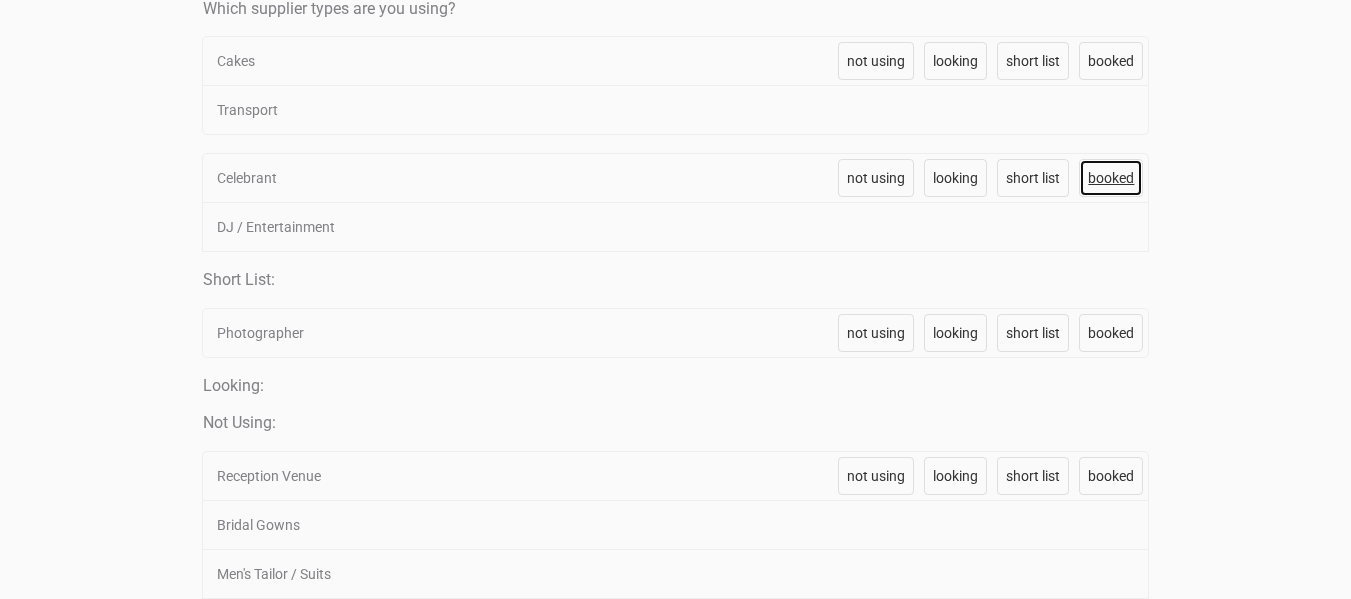 click on "booked" at bounding box center [1111, 178] 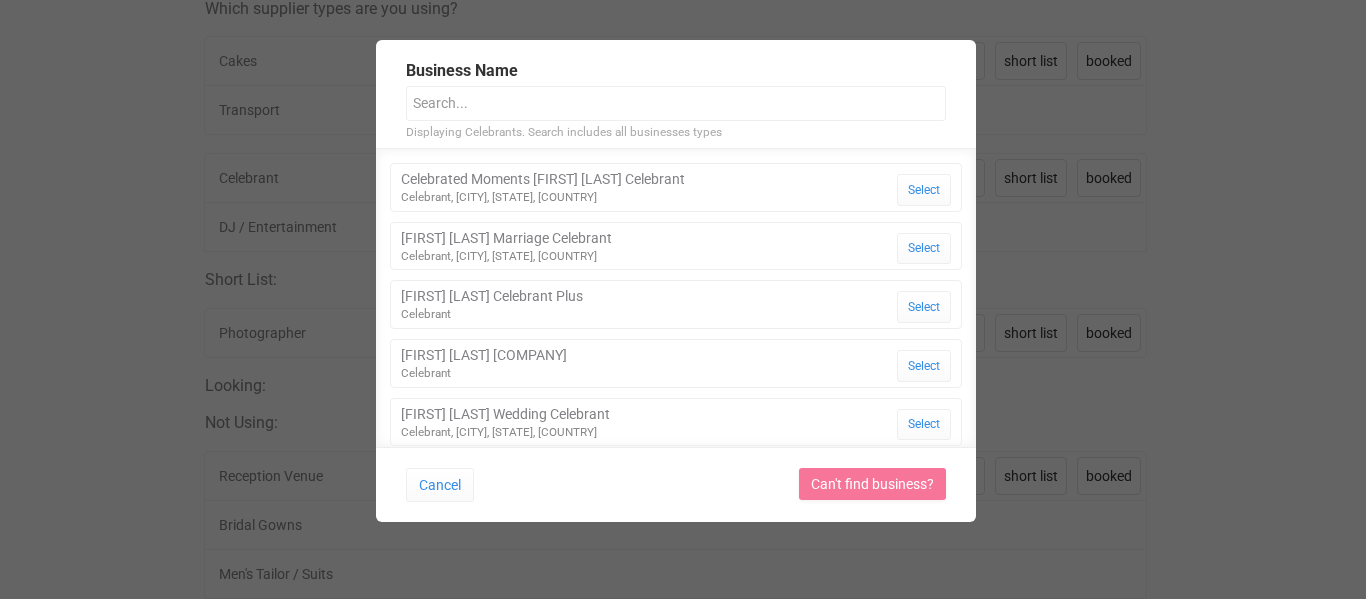 type on "[FIRST]" 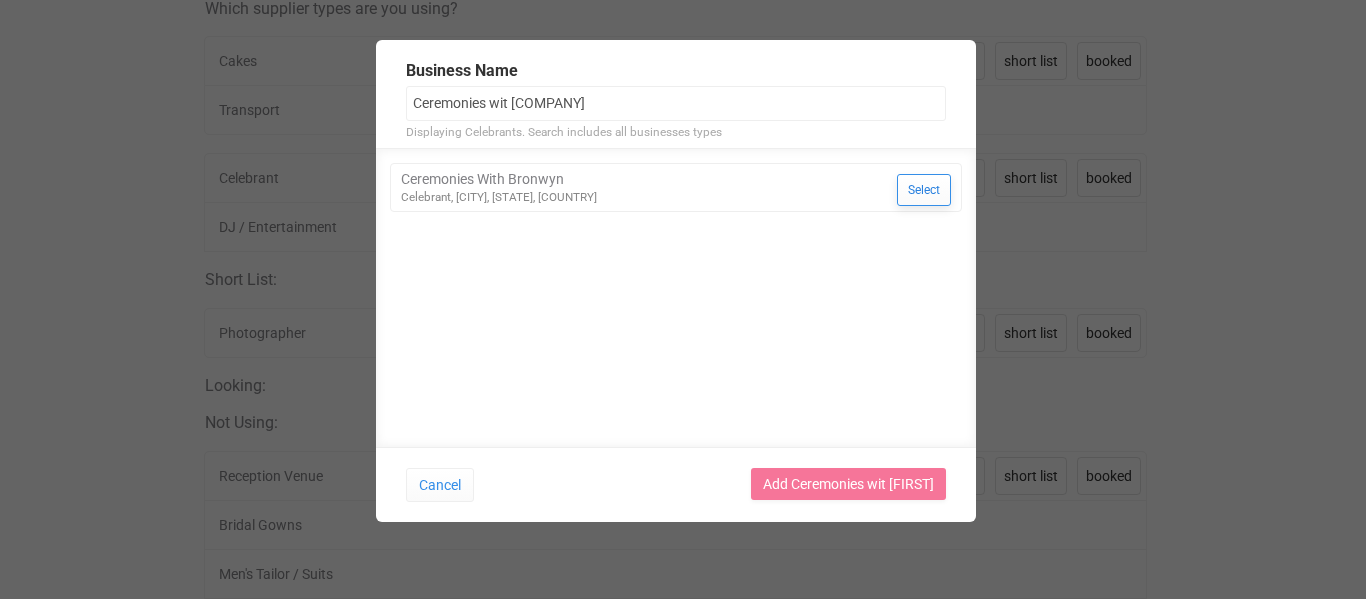 type on "Ceremonies wit [COMPANY]" 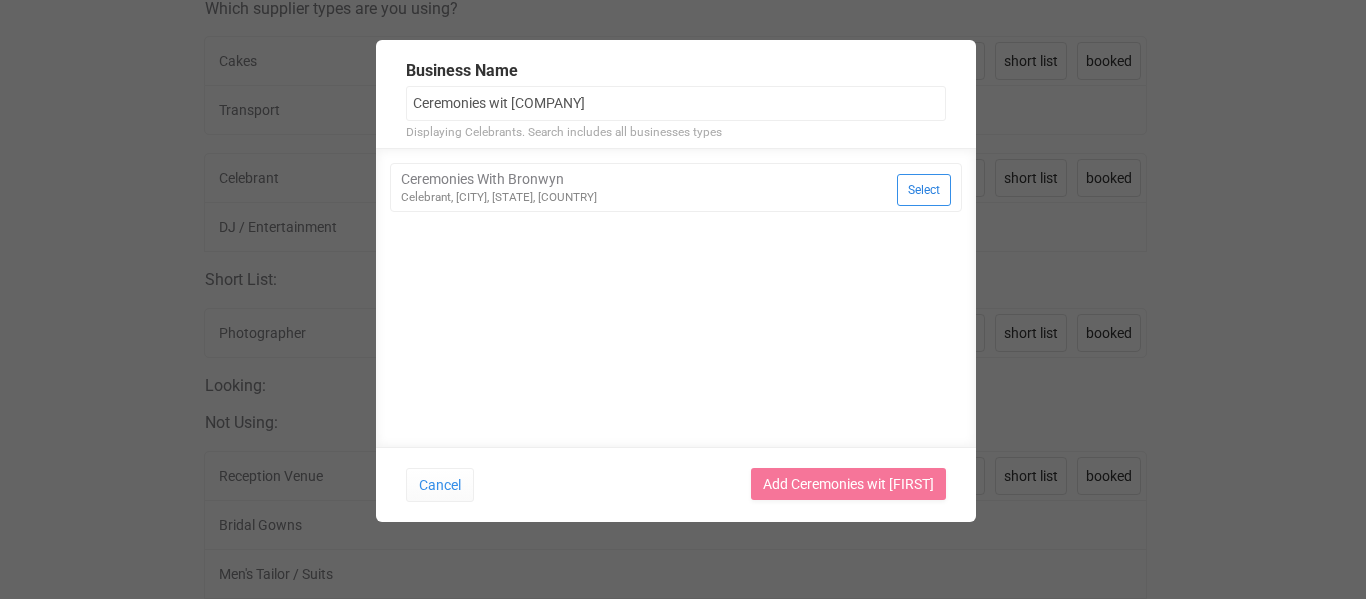 click on "Select" at bounding box center [924, 190] 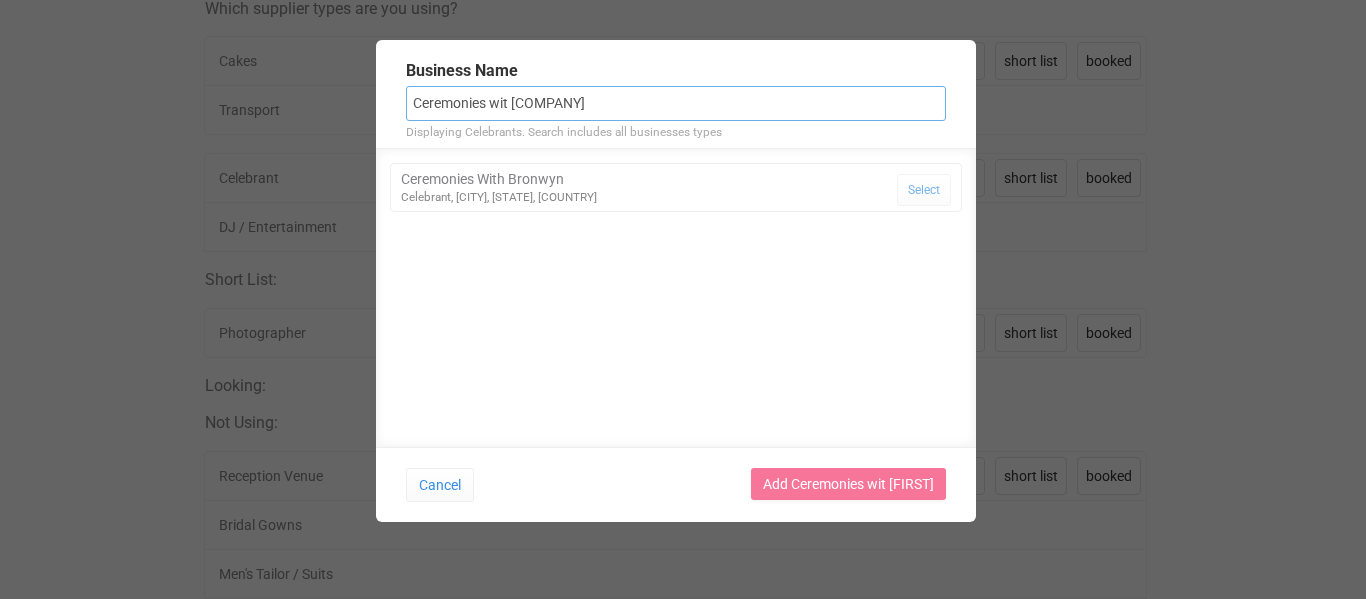 click on "Ceremonies wit [COMPANY]" at bounding box center (676, 103) 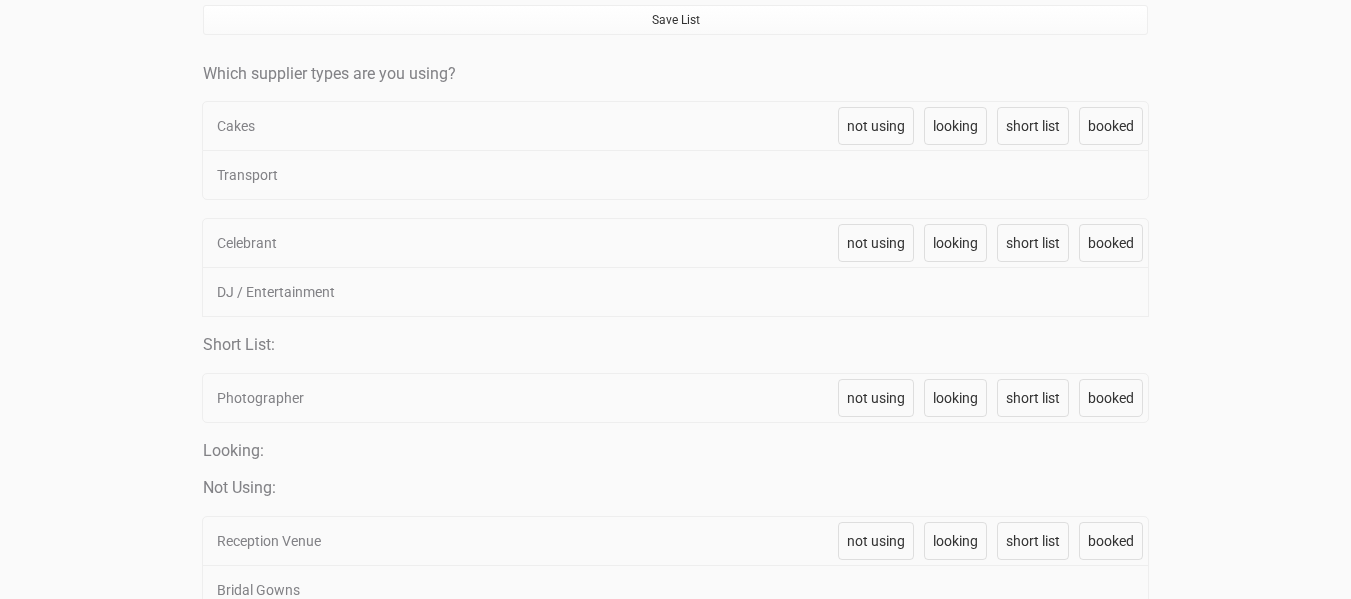 scroll, scrollTop: 400, scrollLeft: 0, axis: vertical 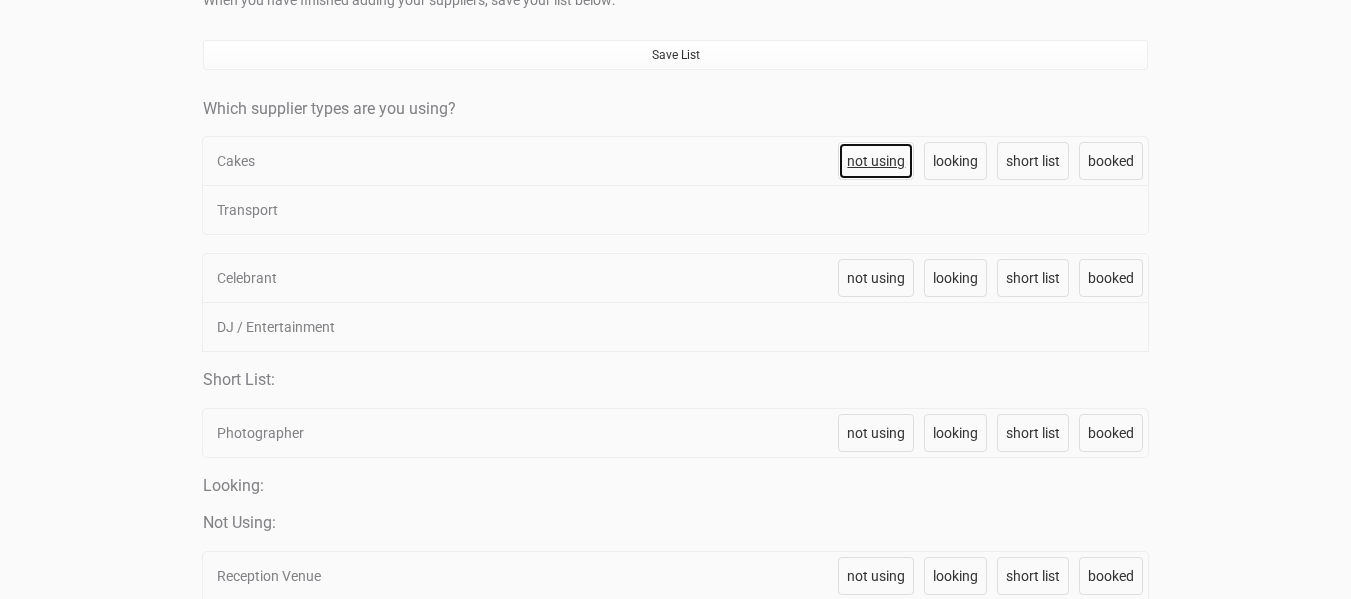 click on "not using" at bounding box center (876, 161) 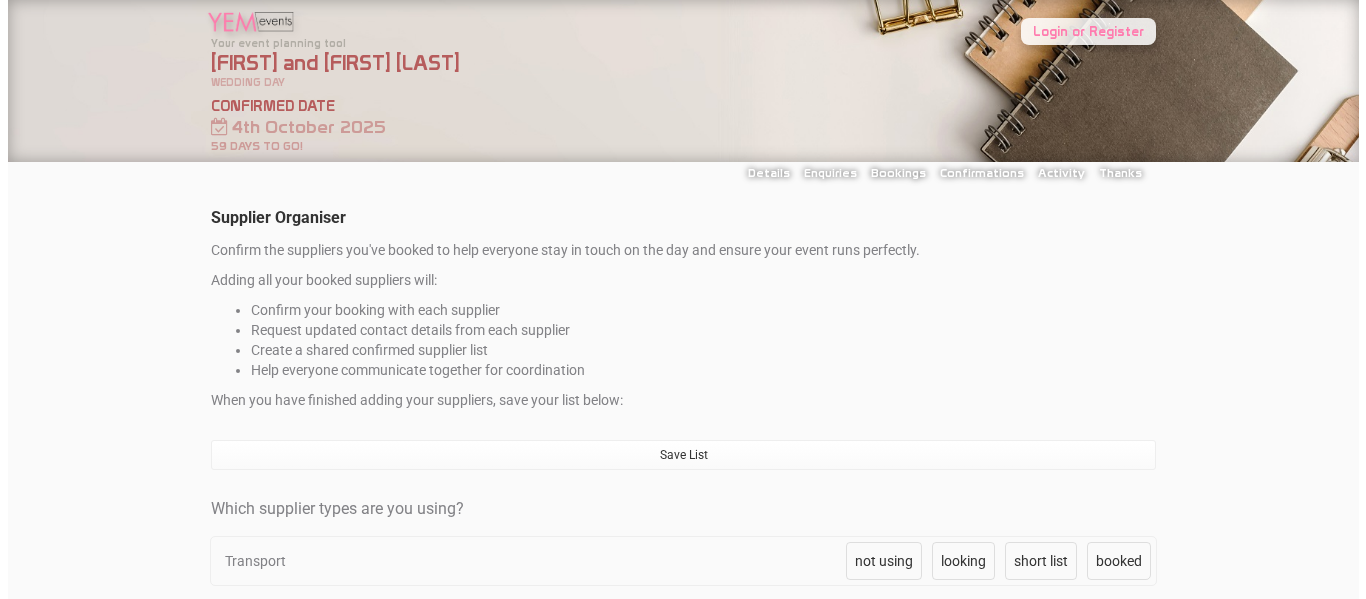 scroll, scrollTop: 399, scrollLeft: 0, axis: vertical 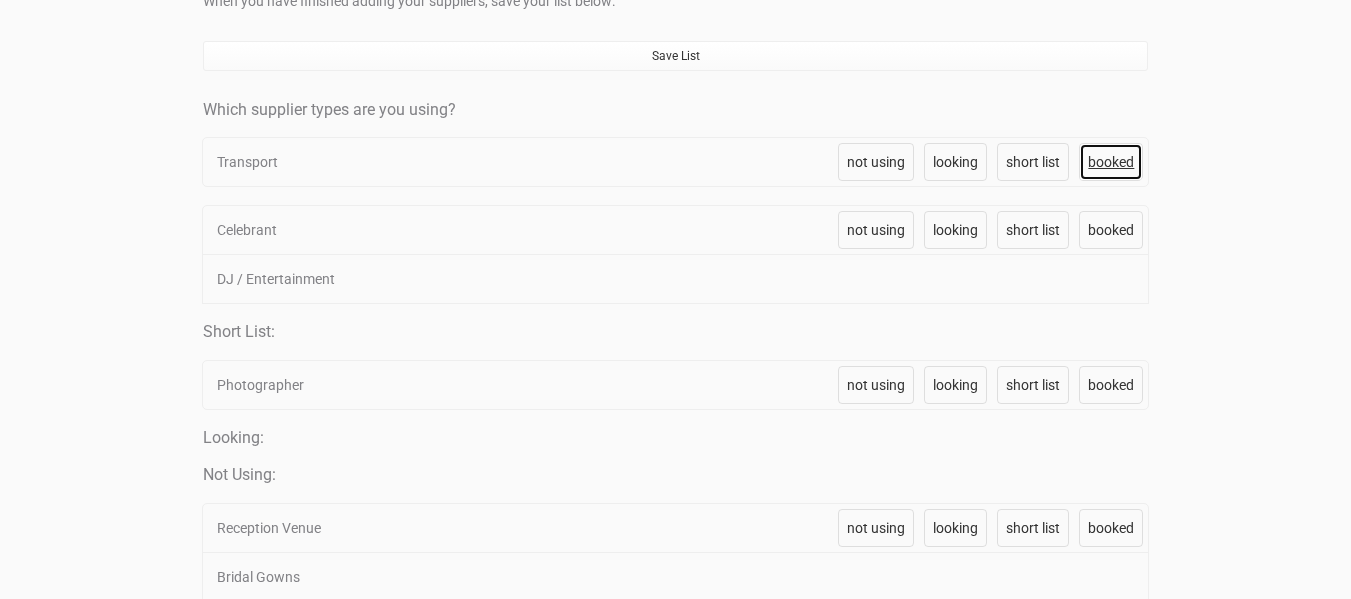 click on "booked" at bounding box center [1111, 162] 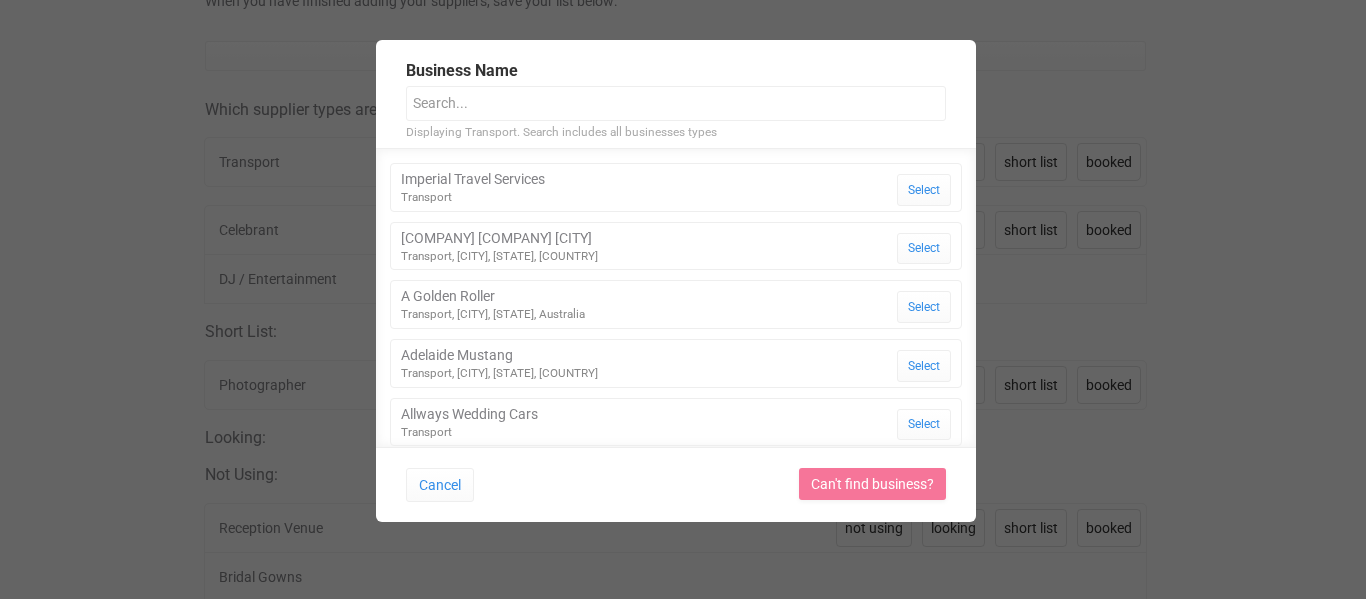 click at bounding box center (676, 103) 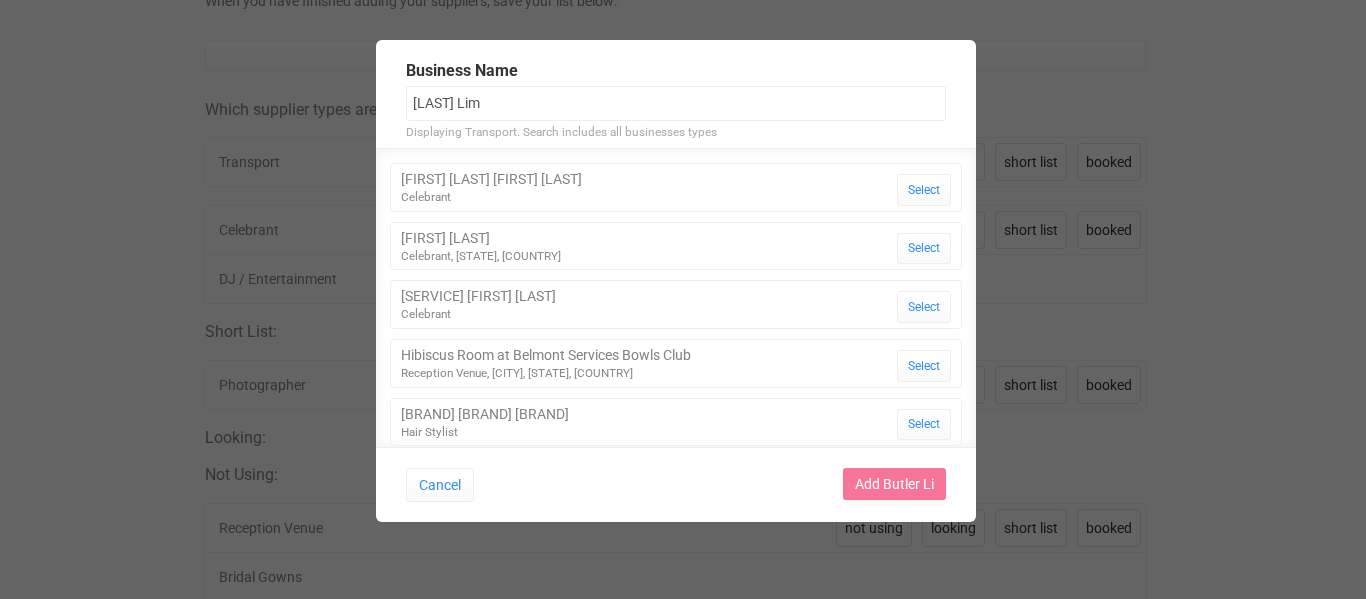 type on "Butler Limo" 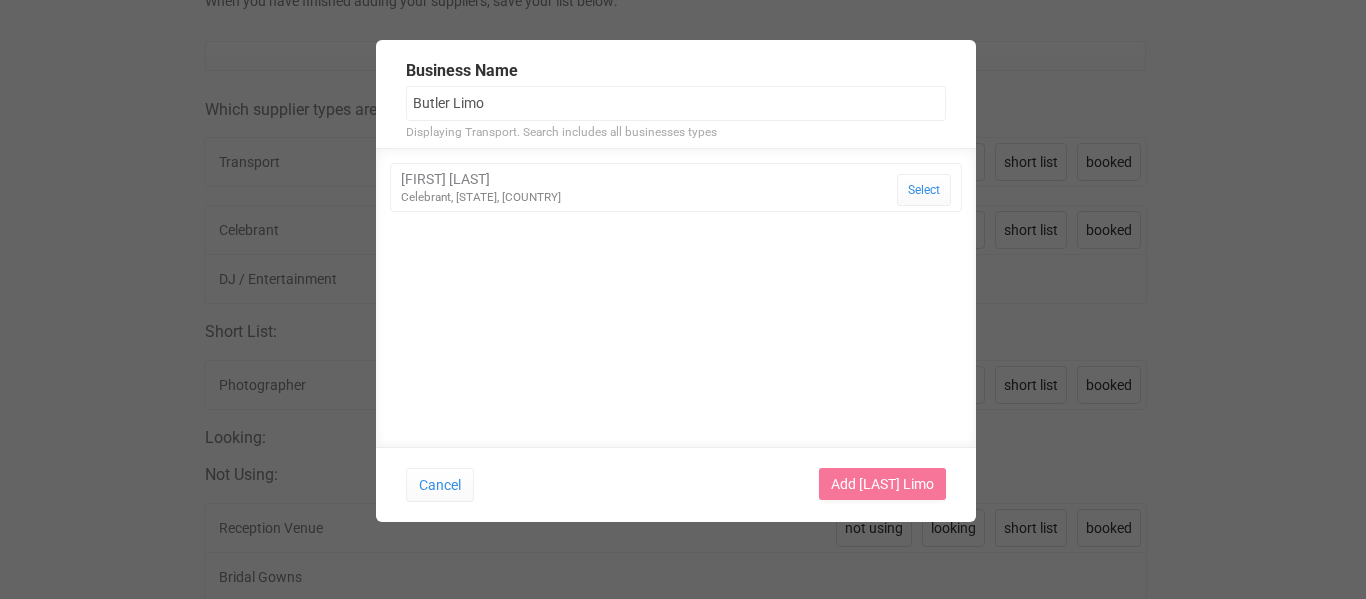 type on "Butler Limo" 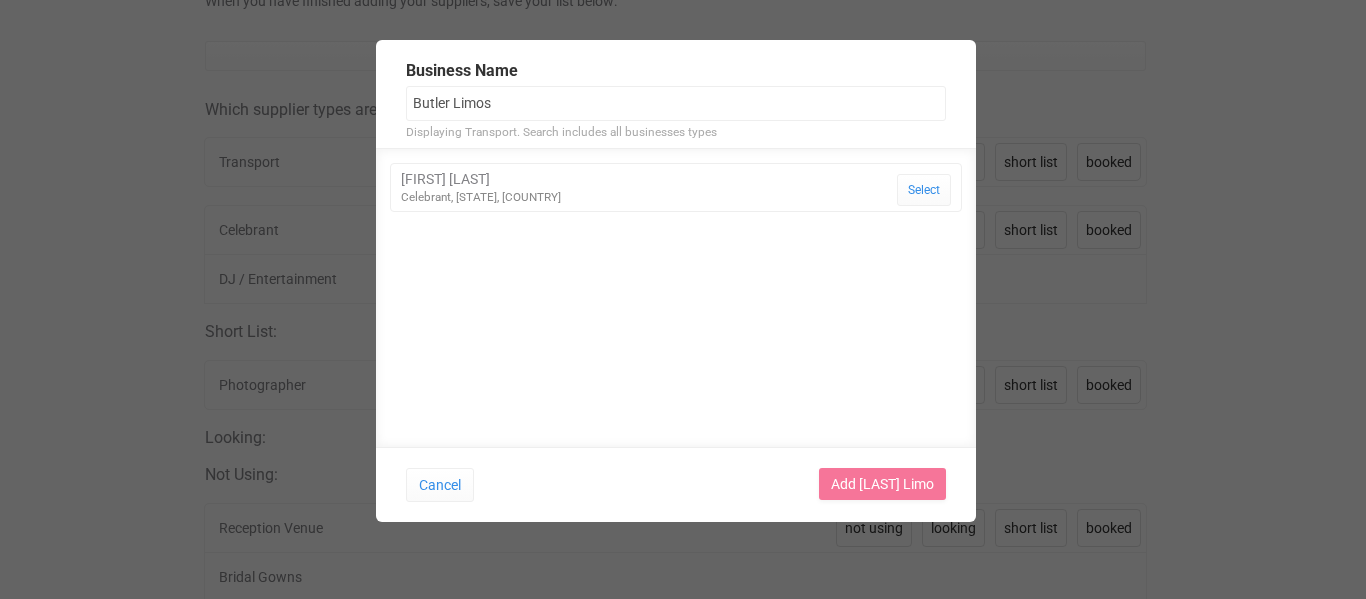 type on "Butler Limos" 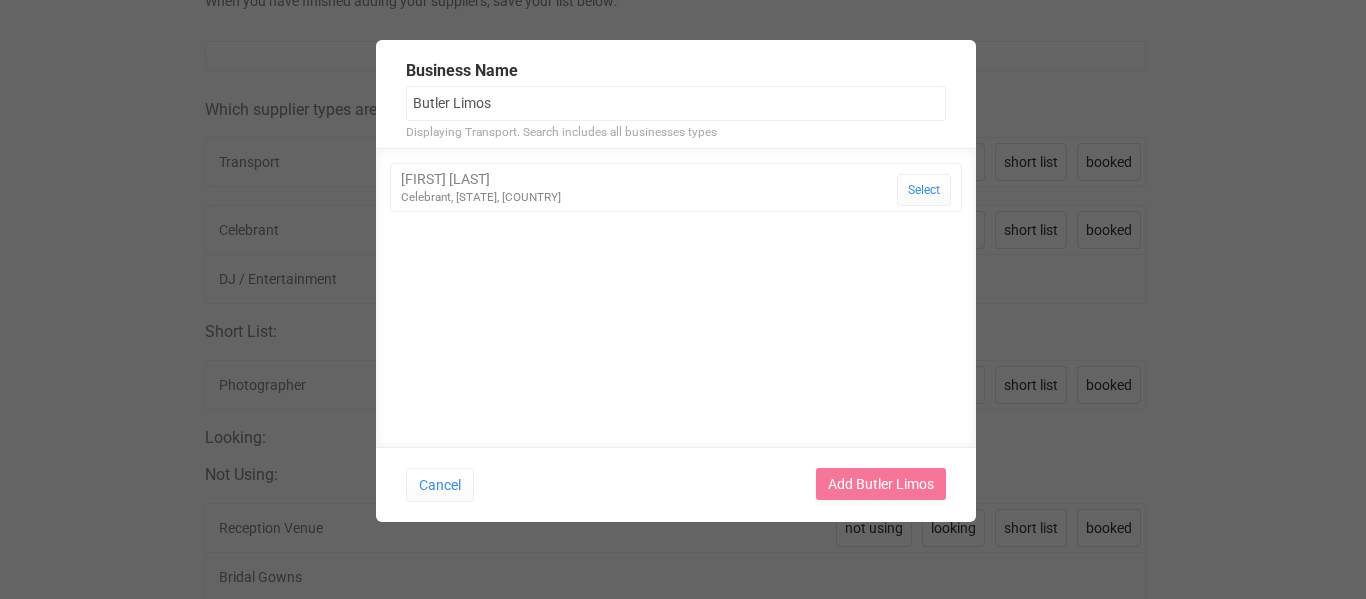 type on "Butler Limos" 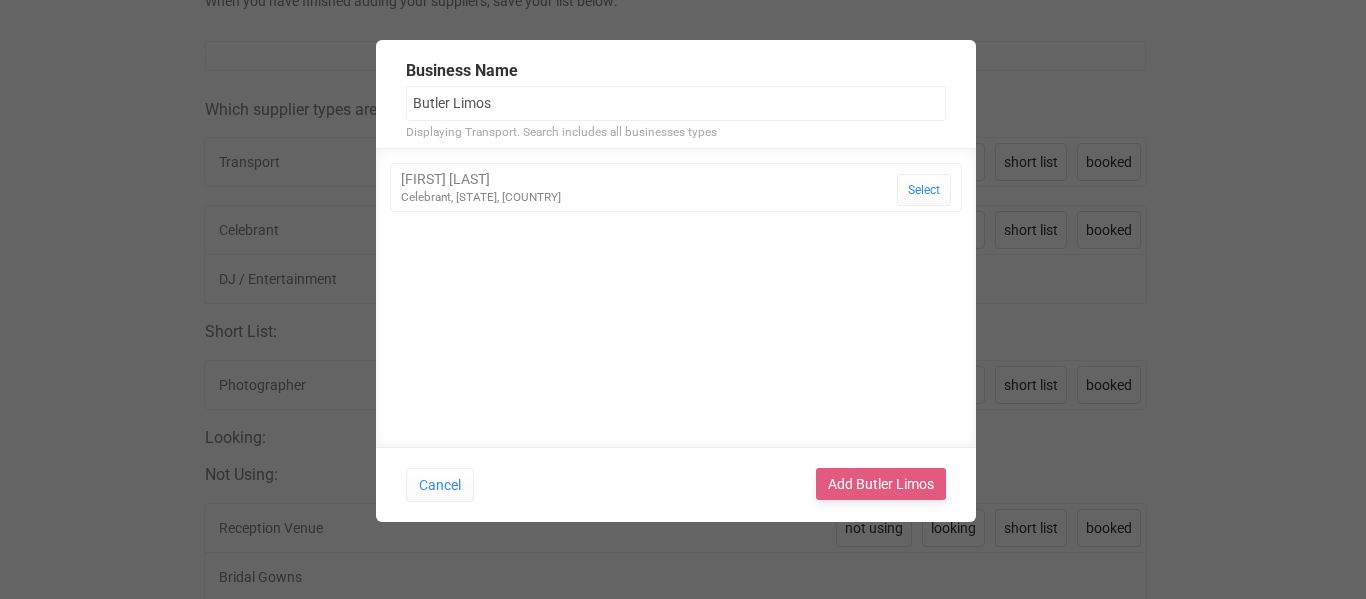 type on "Butler Limos" 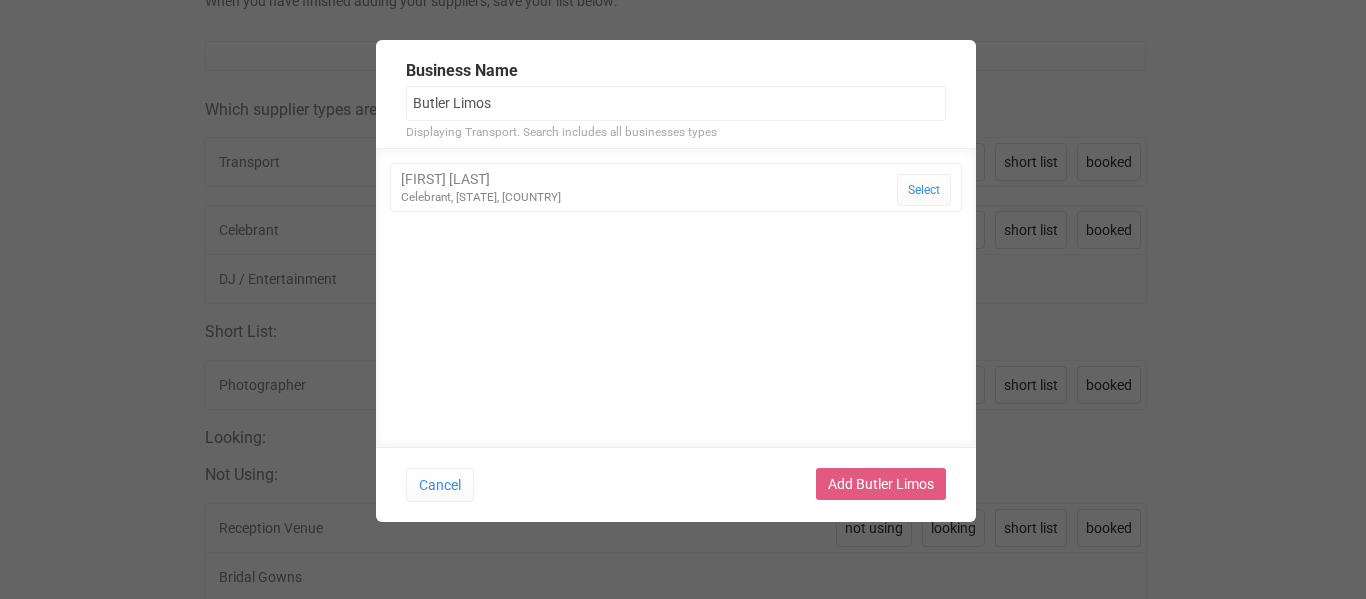 click on "Add Butler Limos" at bounding box center [881, 484] 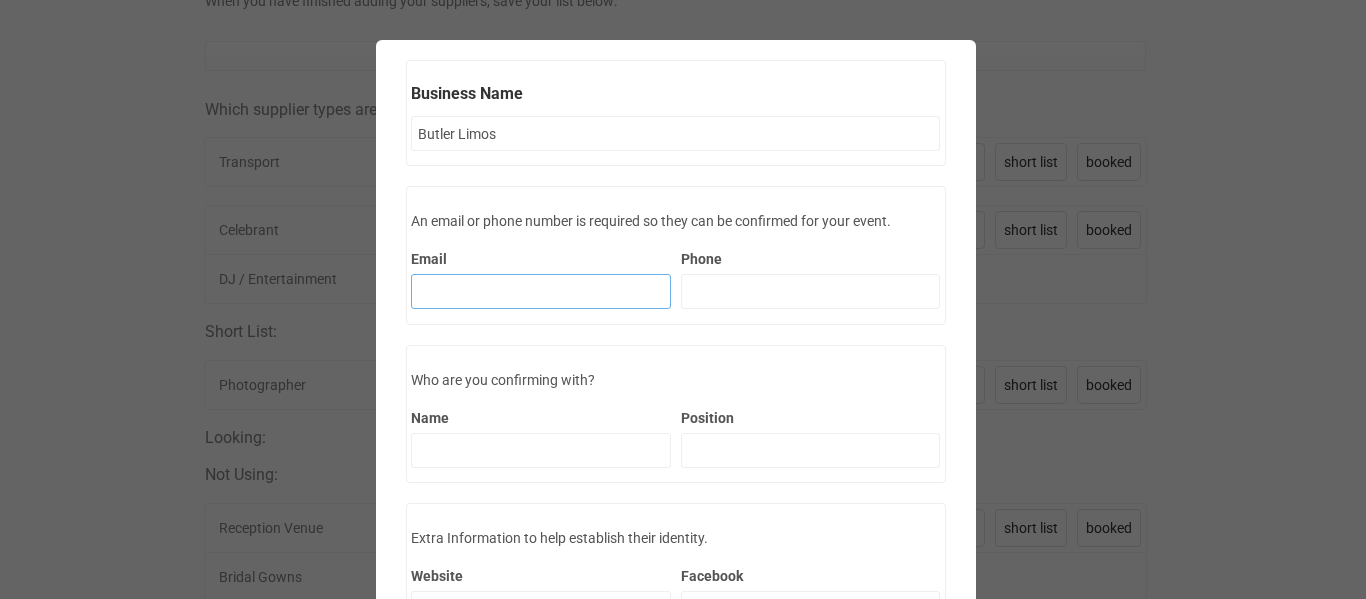 click on "Email" at bounding box center [541, 291] 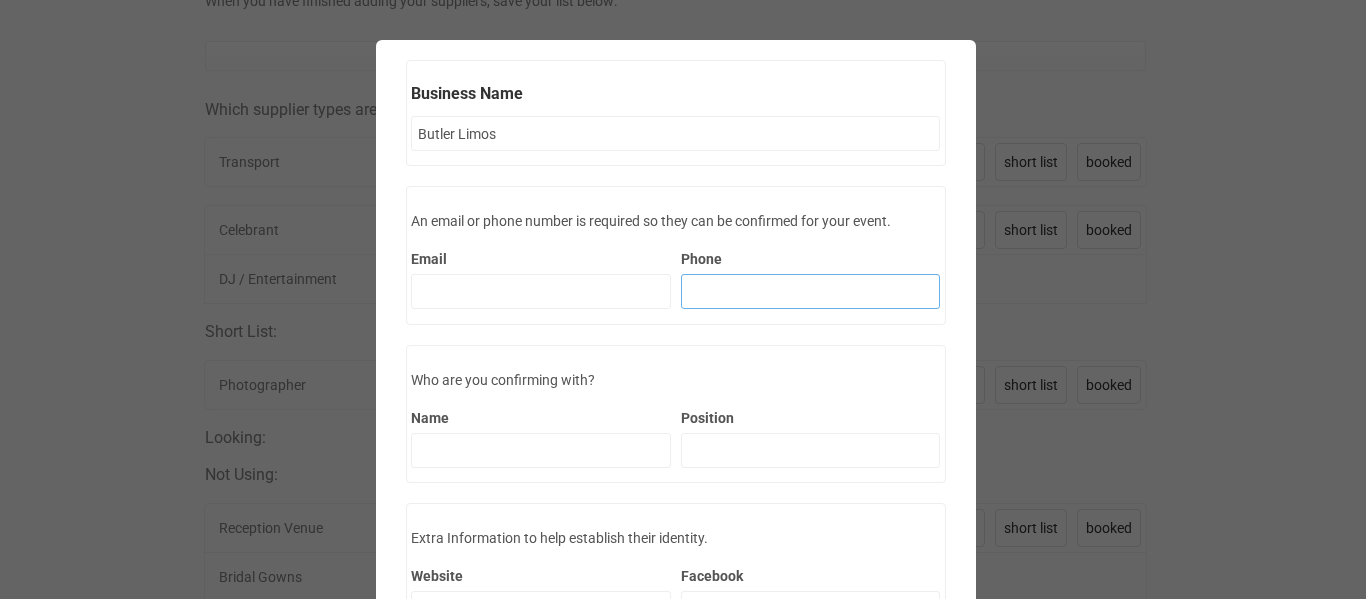 click on "Phone" at bounding box center [811, 291] 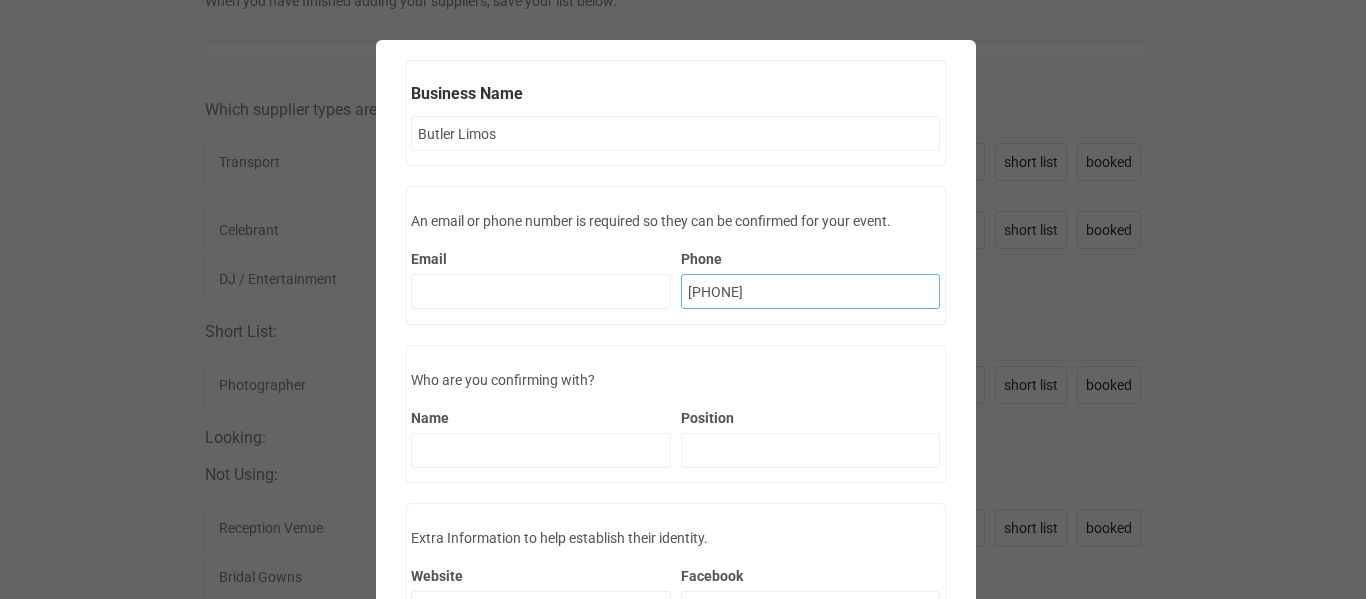 type on "[PHONE]" 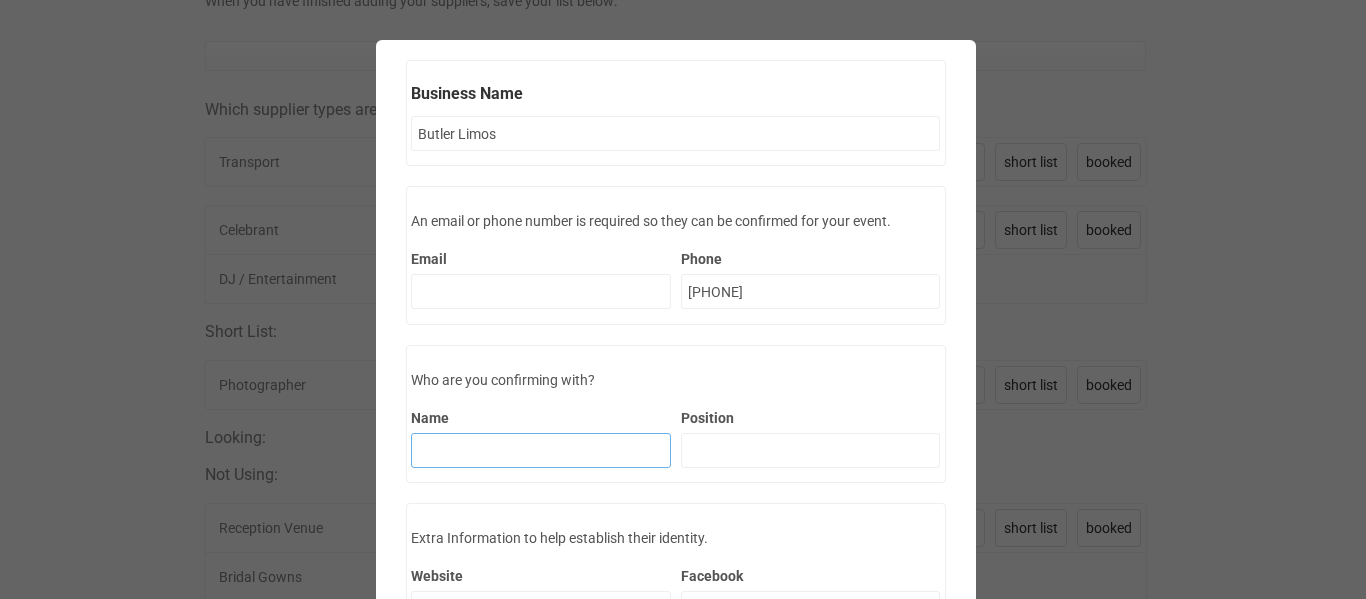 click on "Name" at bounding box center (541, 450) 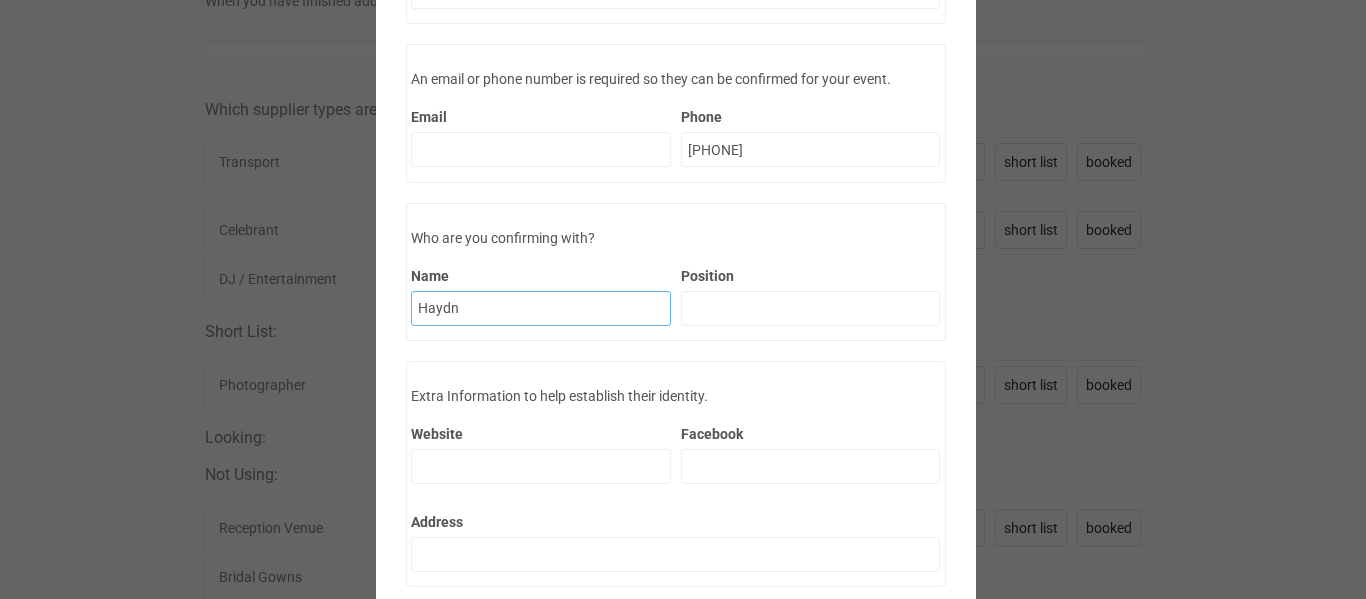 scroll, scrollTop: 200, scrollLeft: 0, axis: vertical 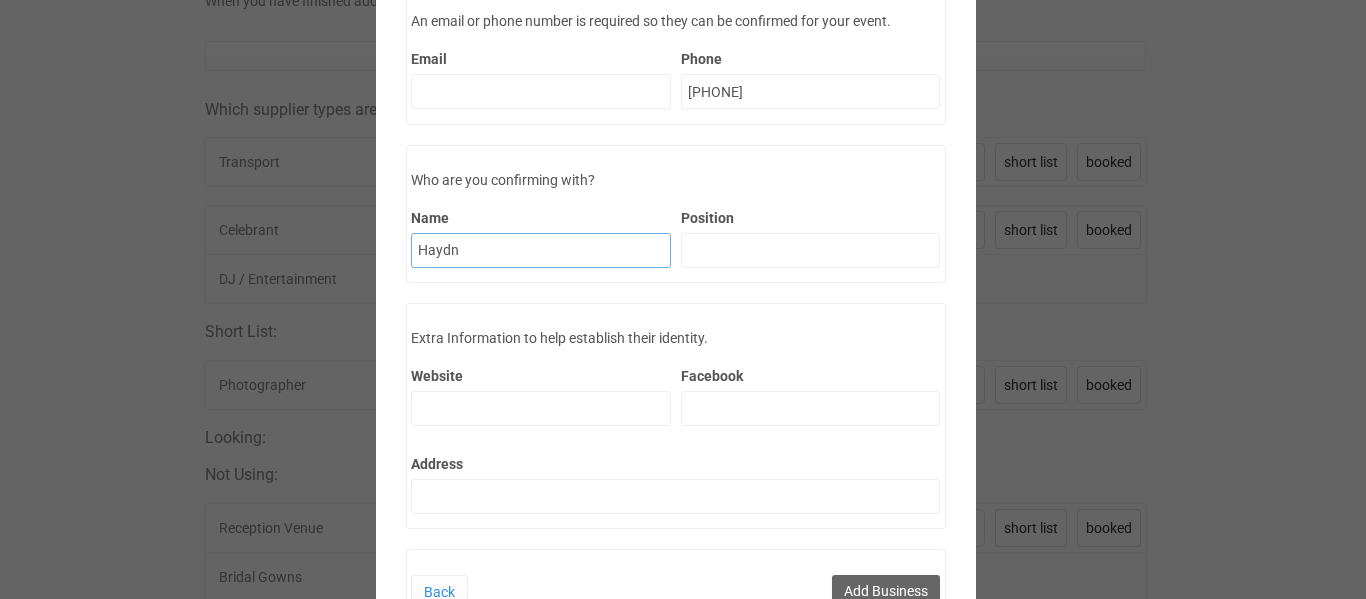 type on "Haydn" 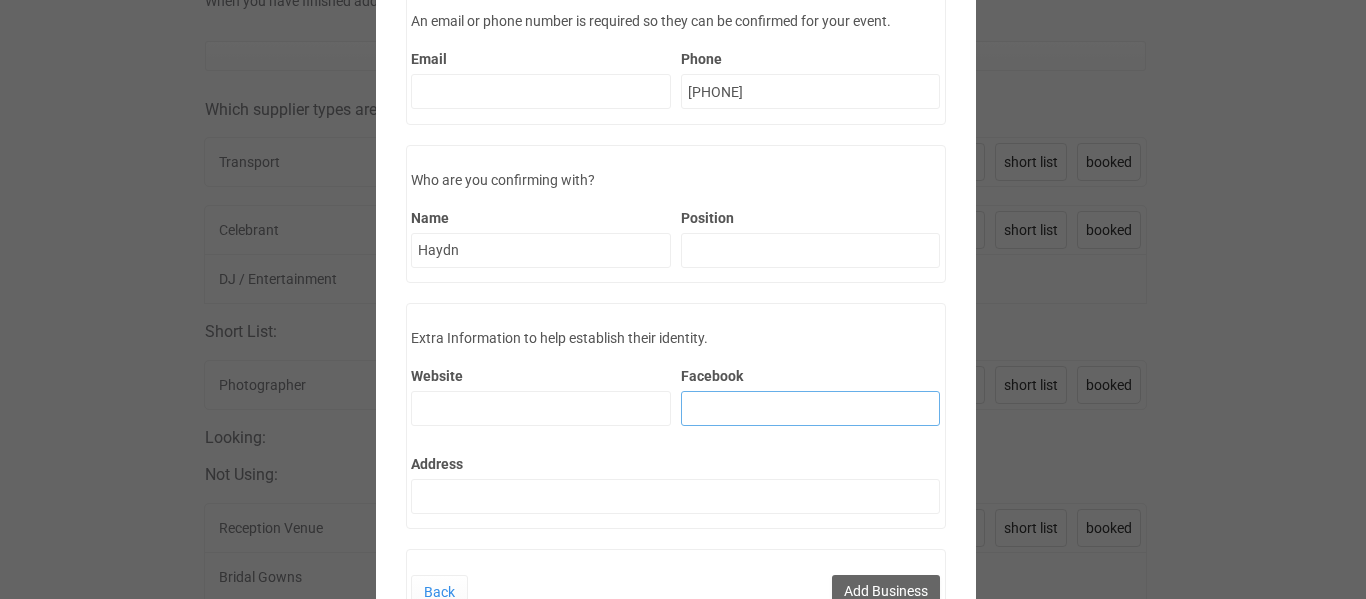 click on "Facebook" at bounding box center [811, 408] 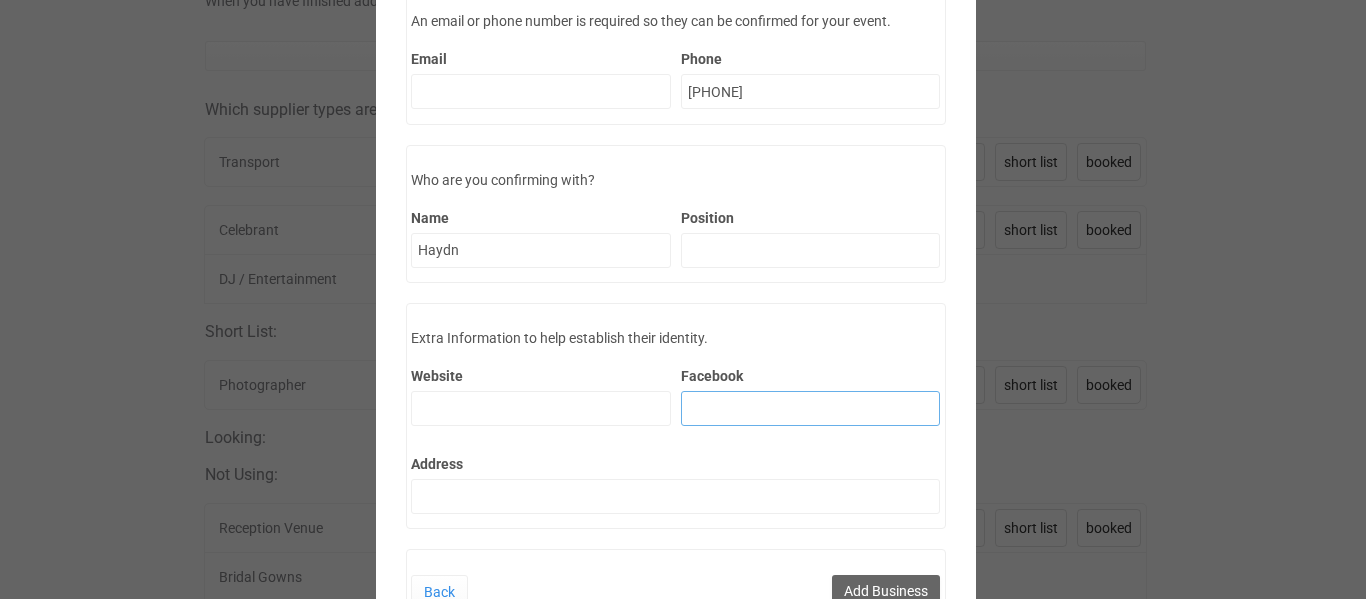 click on "Facebook" at bounding box center [811, 408] 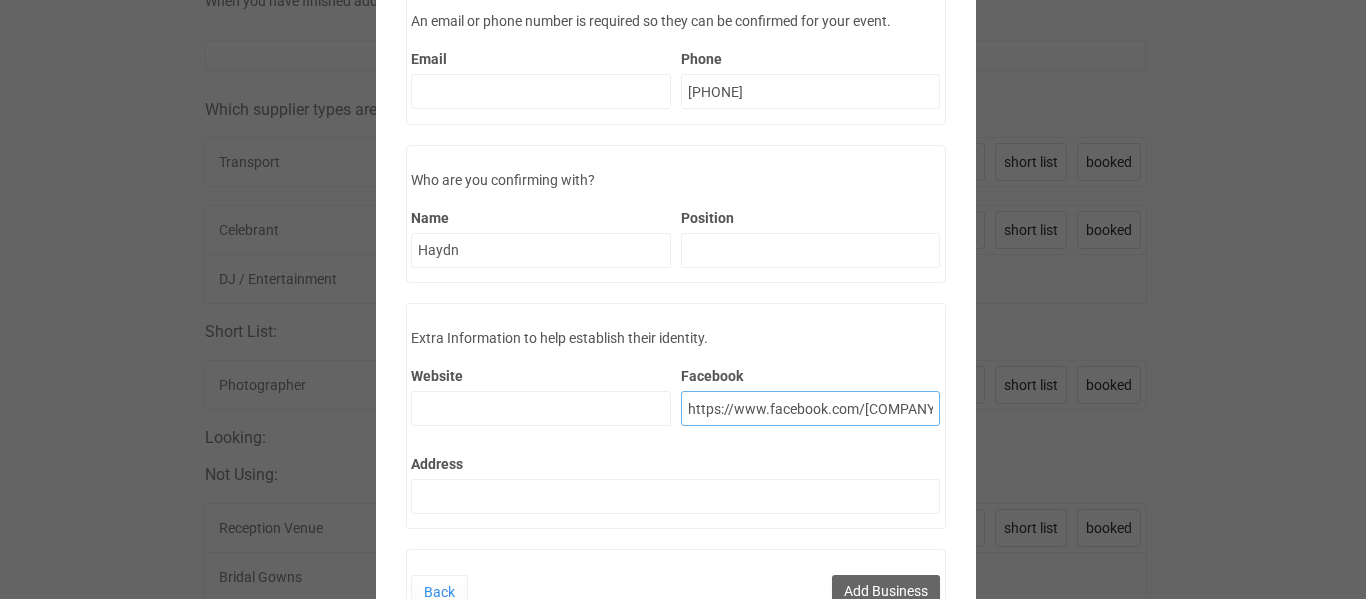 scroll, scrollTop: 0, scrollLeft: 40, axis: horizontal 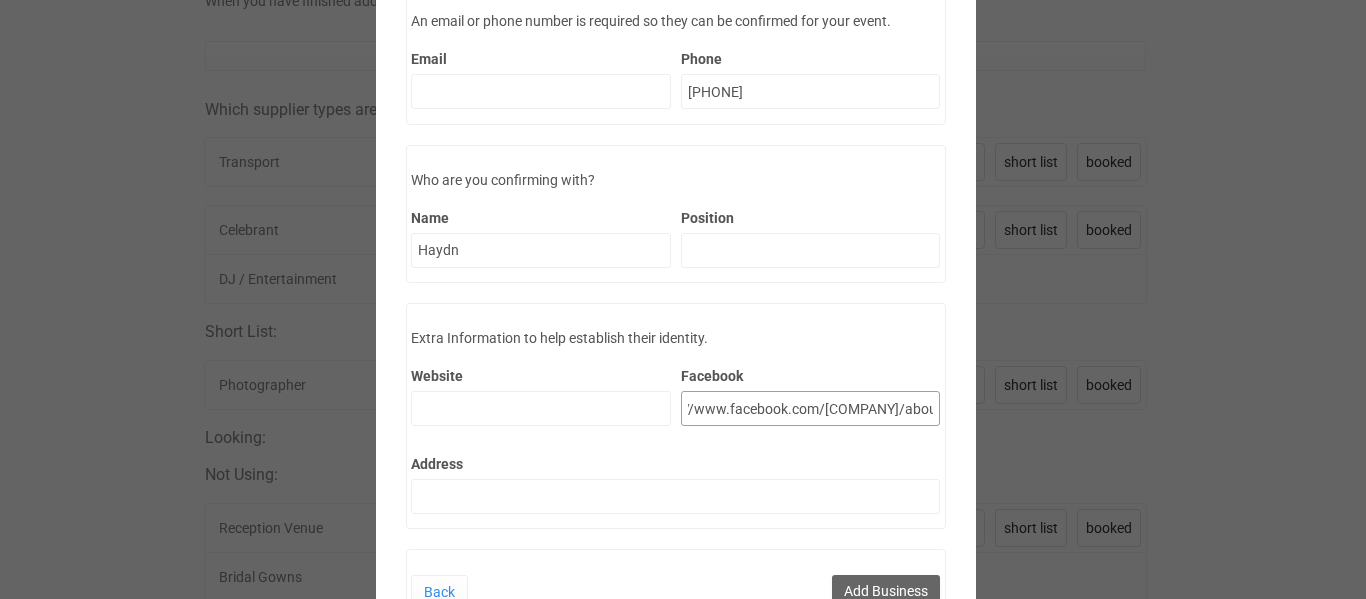 type on "https://www.facebook.com/butlerlimos/about" 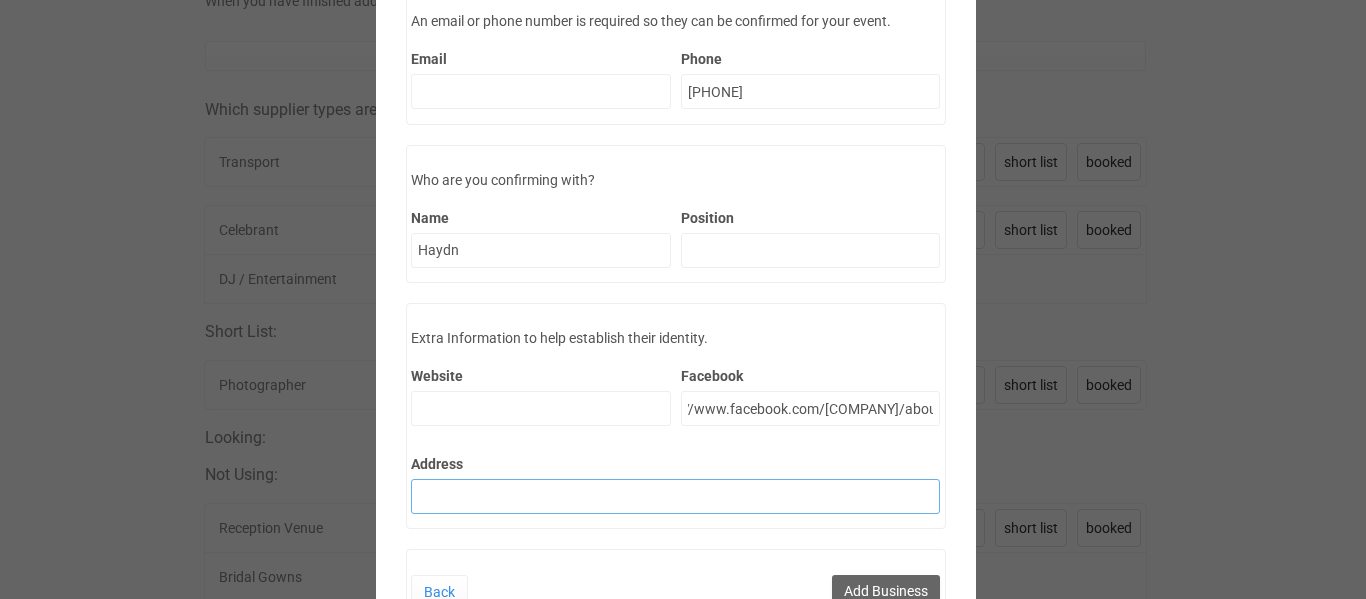 click on "Address" at bounding box center (676, 496) 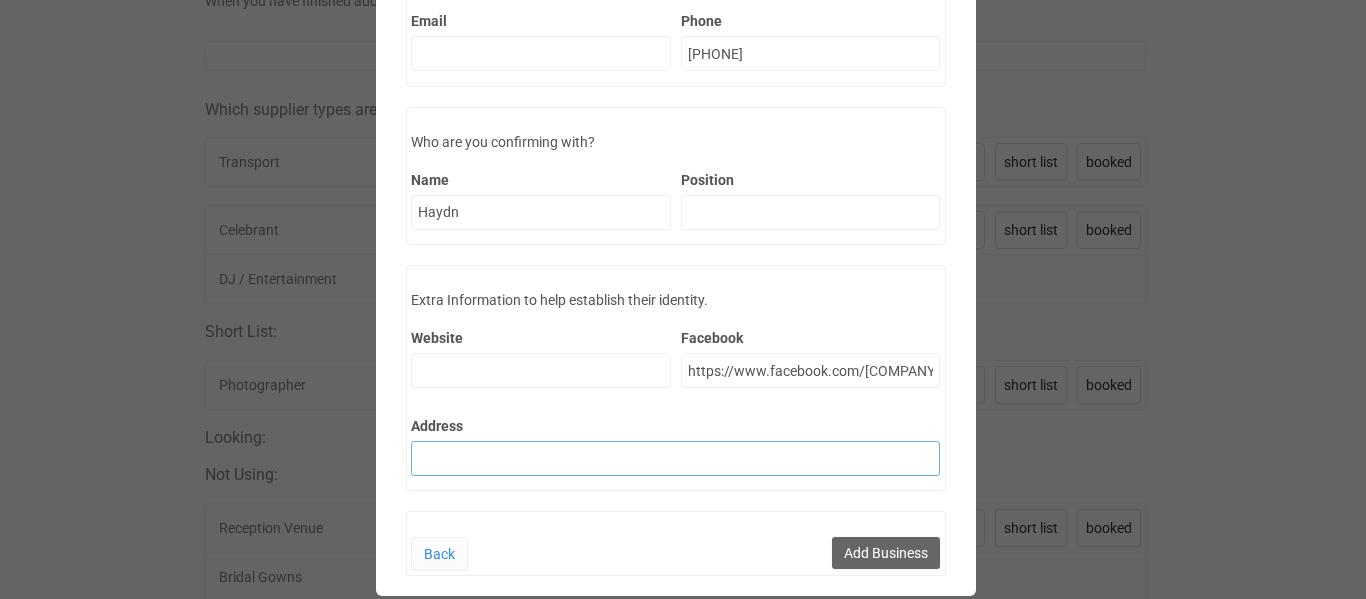 scroll, scrollTop: 255, scrollLeft: 0, axis: vertical 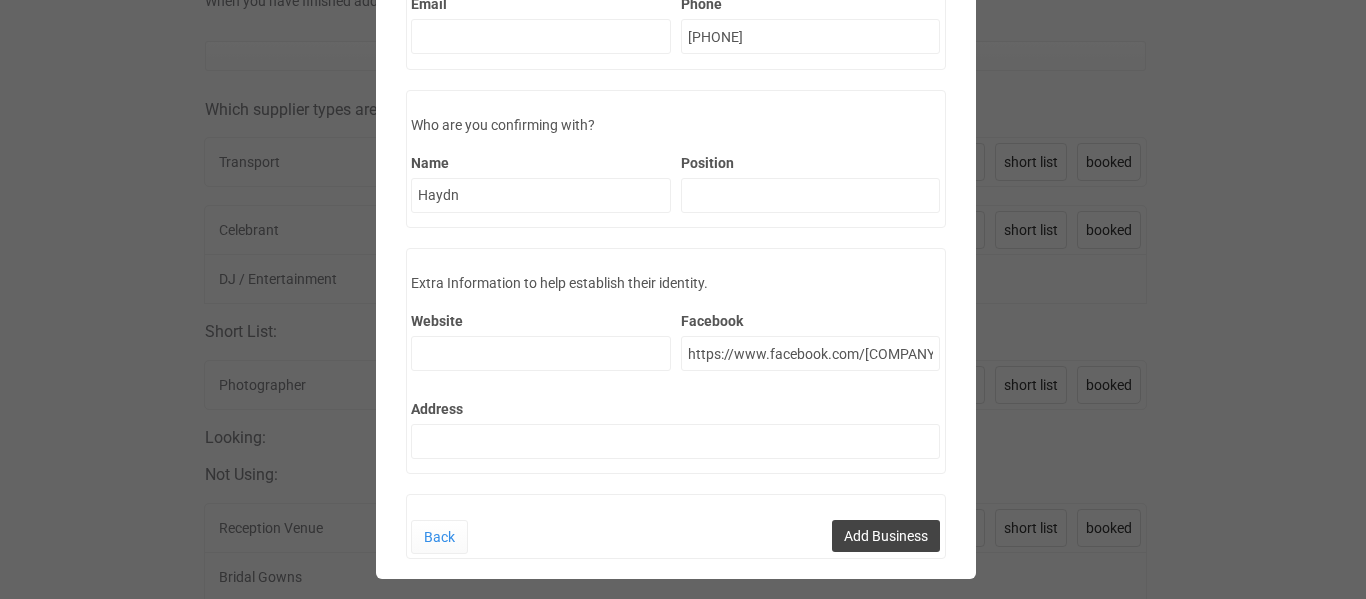 click on "Add Business" at bounding box center (886, 536) 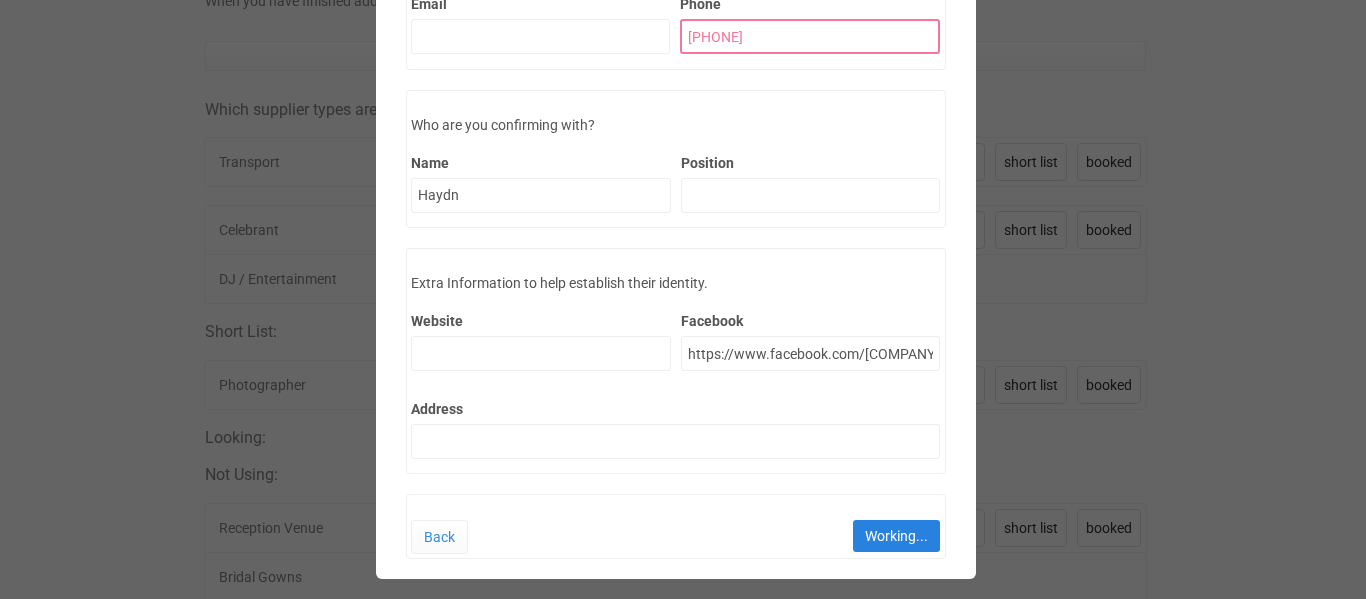 scroll, scrollTop: 155, scrollLeft: 0, axis: vertical 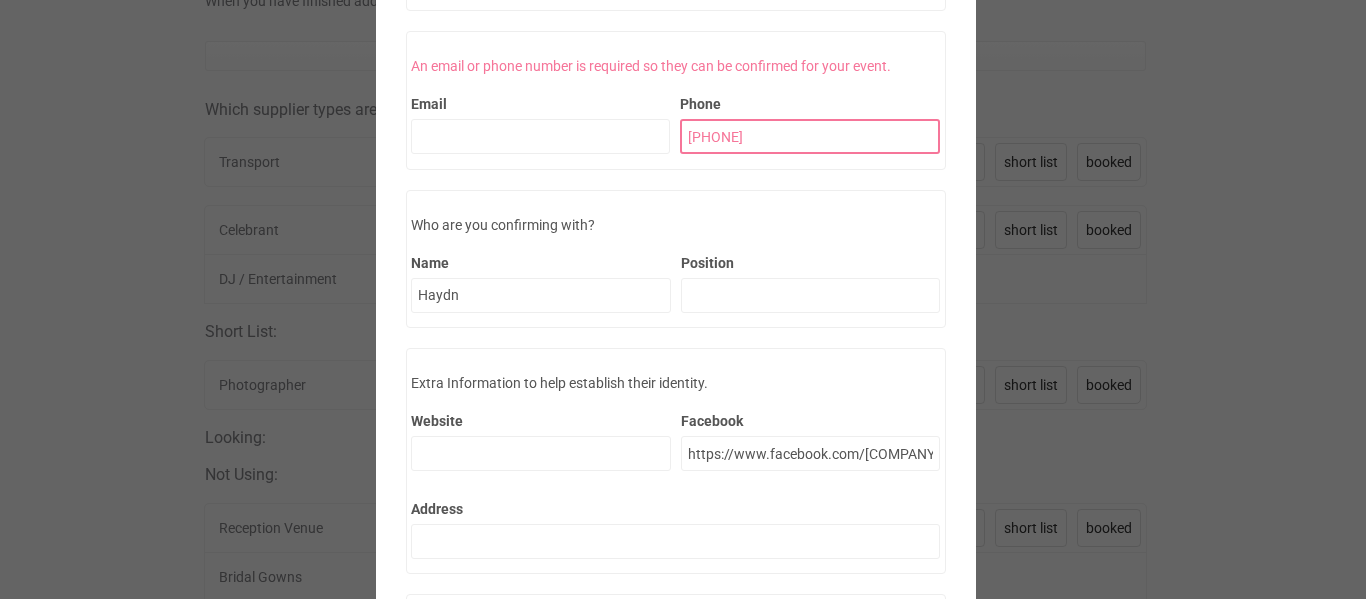 click on "0412046919" at bounding box center (810, 136) 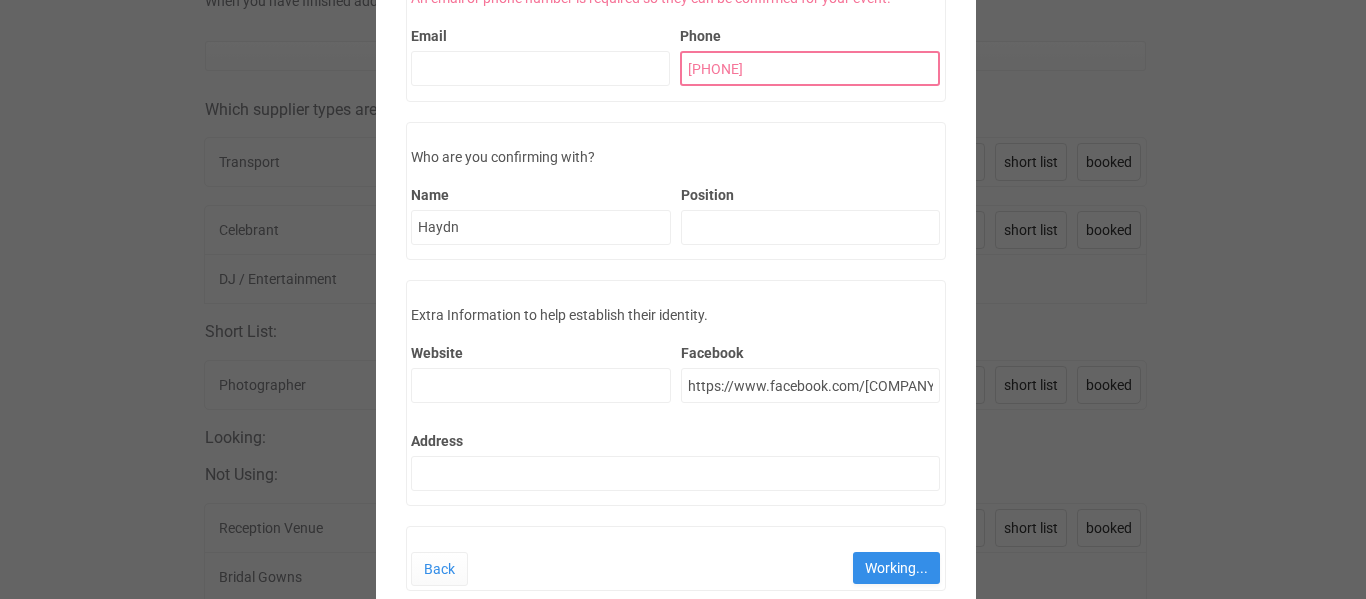 scroll, scrollTop: 255, scrollLeft: 0, axis: vertical 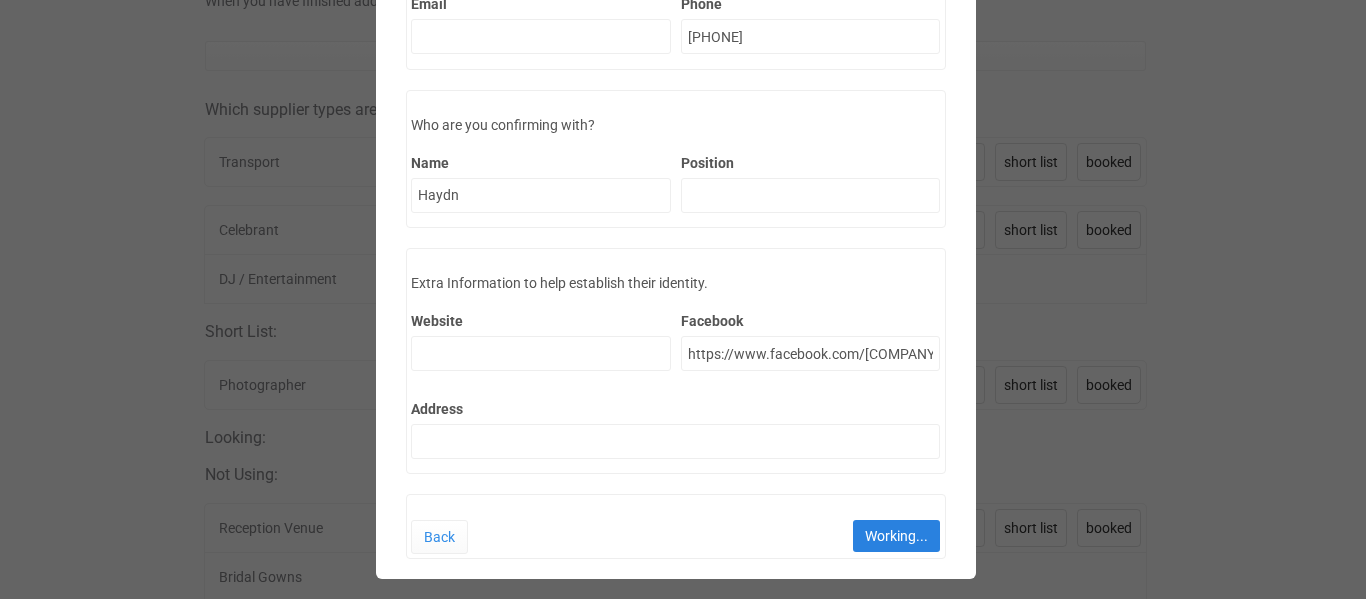 click on "Working..." at bounding box center (896, 536) 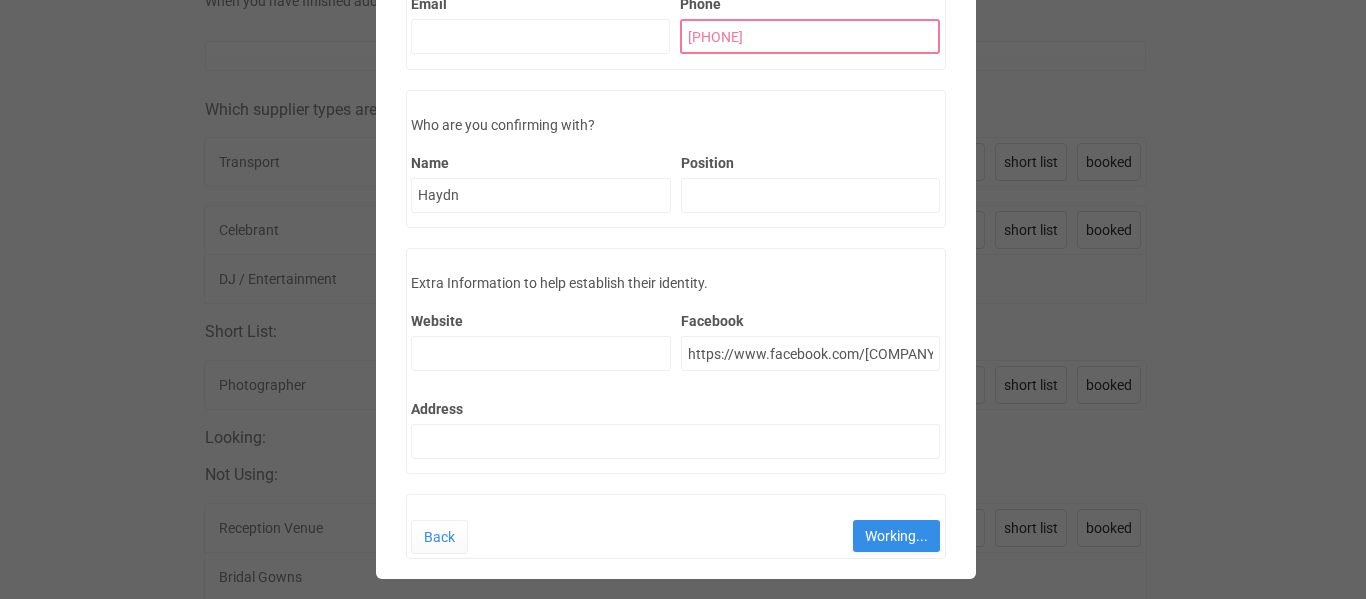 click on "0412 046 919" at bounding box center [810, 36] 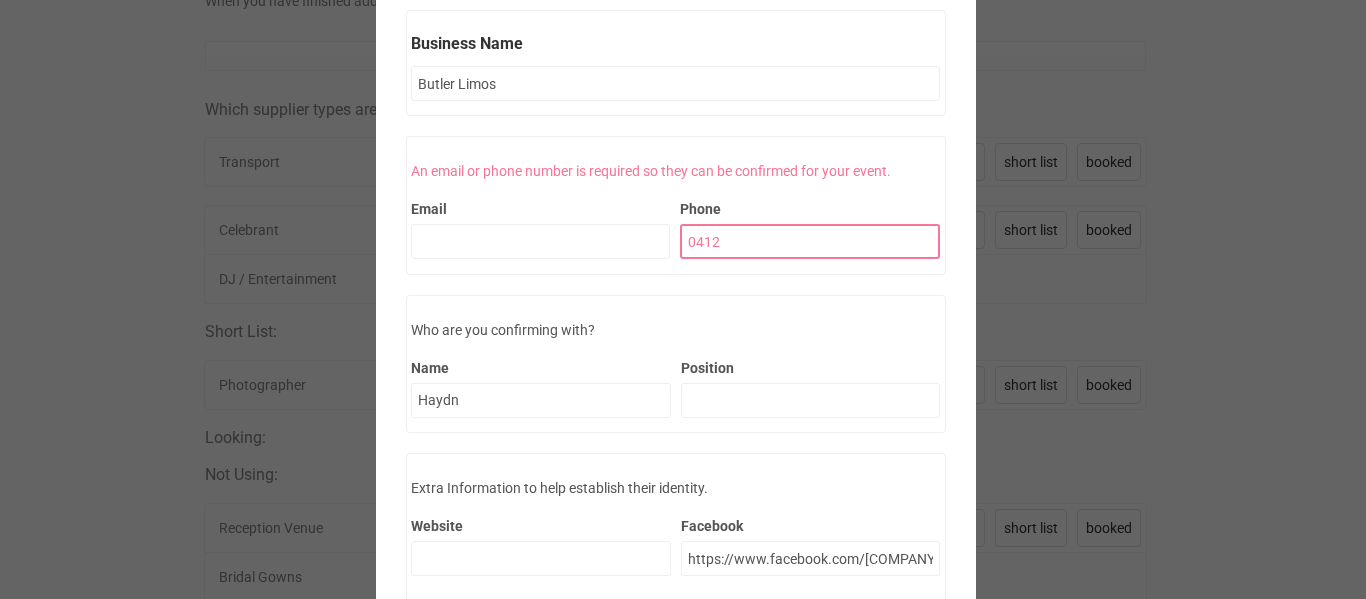 scroll, scrollTop: 0, scrollLeft: 0, axis: both 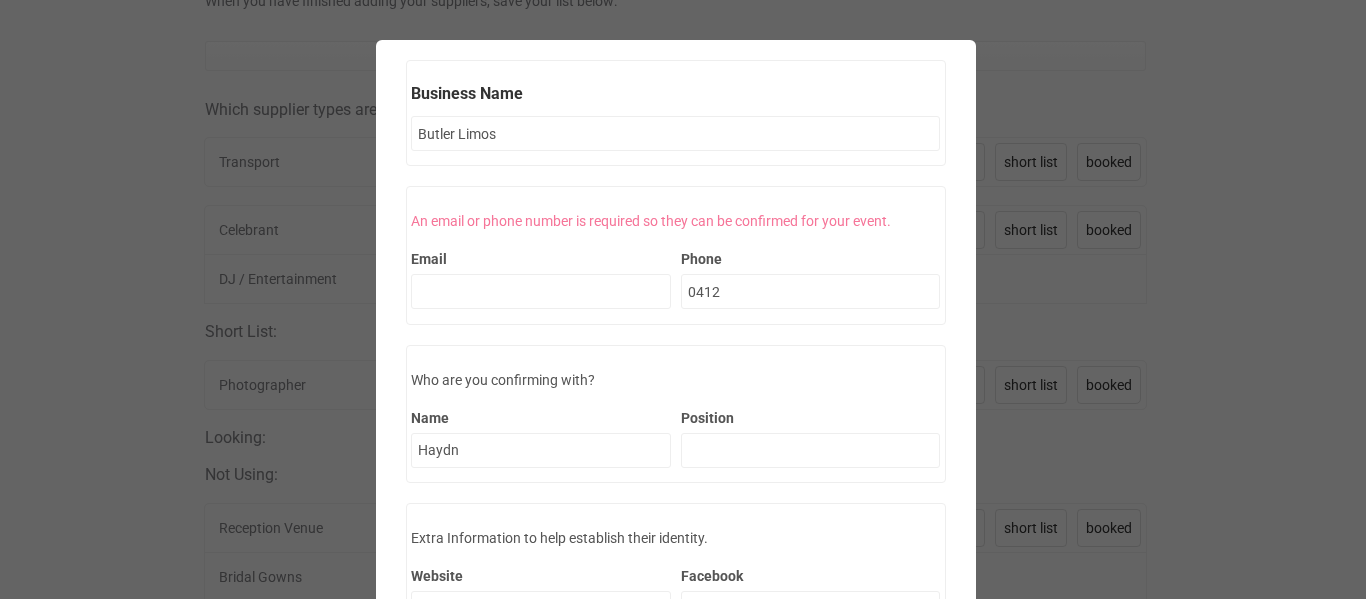 click on "Business Name
Butler Limos
Displaying Transport.  Search includes all businesses types
Imperial Travel Services
Transport
Select
Limoso Luxury Transport Brisbane
Transport, Eagle Farm, Queensland, Australia
Select
A  Golden Roller
Transport, Coopers Plains, Queensland, Australia
Select
Adelaide Mustang
Transport, Dernancourt, South Australia, Australia
Select
Allways Wedding Cars
Transport
Select
Always Classic Cars
Transport, Melbourne, Victoria, Australia
Select
Ambassador Limousine Hire
Transport
Select
Angel Classic Car
Transport
Select" at bounding box center (675, 427) 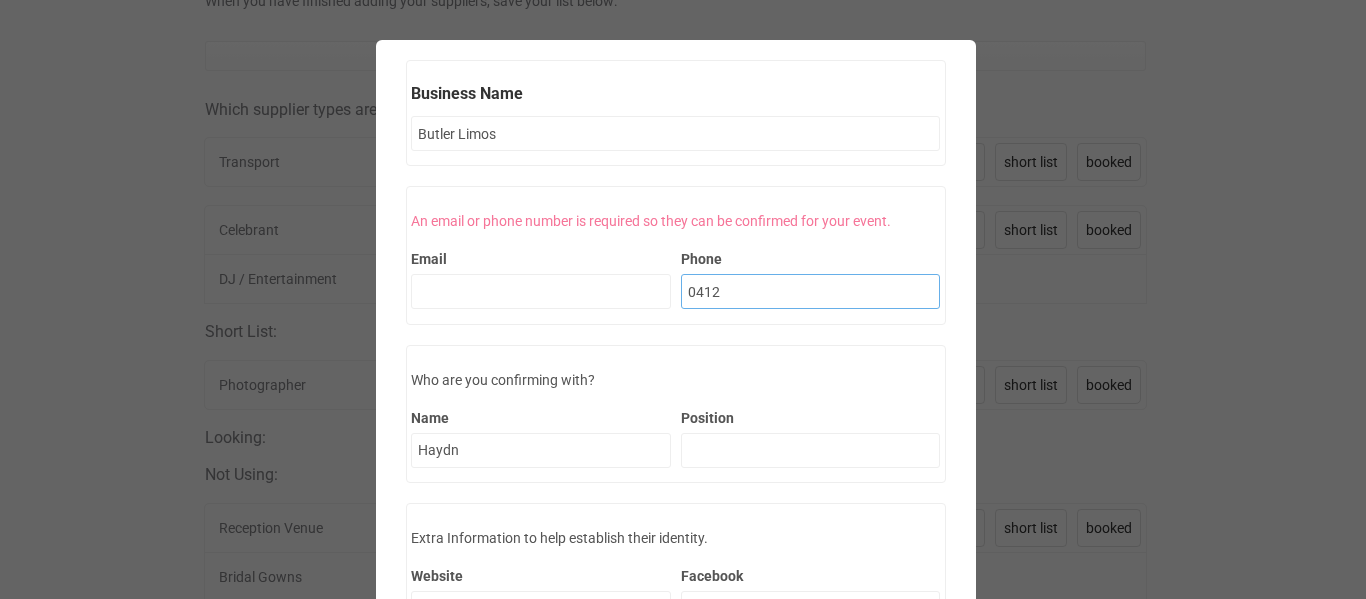 click on "0412" at bounding box center (811, 291) 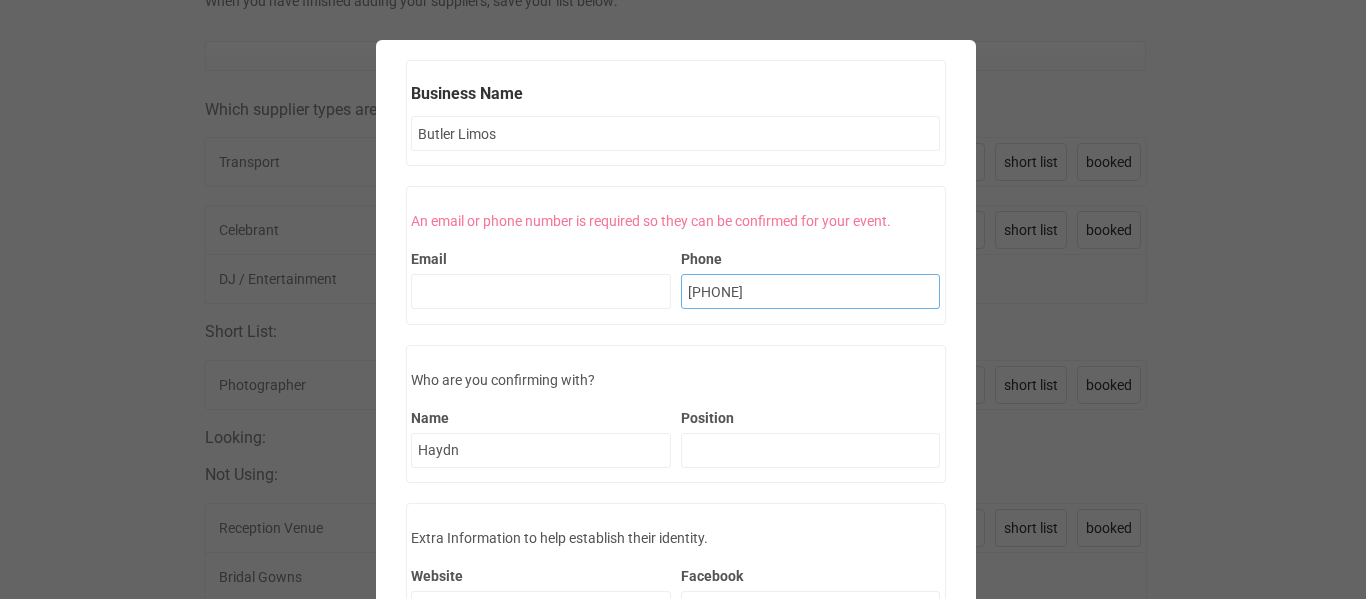type on "0412046919" 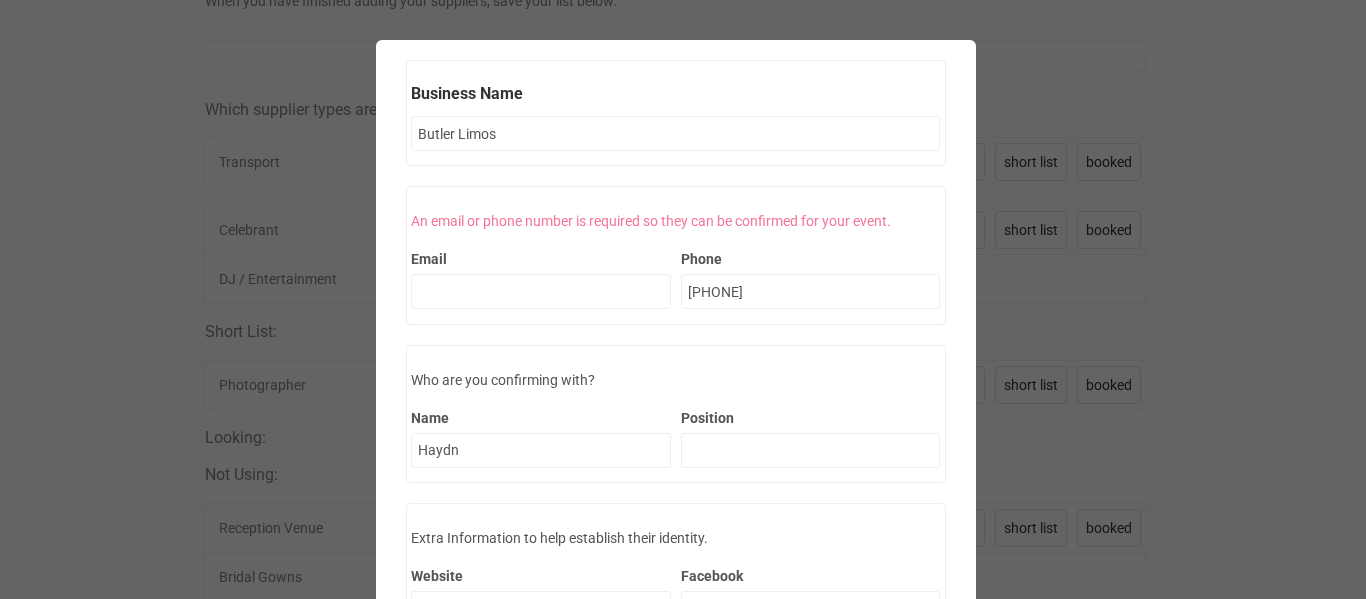 click on "An email or phone number is required so they can be confirmed for your event.
Email
Phone 0412046919" at bounding box center [676, 255] 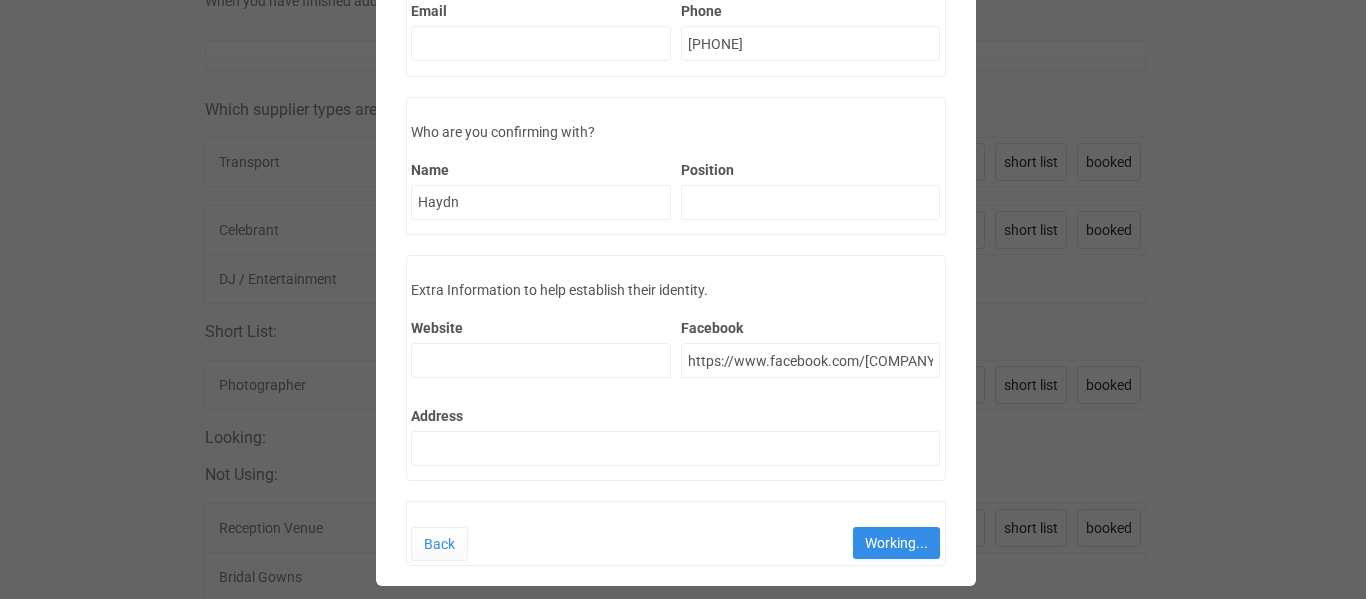 scroll, scrollTop: 255, scrollLeft: 0, axis: vertical 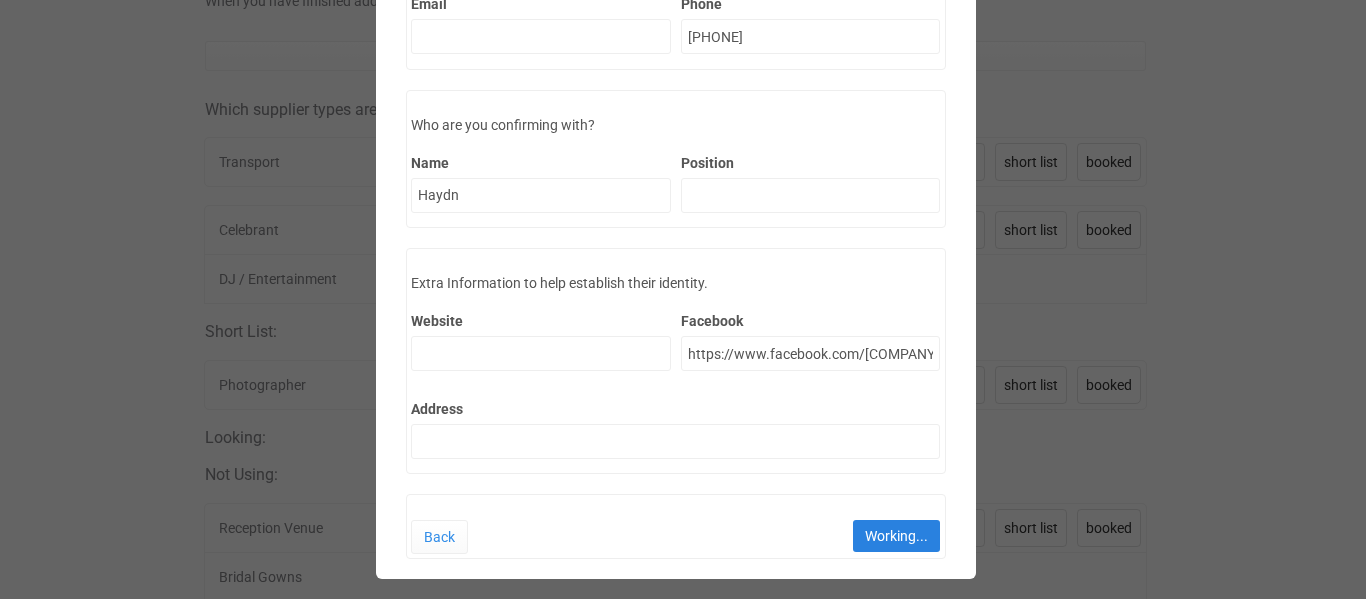 click on "Working..." at bounding box center [896, 536] 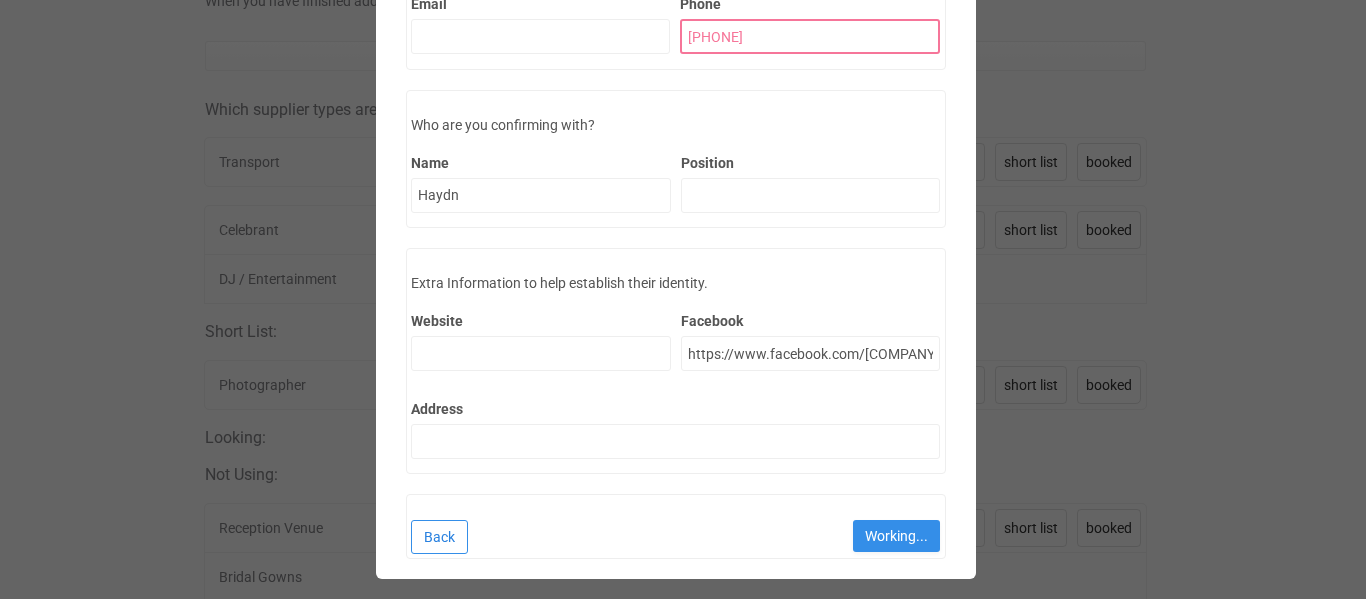 click on "Back" at bounding box center (439, 537) 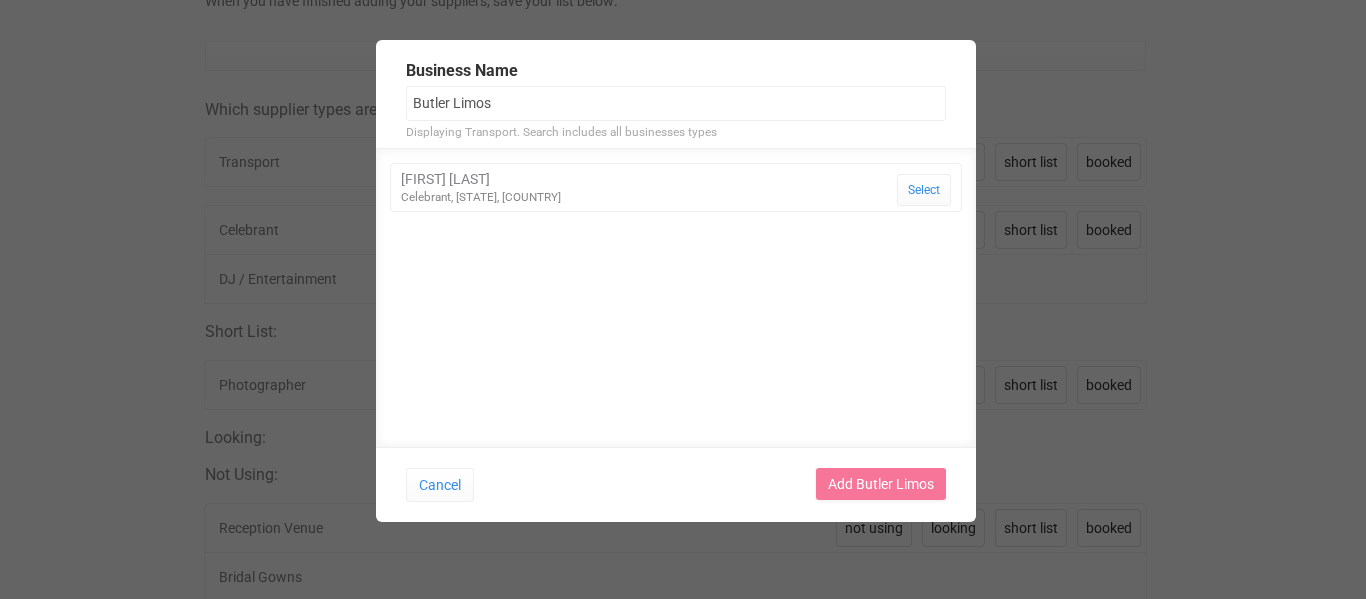 scroll, scrollTop: 0, scrollLeft: 0, axis: both 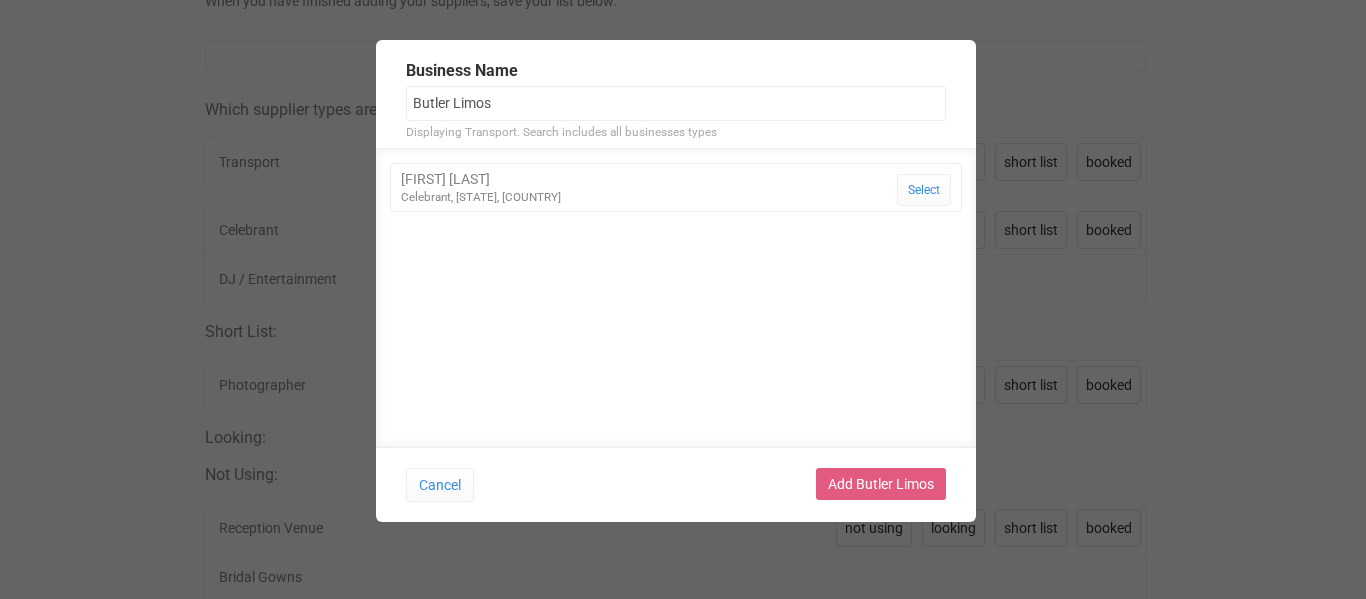 click on "Add Butler Limos" at bounding box center [881, 484] 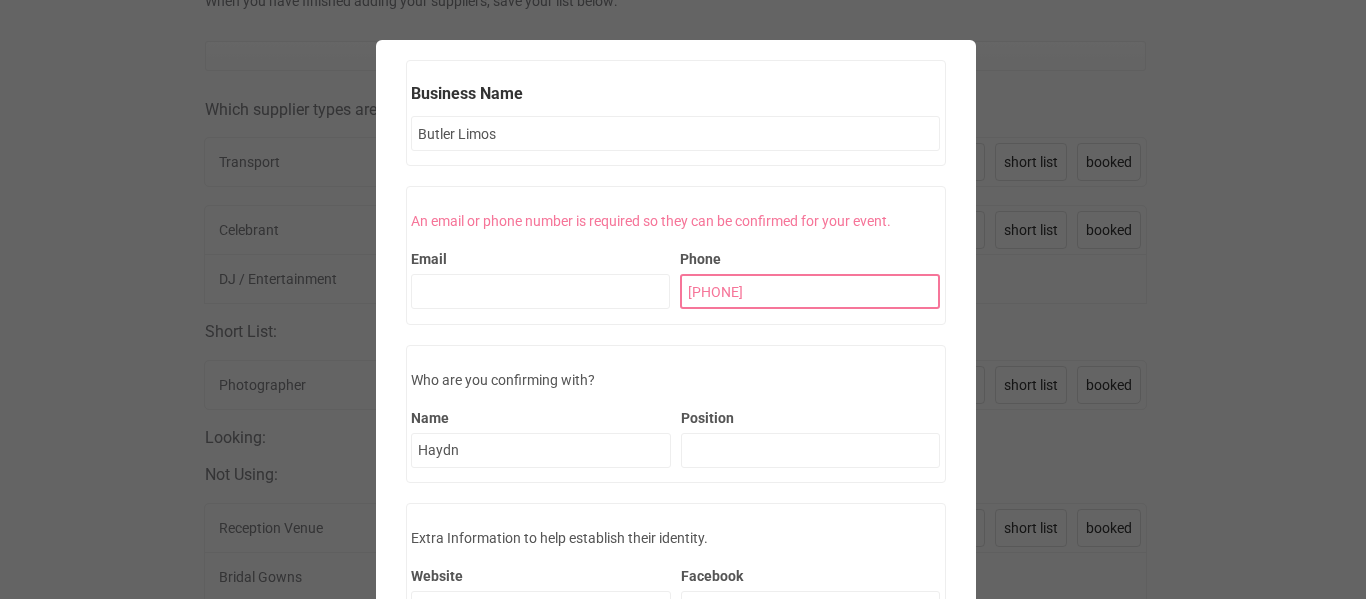 click on "0412046919" at bounding box center (810, 291) 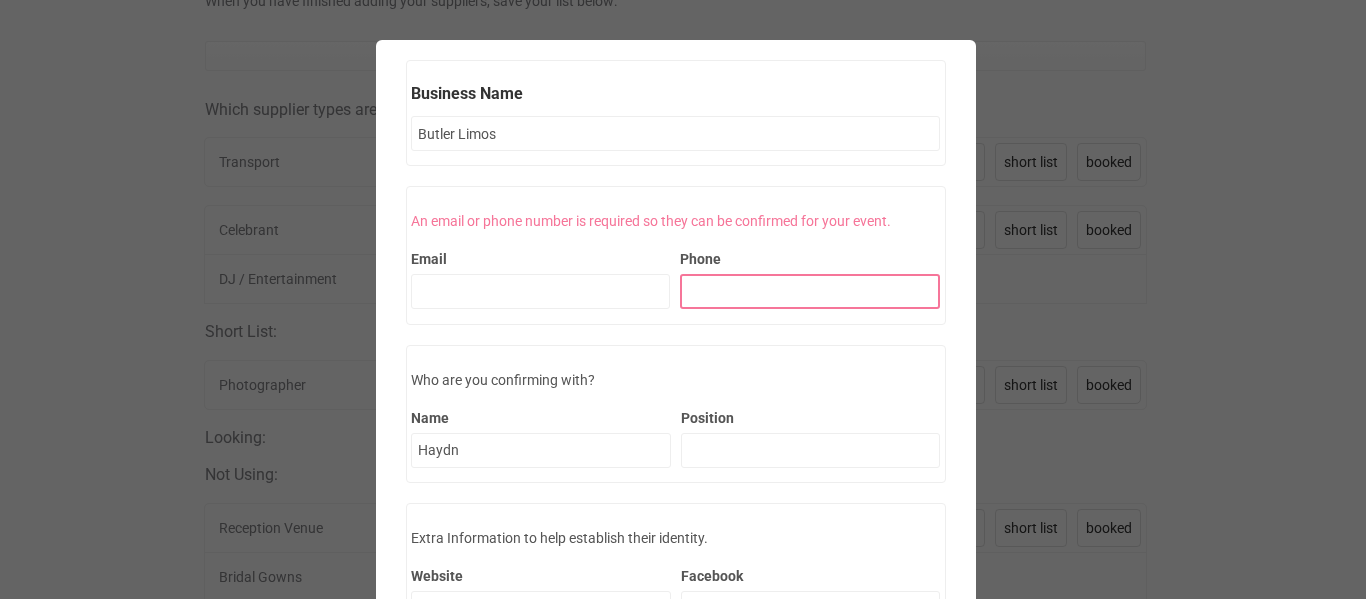 click on "Business Name Butler Limos
An email or phone number is required so they can be confirmed for your event.
Email
Phone
Who are you confirming with?
Name Haydn
Position
Extra Information to help establish their identity.
Website
Facebook https://www.facebook.com/butlerlimos/about
Address
Back
Working..." at bounding box center [676, 427] 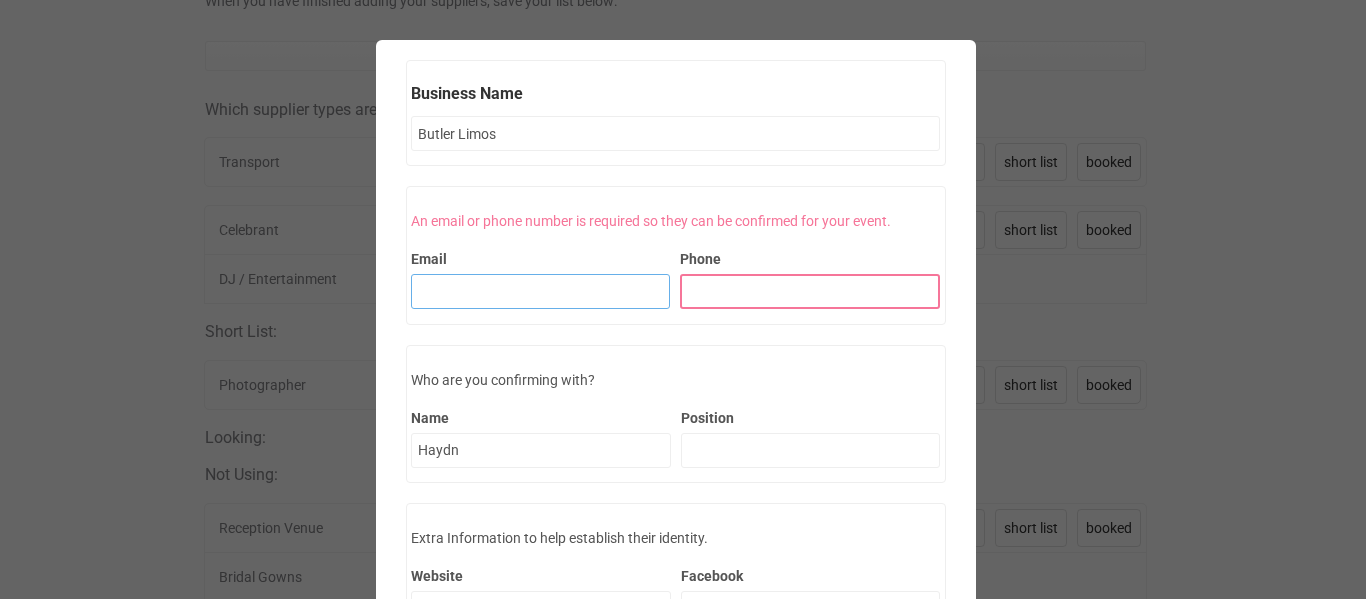 click on "Email" at bounding box center [540, 291] 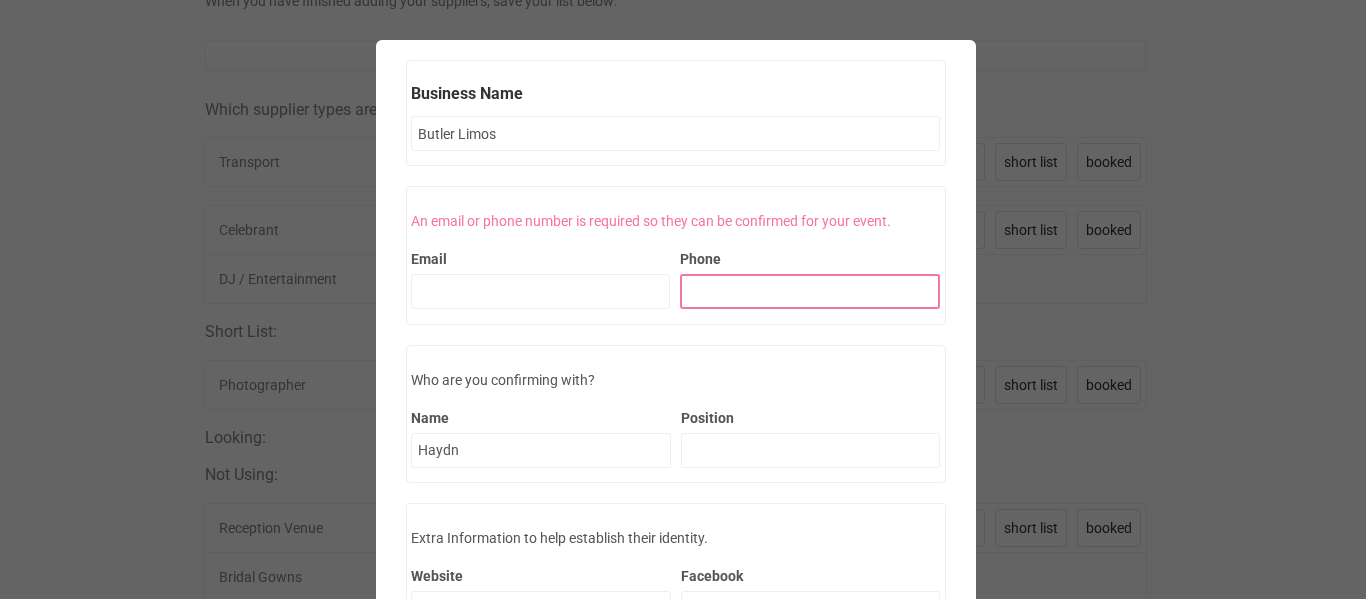 click on "Phone" at bounding box center (810, 291) 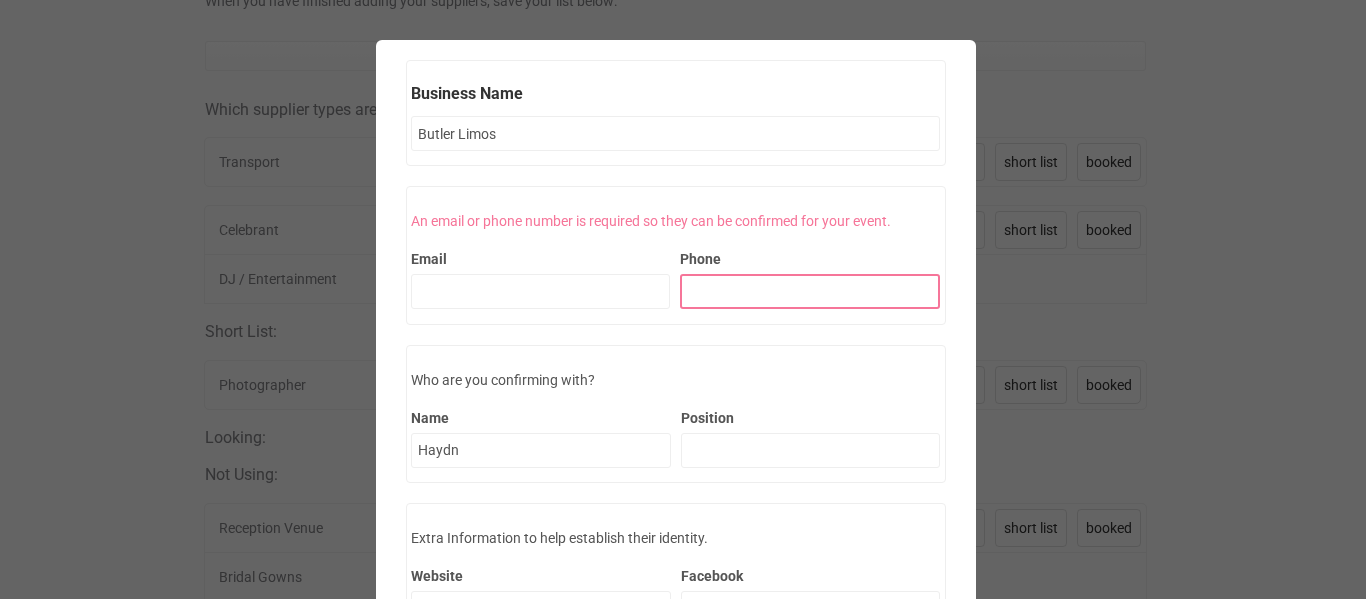 type on "-" 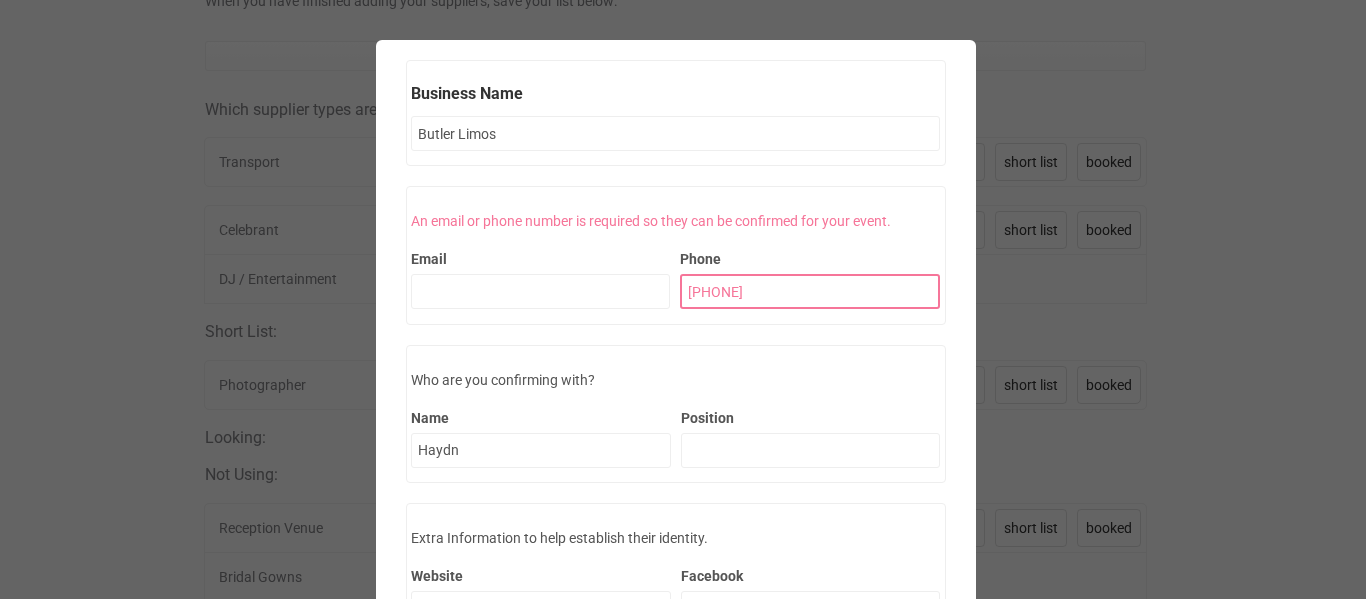 type on "0" 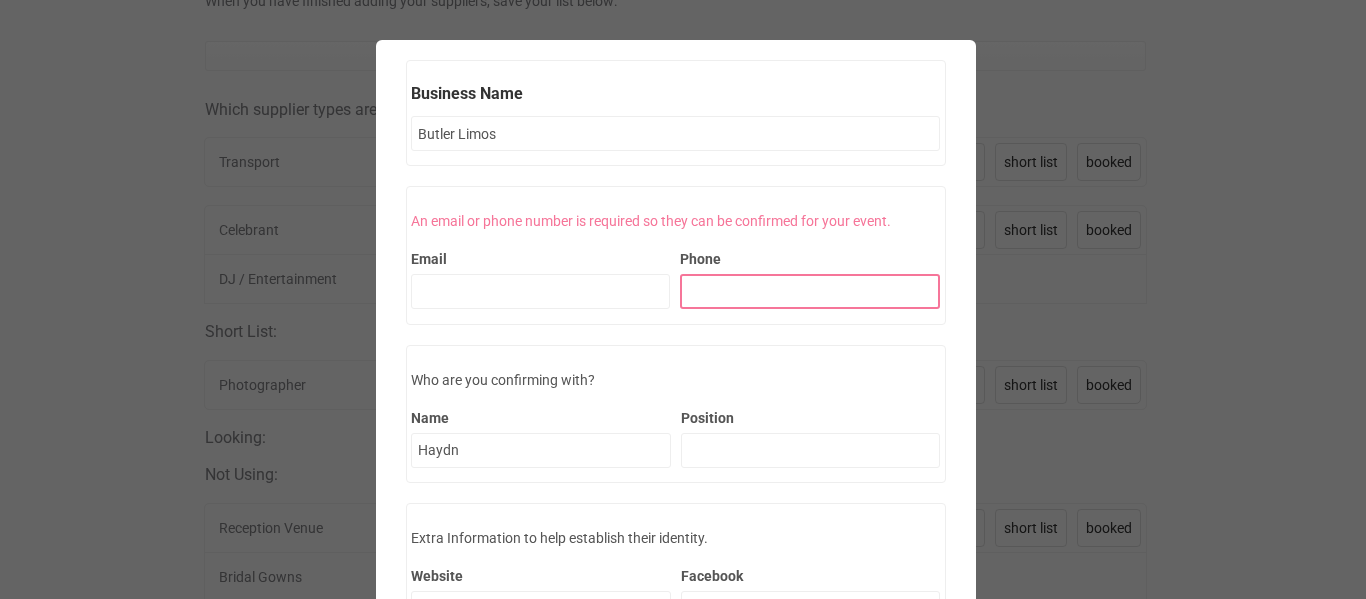 click on "Phone" at bounding box center (810, 291) 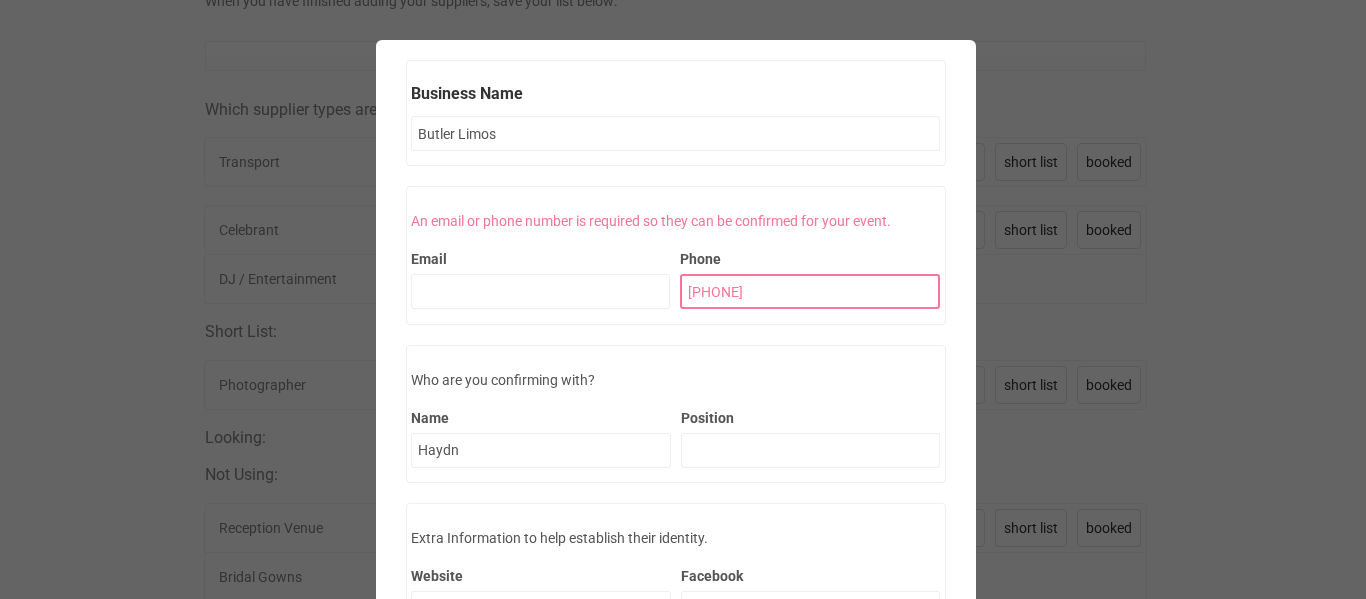 type on "0412 046 919" 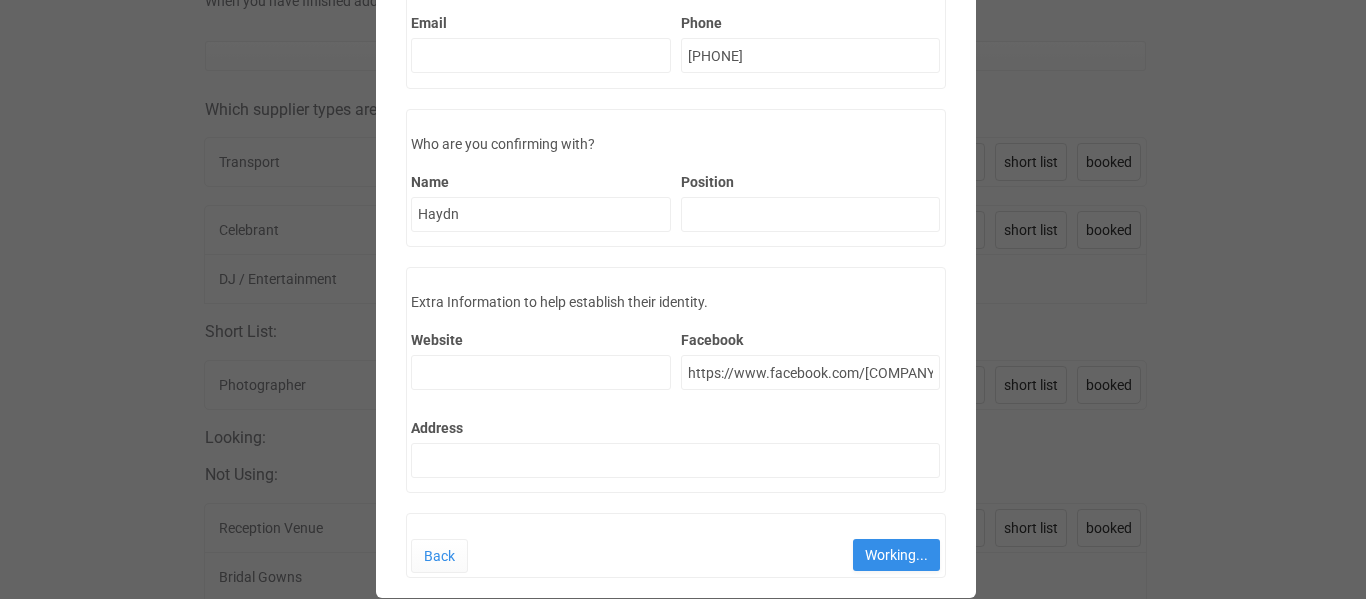 scroll, scrollTop: 255, scrollLeft: 0, axis: vertical 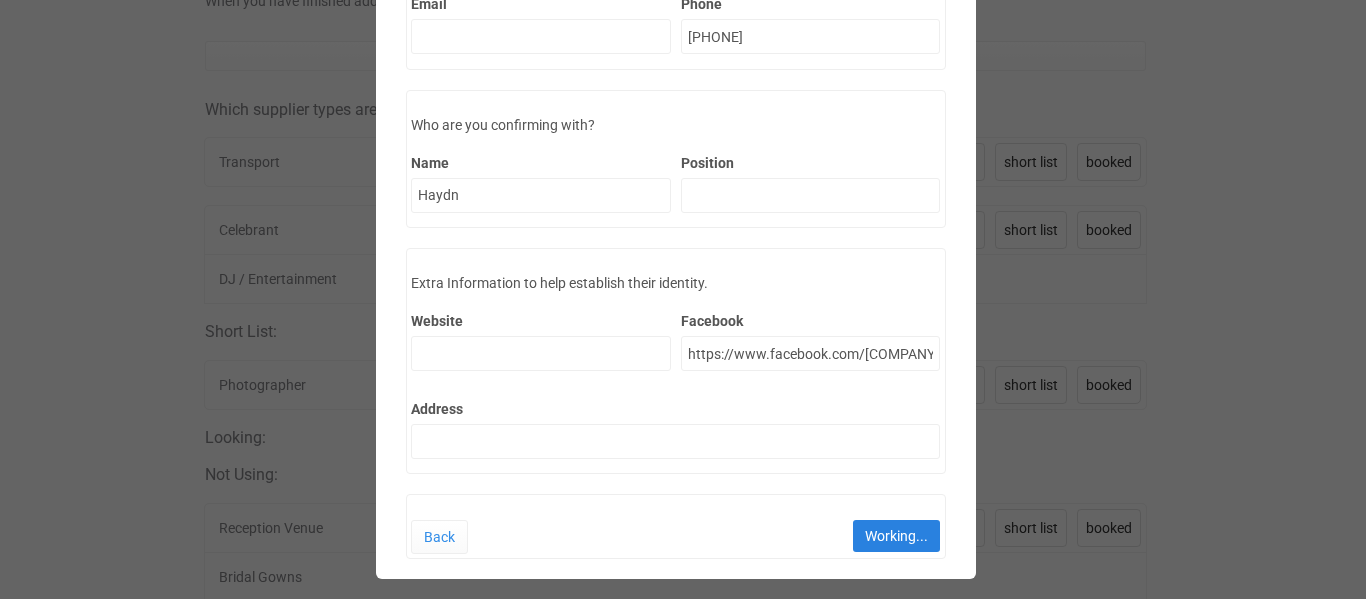 click on "Working..." at bounding box center [896, 536] 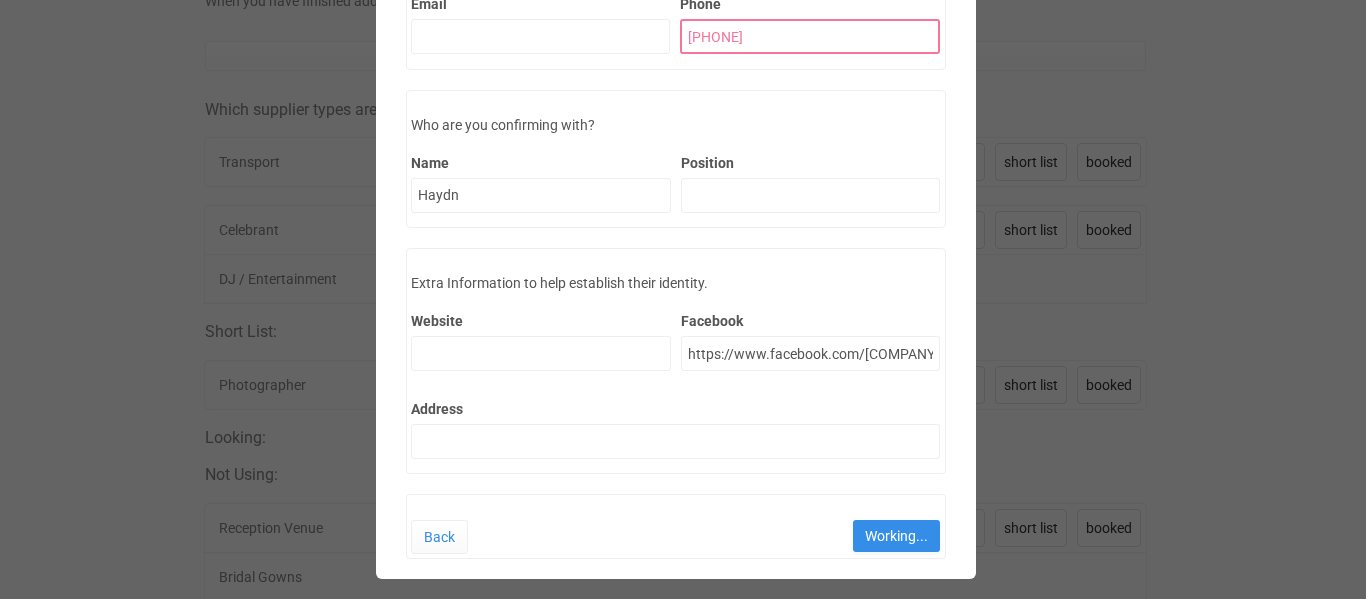 click on "Who are you confirming with?
Name Haydn
Position" at bounding box center (676, 159) 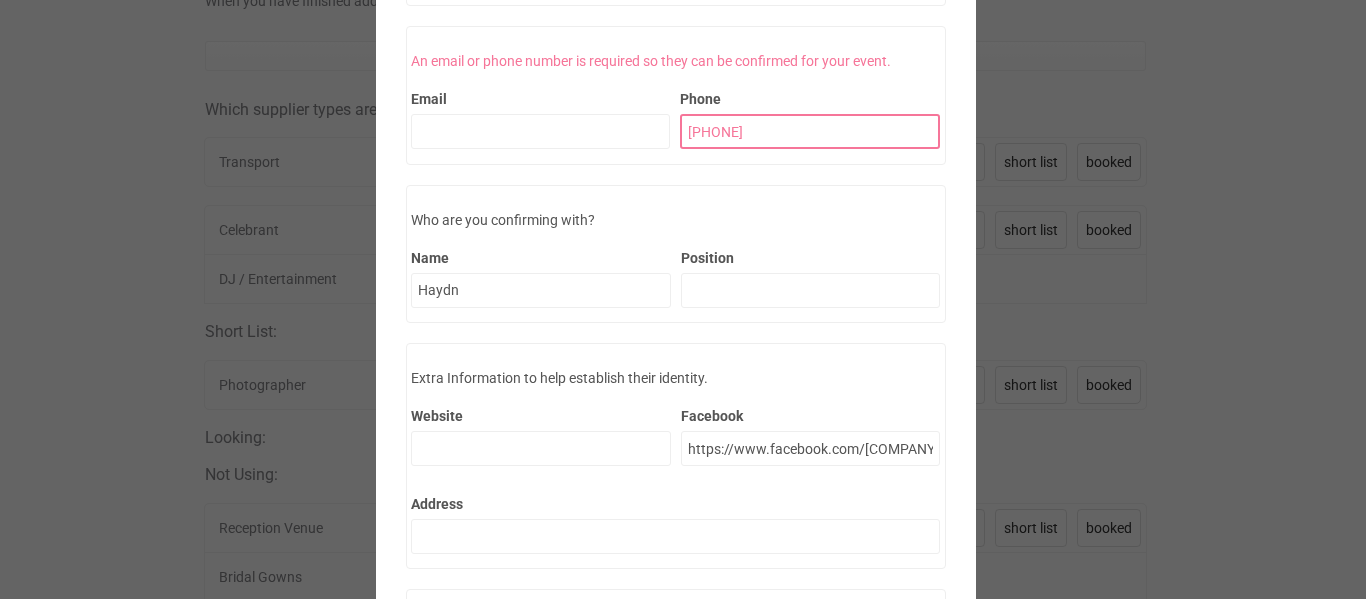 scroll, scrollTop: 0, scrollLeft: 0, axis: both 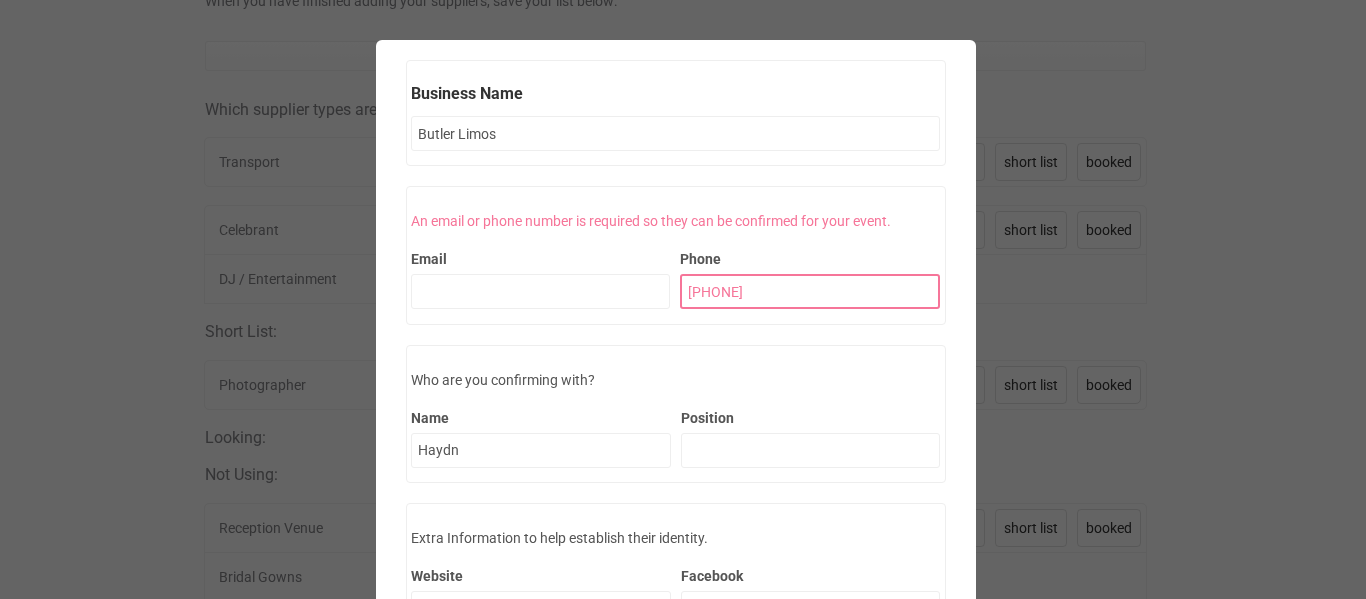 click on "Business Name
Butler Limos
Displaying Transport.  Search includes all businesses types
Imperial Travel Services
Transport
Select
Limoso Luxury Transport Brisbane
Transport, Eagle Farm, Queensland, Australia
Select
A  Golden Roller
Transport, Coopers Plains, Queensland, Australia
Select
Adelaide Mustang
Transport, Dernancourt, South Australia, Australia
Select
Allways Wedding Cars
Transport
Select
Always Classic Cars
Transport, Melbourne, Victoria, Australia
Select
Ambassador Limousine Hire
Transport
Select
Angel Classic Car
Transport
Select" at bounding box center [675, 427] 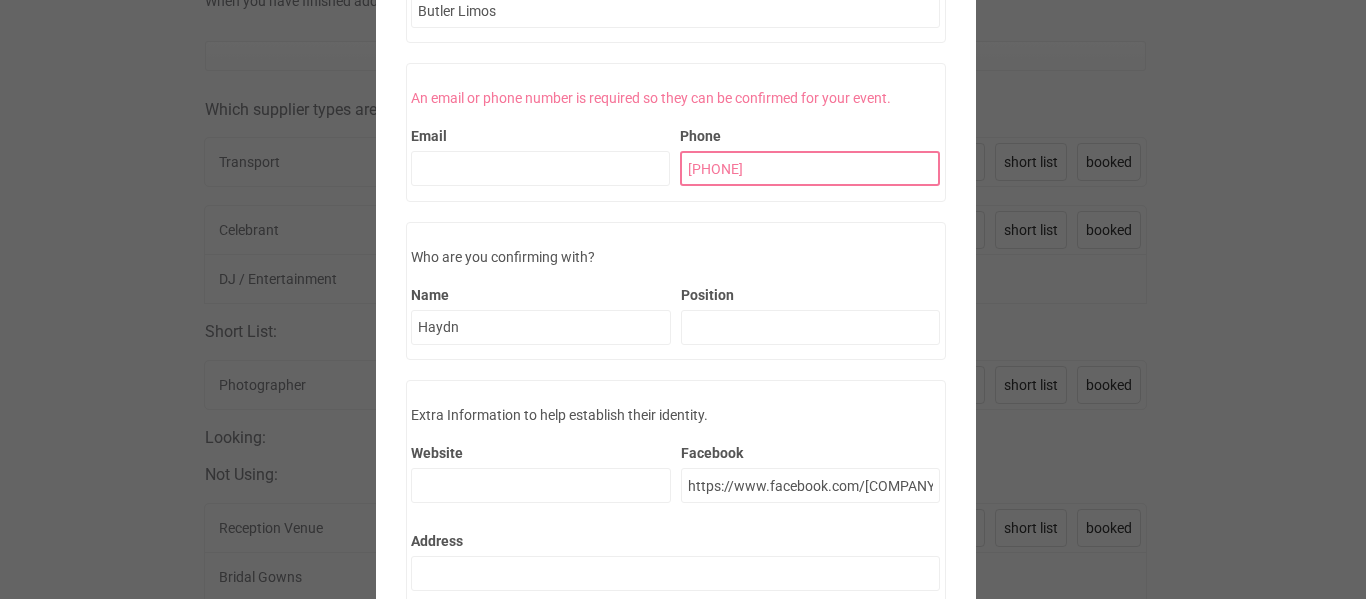 scroll, scrollTop: 255, scrollLeft: 0, axis: vertical 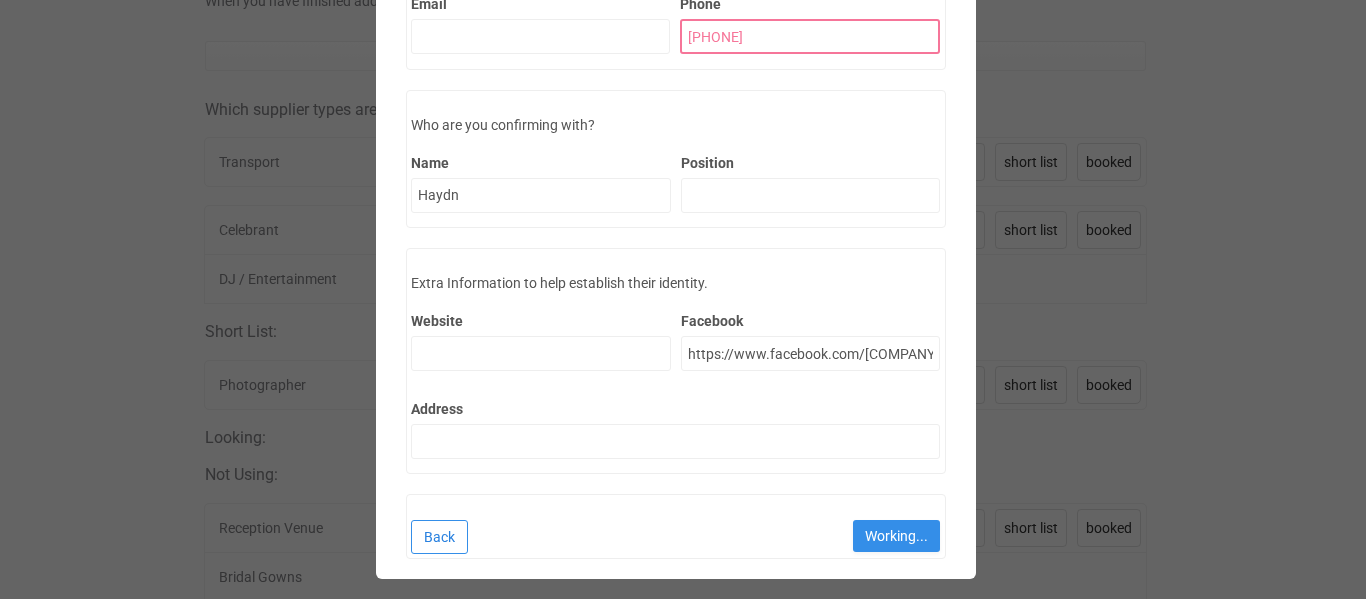 click on "Back" at bounding box center [439, 537] 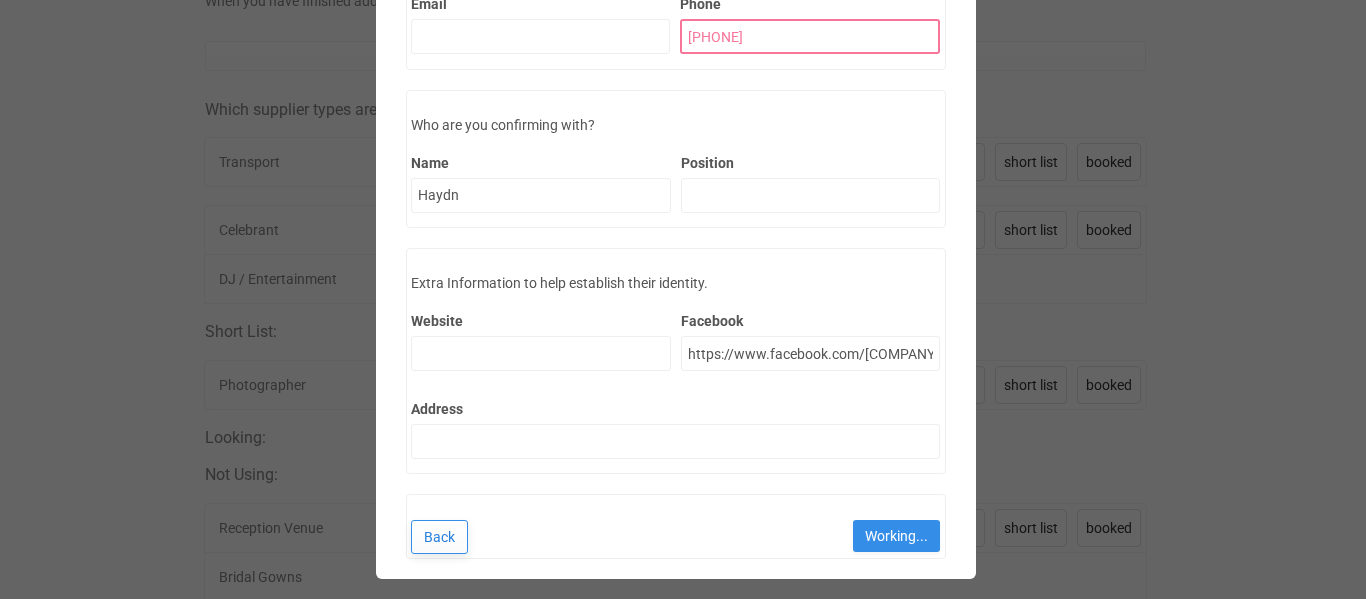 scroll, scrollTop: 0, scrollLeft: 0, axis: both 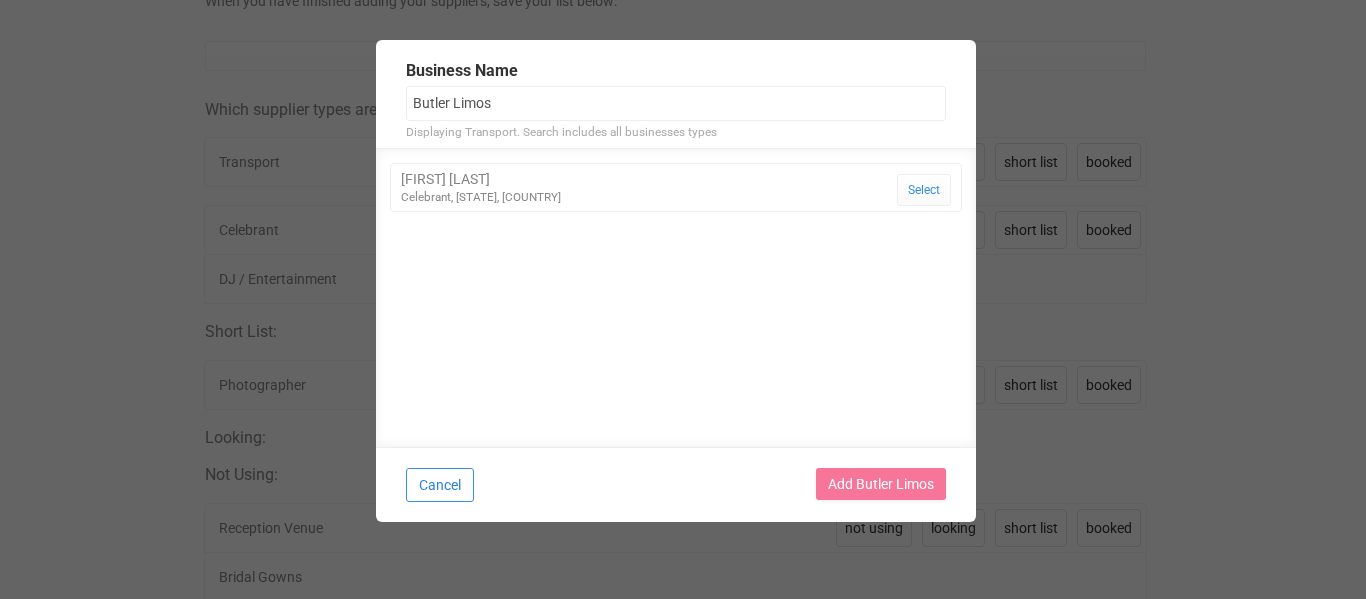 click on "Cancel" at bounding box center [440, 485] 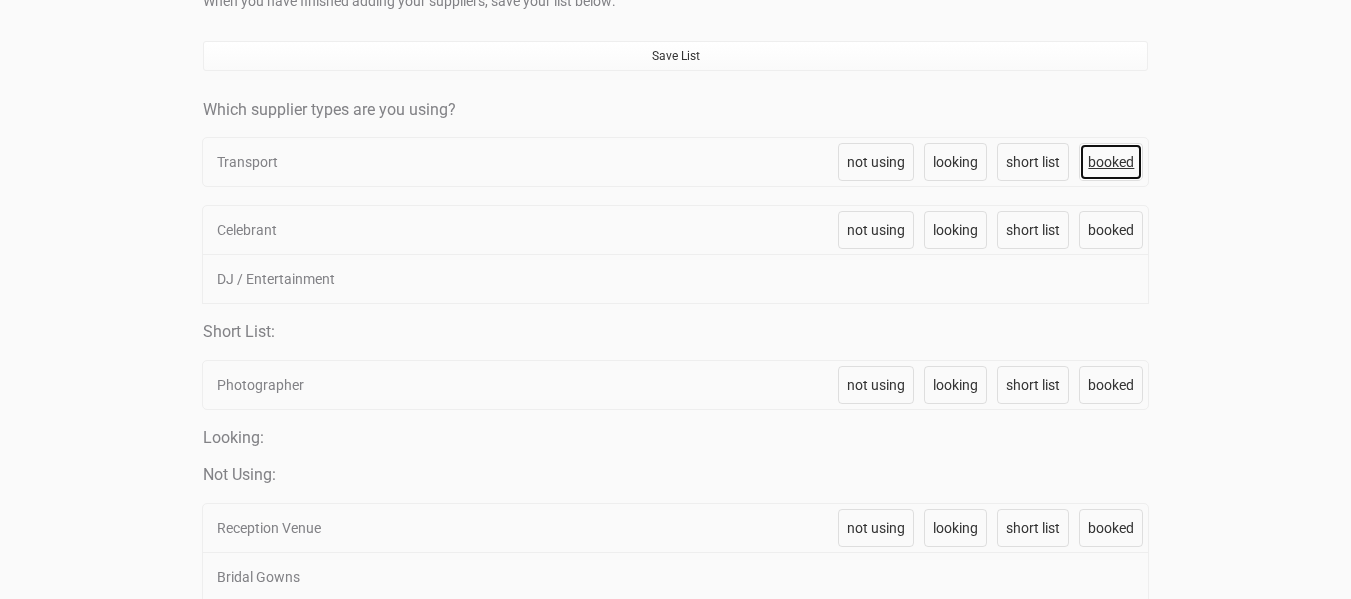 click on "booked" at bounding box center [1111, 162] 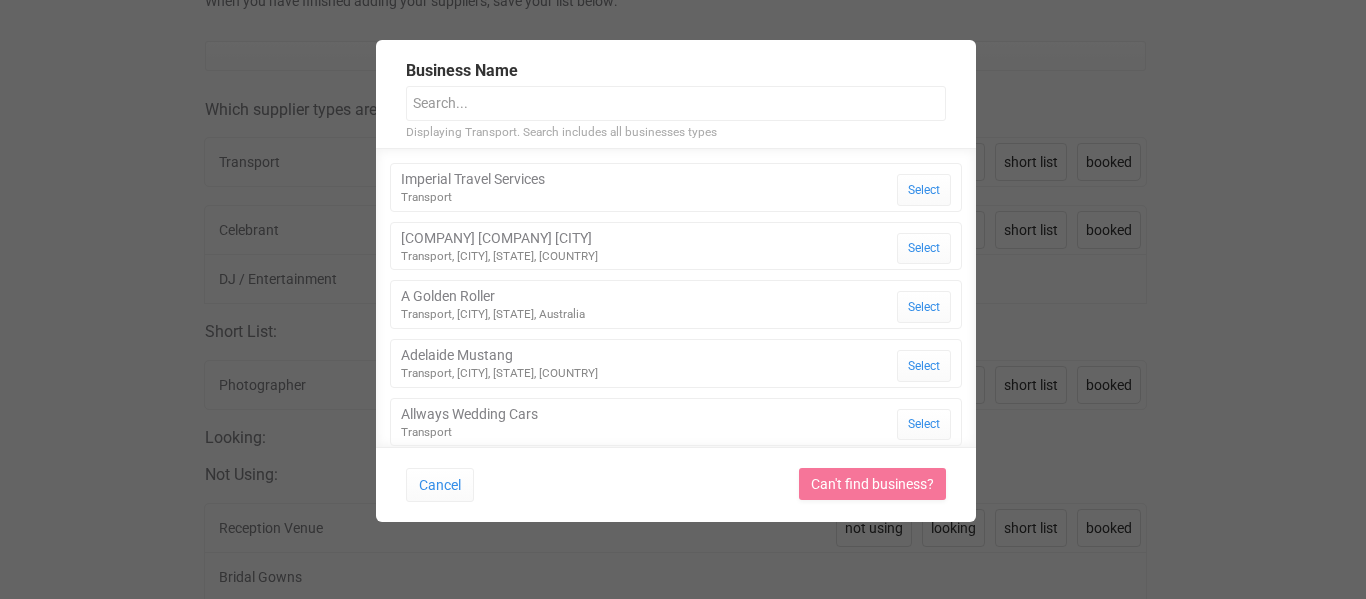 click on "Displaying Transport. Search includes all businesses types" at bounding box center [561, 132] 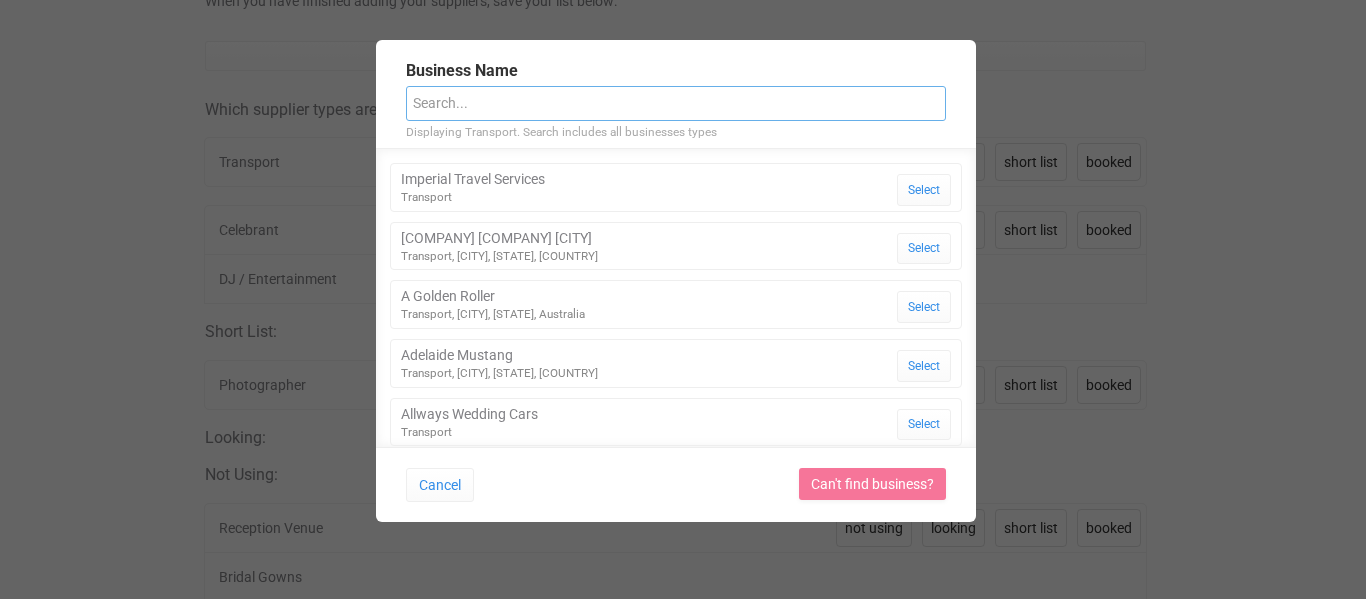 click at bounding box center (676, 103) 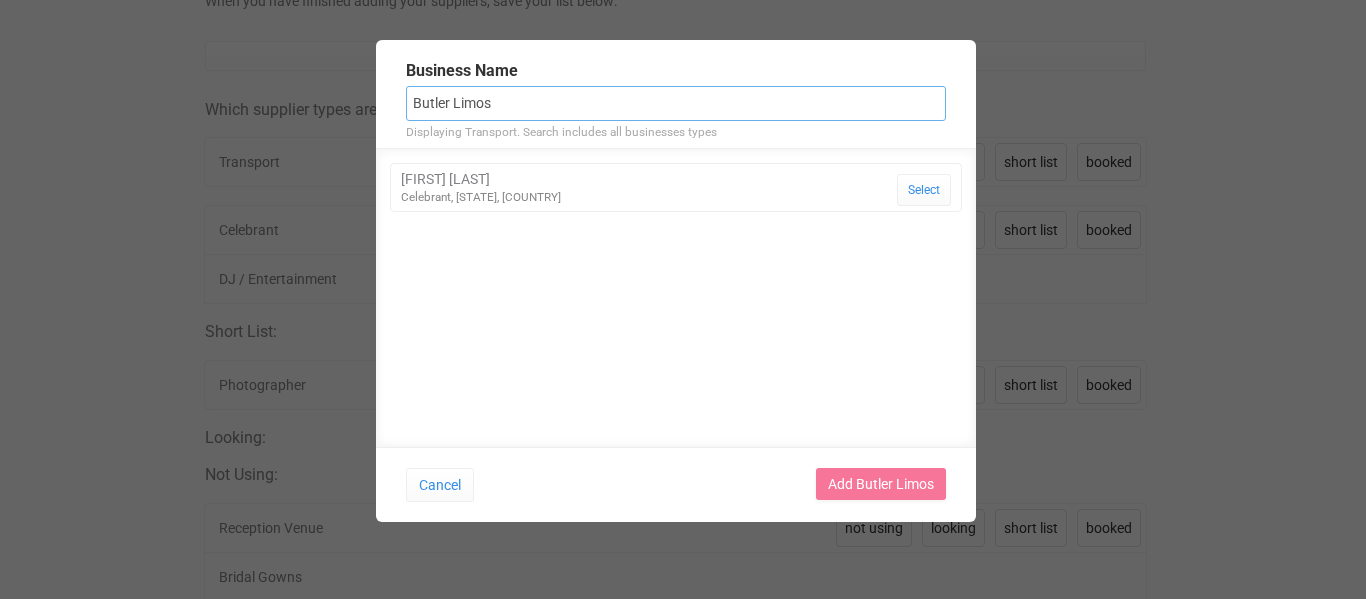 type on "Butler Limos" 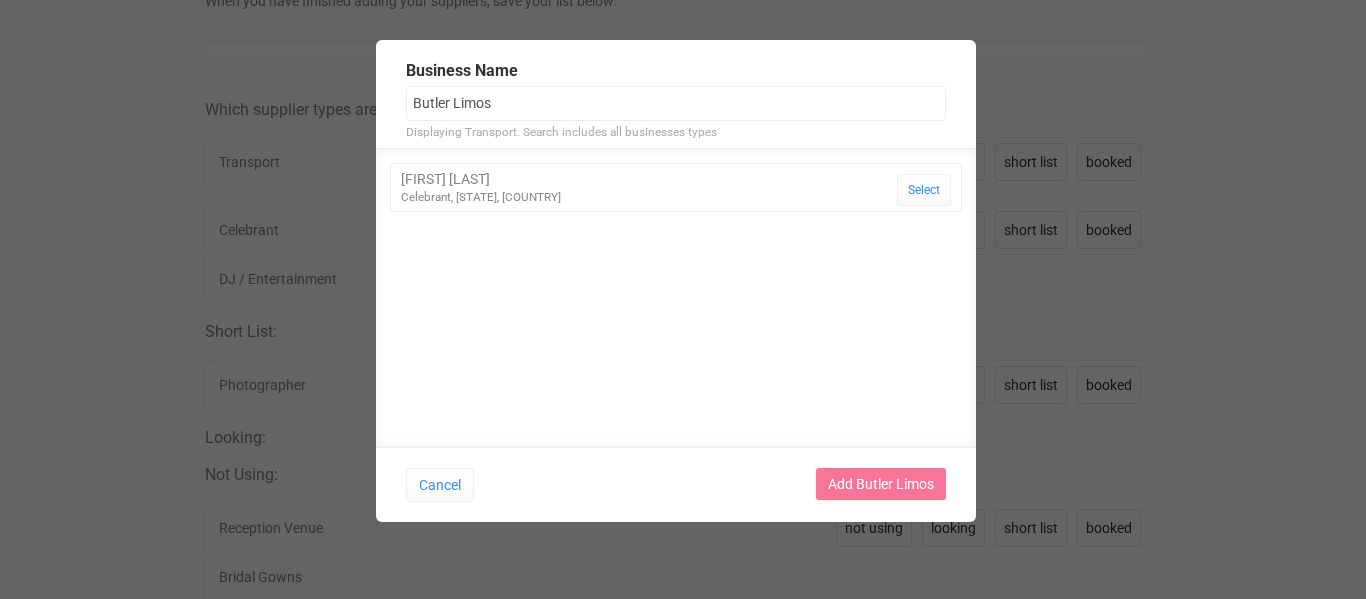 click on "Imperial Travel Services
Transport
Select
Limoso Luxury Transport Brisbane
Transport, Eagle Farm, Queensland, Australia
Select
A  Golden Roller
Transport, Coopers Plains, Queensland, Australia
Select
Adelaide Mustang
Transport, Dernancourt, South Australia, Australia
Select
Allways Wedding Cars
Transport
Select
Always Classic Cars
Transport, Melbourne, Victoria, Australia
Select
Ambassador Limousine Hire
Transport
Select
Angel Classic Car
Transport
Select
Arrive First Class
Transport, Cardiff, New South Wales, Australia
Select
BMW Valley Dealership
Transport" at bounding box center (676, 298) 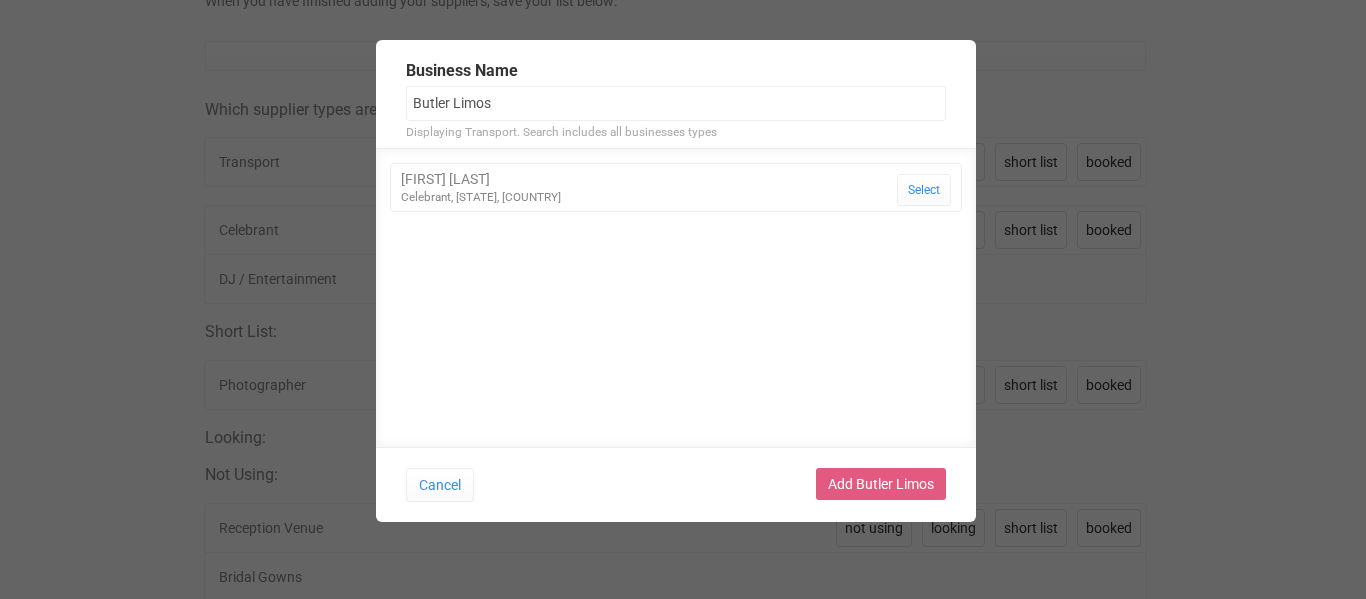 click on "Add Butler Limos" at bounding box center [881, 484] 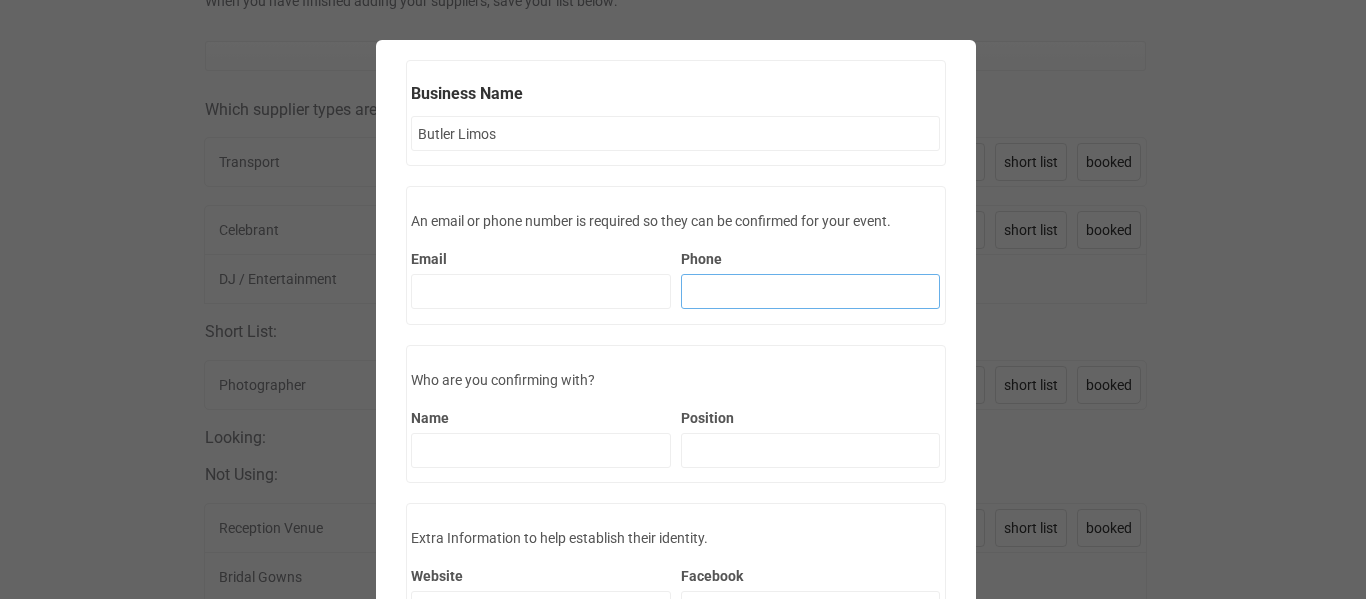 click on "Phone" at bounding box center [811, 291] 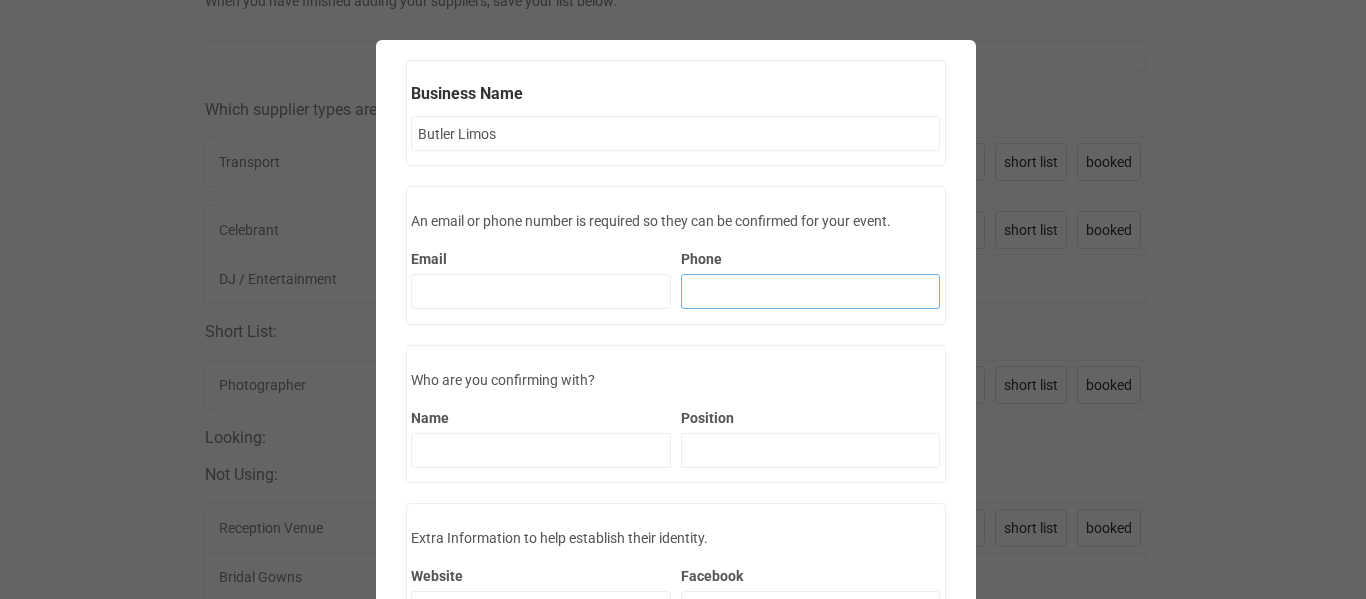 paste on "0412 046 919" 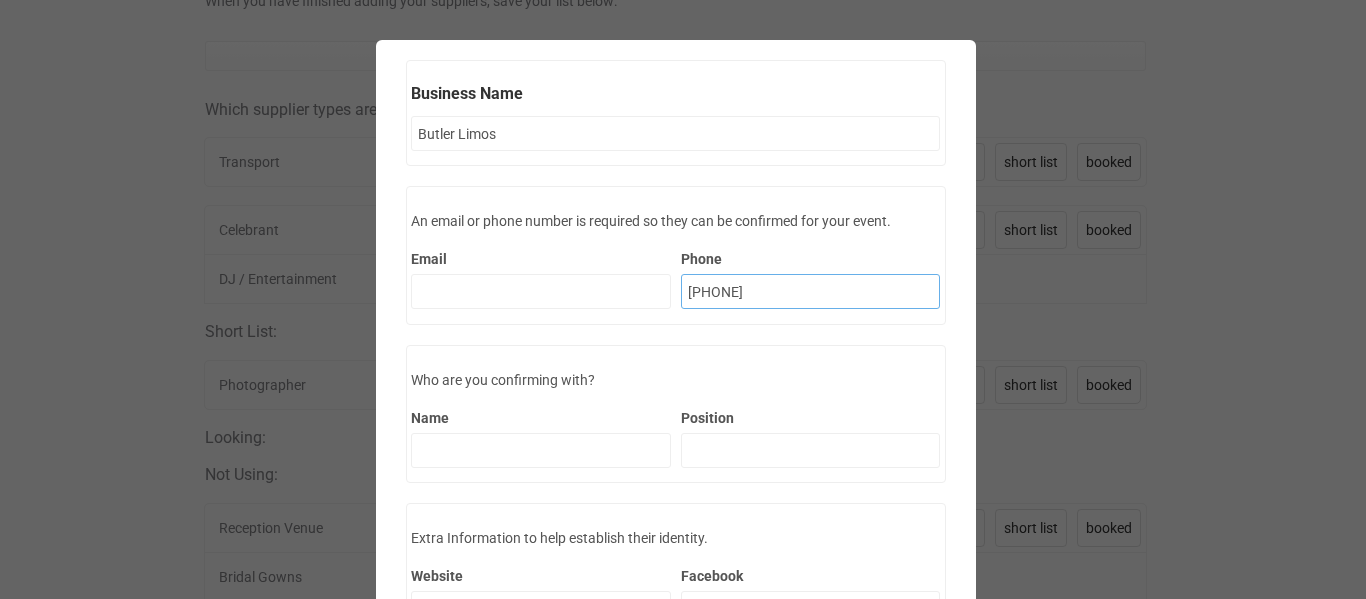 type on "0412 046 919" 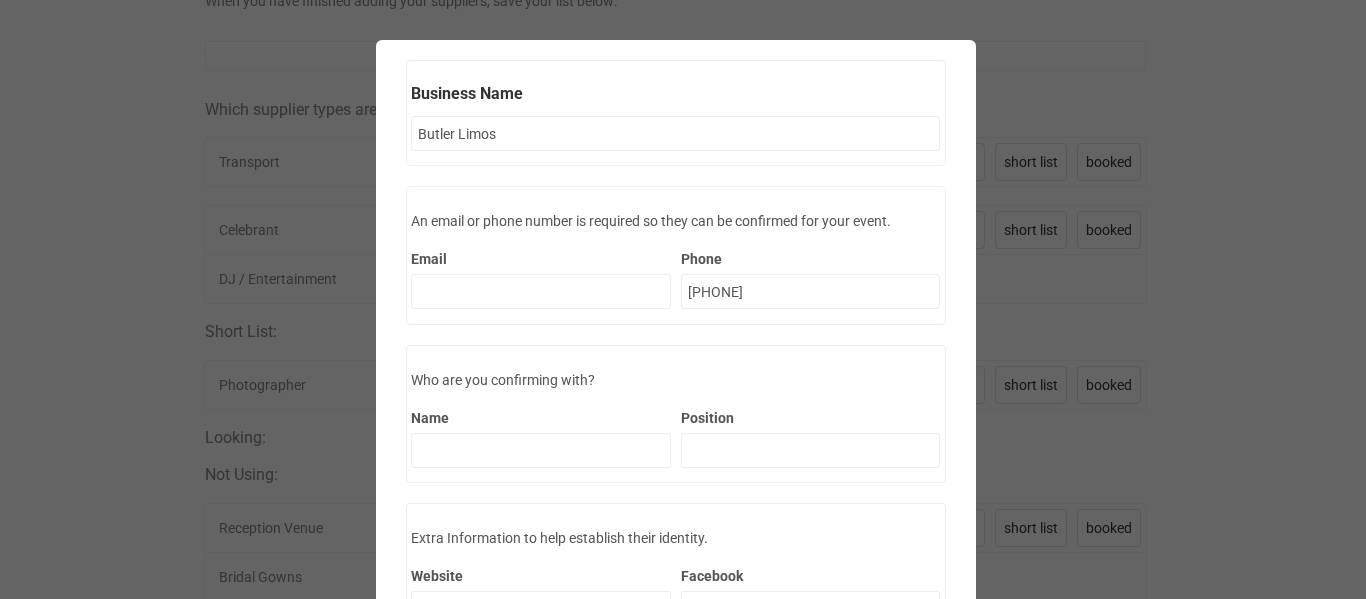 click on "An email or phone number is required so they can be confirmed for your event.
Email
Phone 0412 046 919" at bounding box center (676, 255) 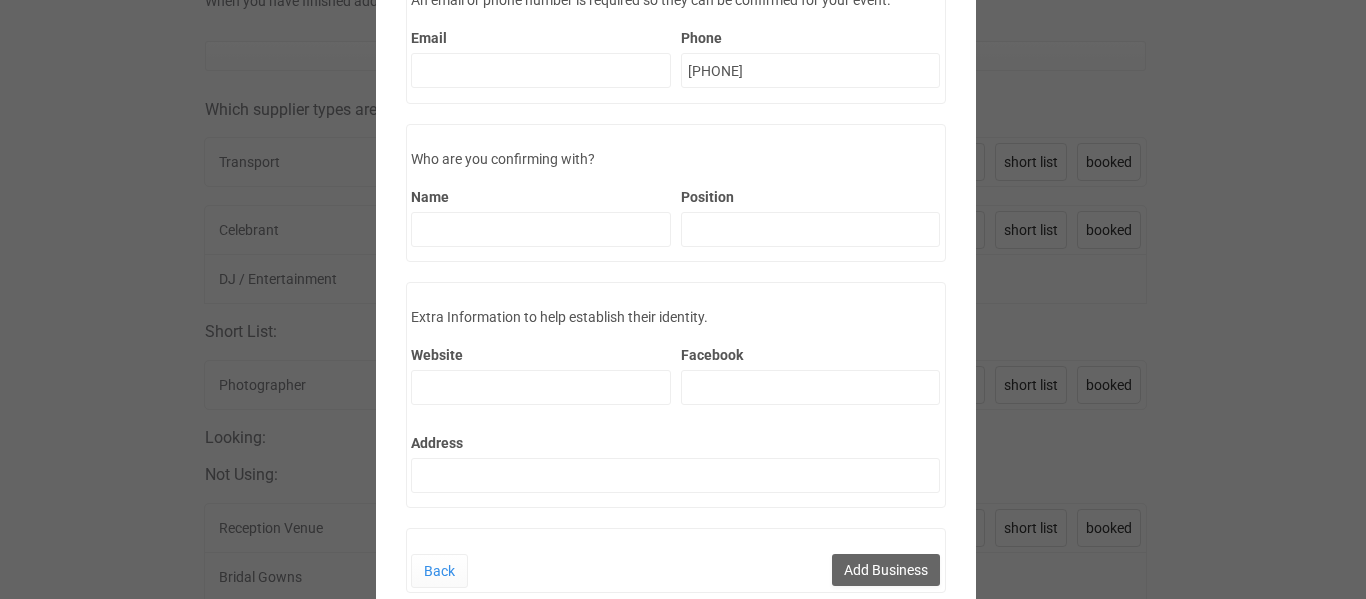scroll, scrollTop: 255, scrollLeft: 0, axis: vertical 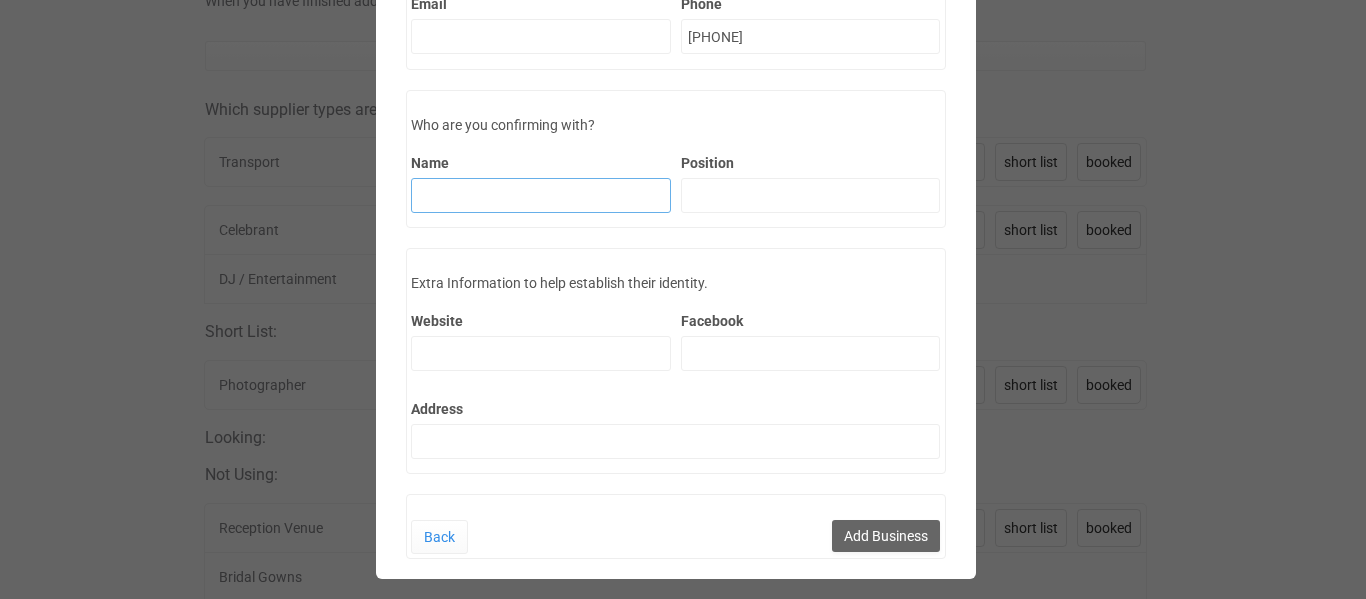click on "Name" at bounding box center [541, 195] 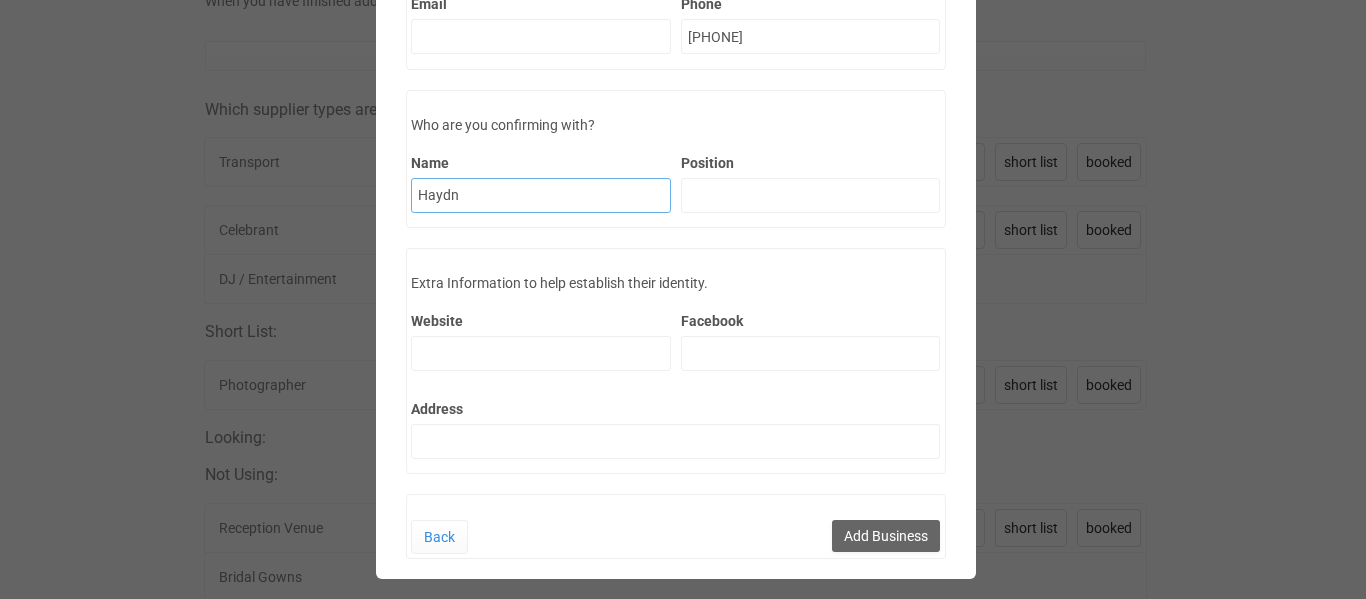 type on "Haydn" 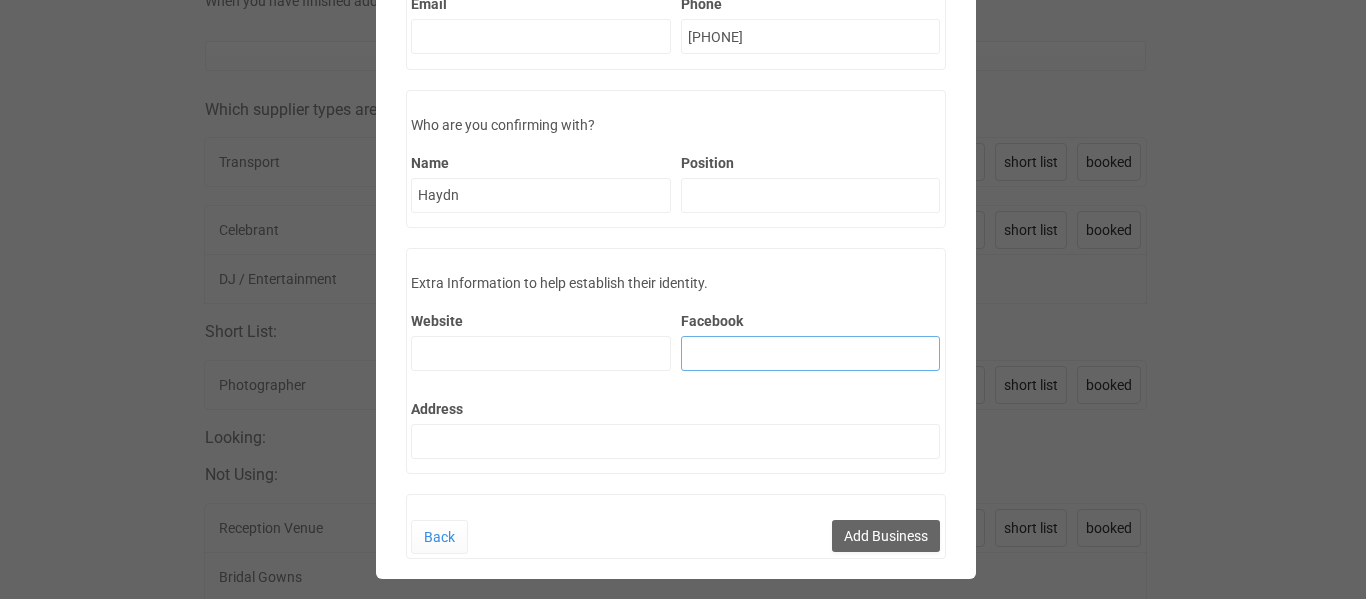 click on "Facebook" at bounding box center (811, 353) 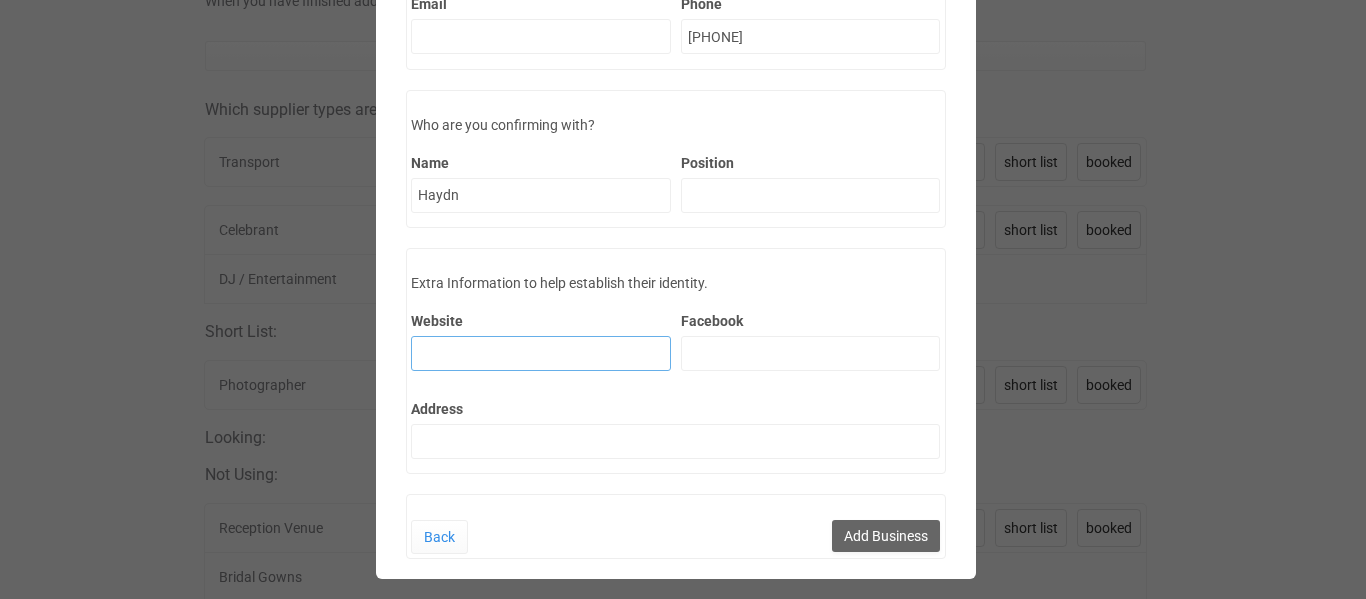 drag, startPoint x: 699, startPoint y: 359, endPoint x: 643, endPoint y: 361, distance: 56.0357 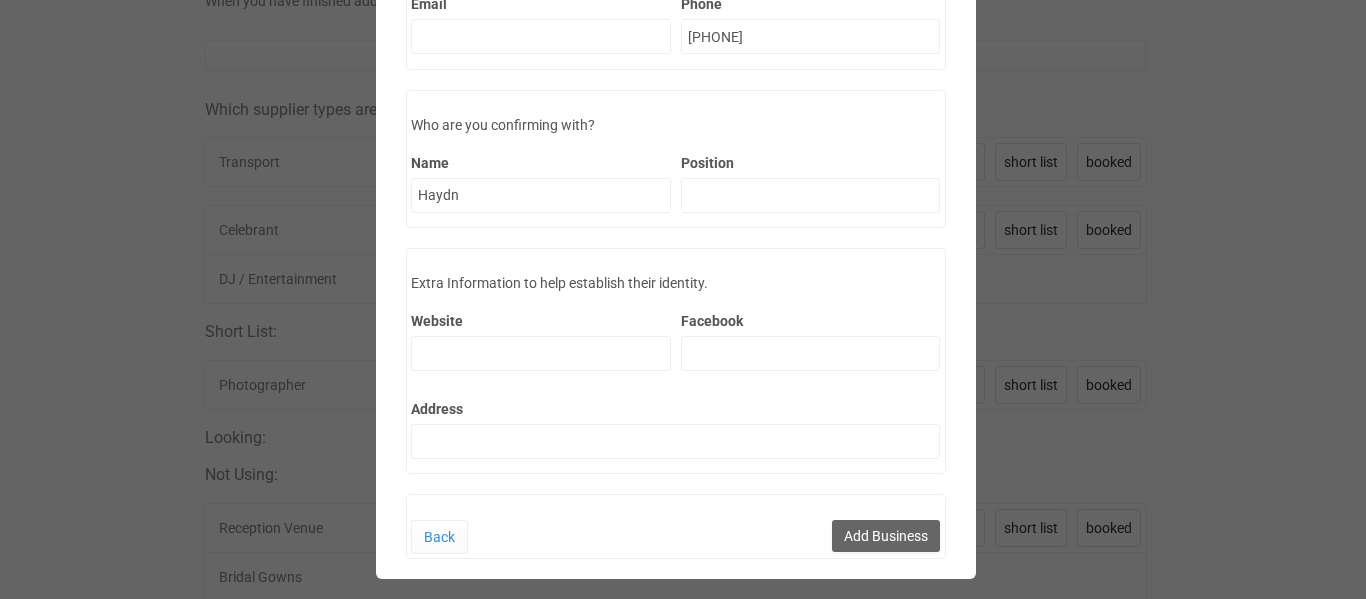 click on "Facebook" at bounding box center (811, 332) 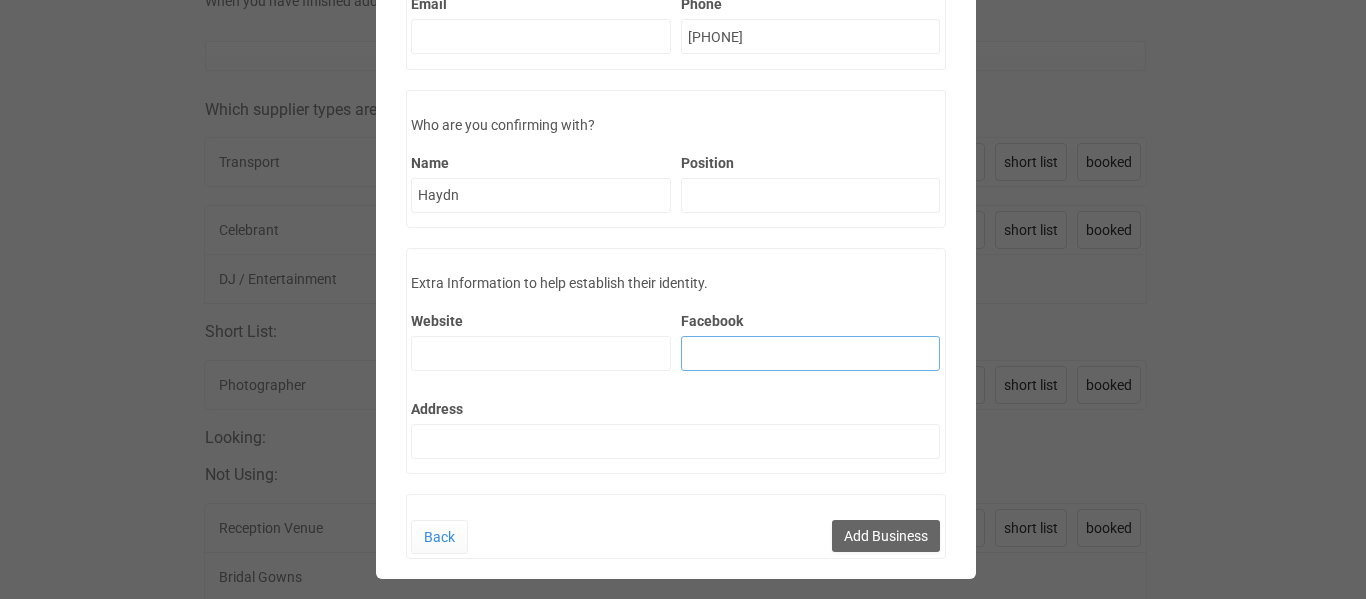 click on "Facebook" at bounding box center (811, 353) 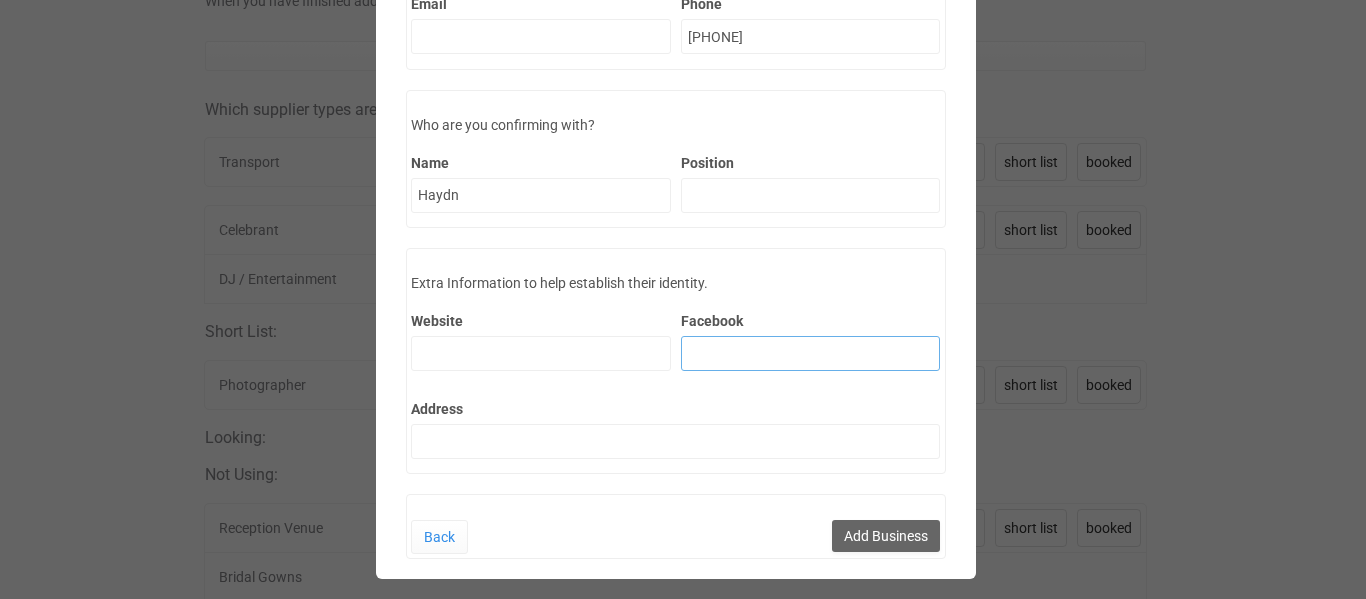 click on "Facebook" at bounding box center (811, 353) 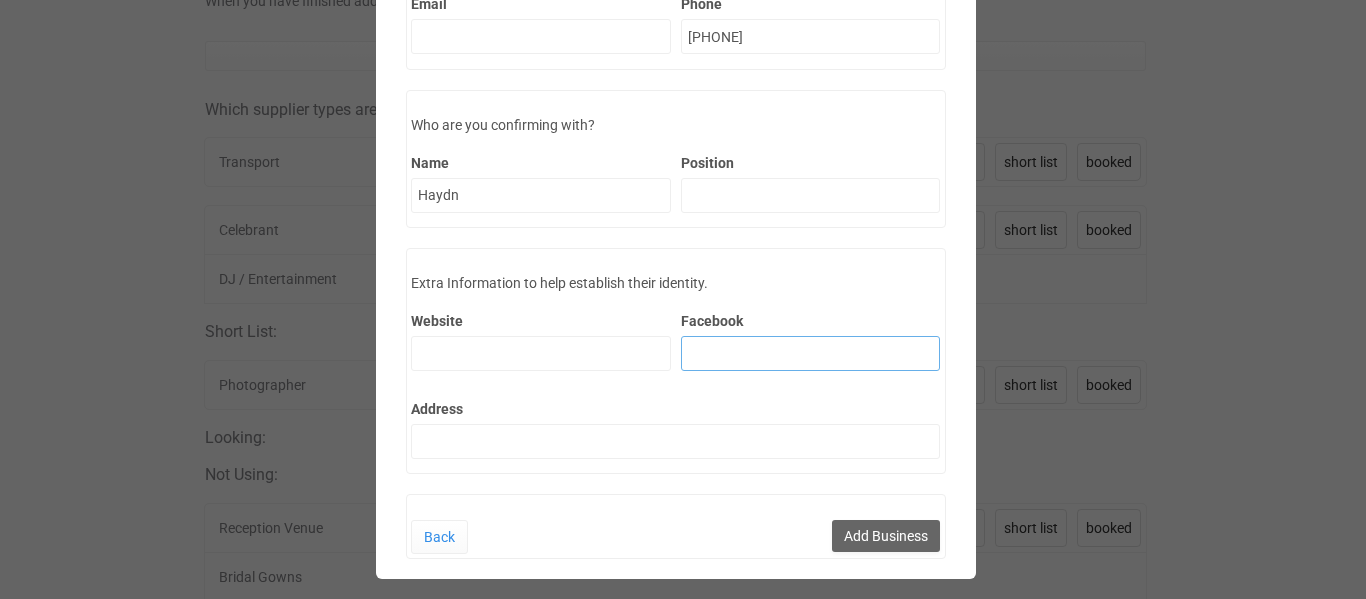 paste on "https://www.facebook.com/butlerlimos" 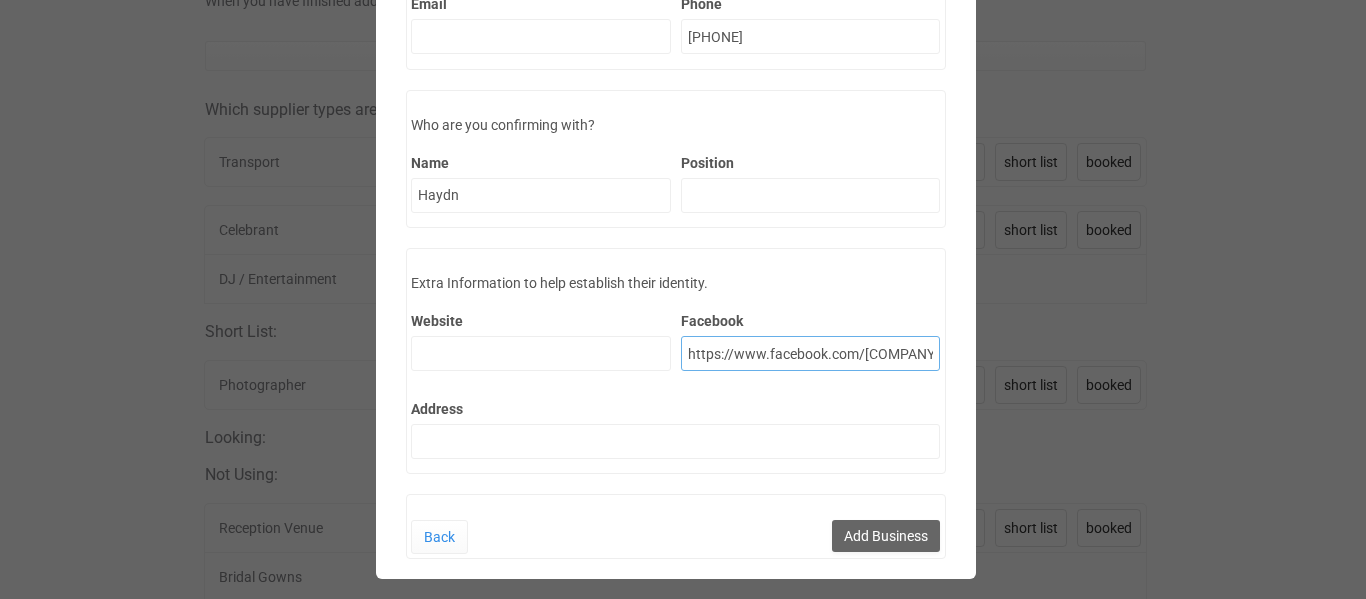 type on "https://www.facebook.com/butlerlimos" 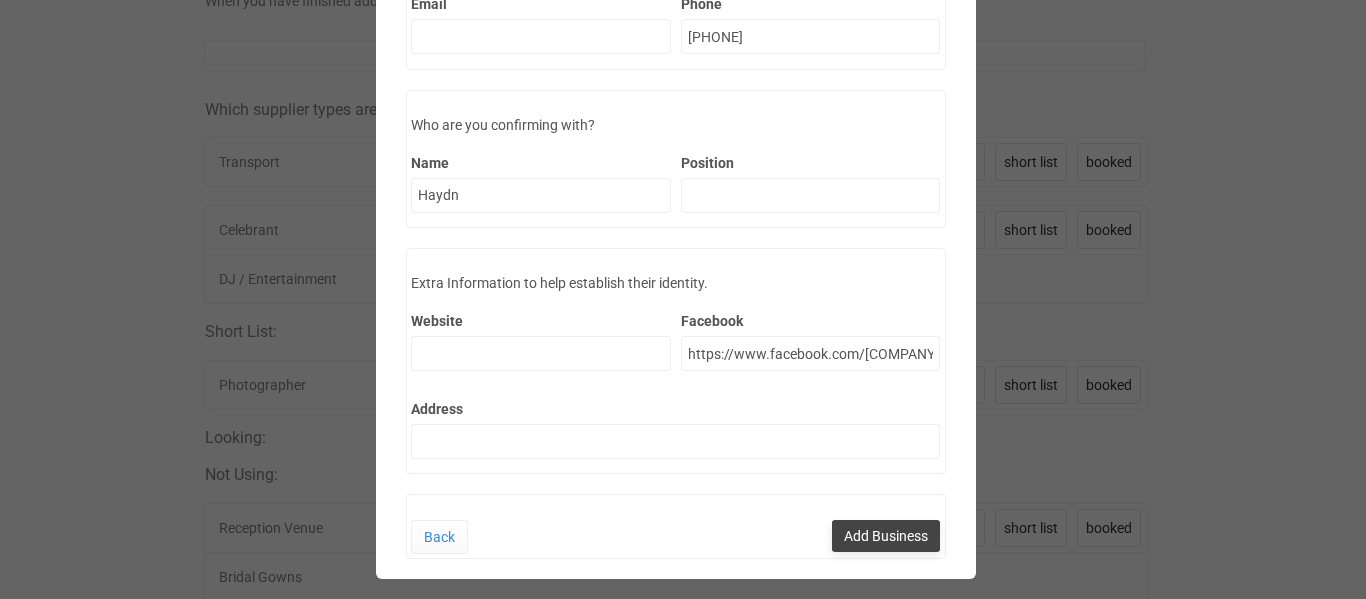 drag, startPoint x: 788, startPoint y: 493, endPoint x: 833, endPoint y: 528, distance: 57.00877 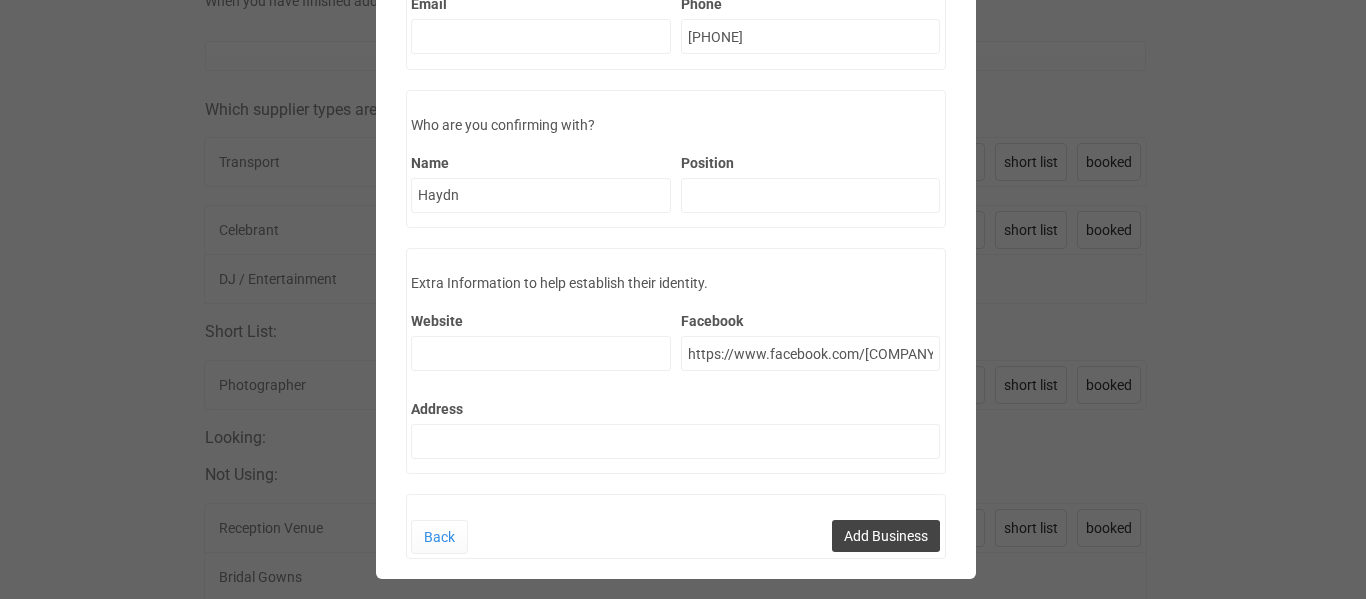 click on "Add Business" at bounding box center (886, 536) 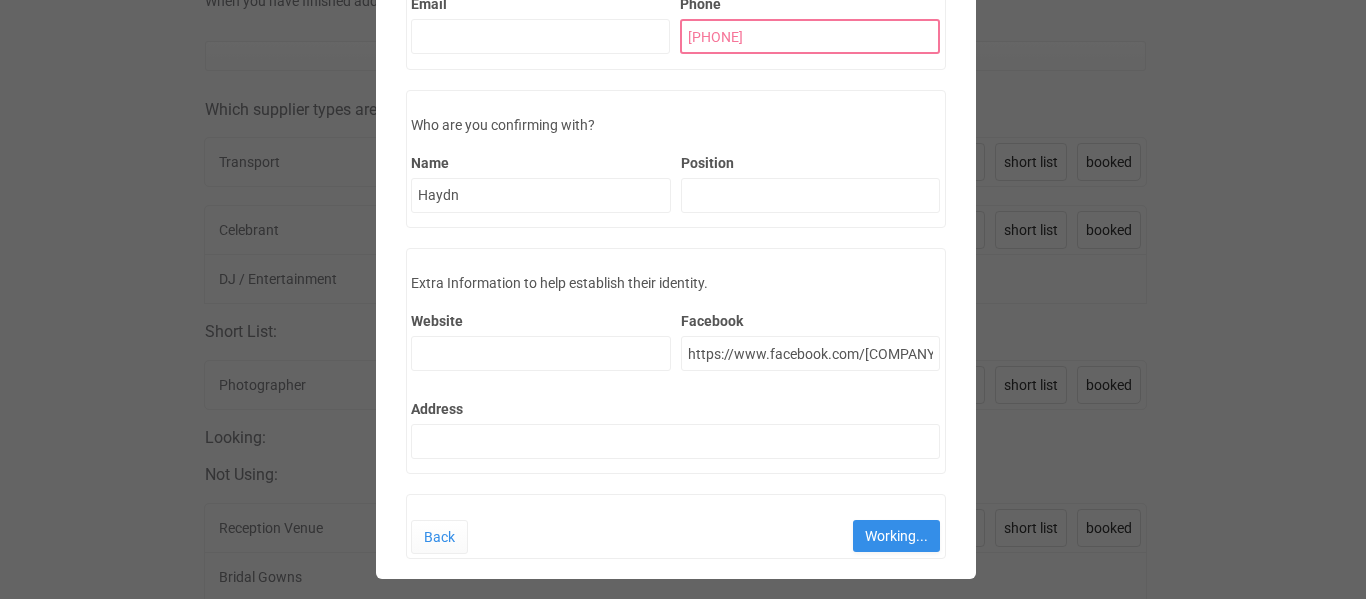 drag, startPoint x: 752, startPoint y: 37, endPoint x: 807, endPoint y: 61, distance: 60.00833 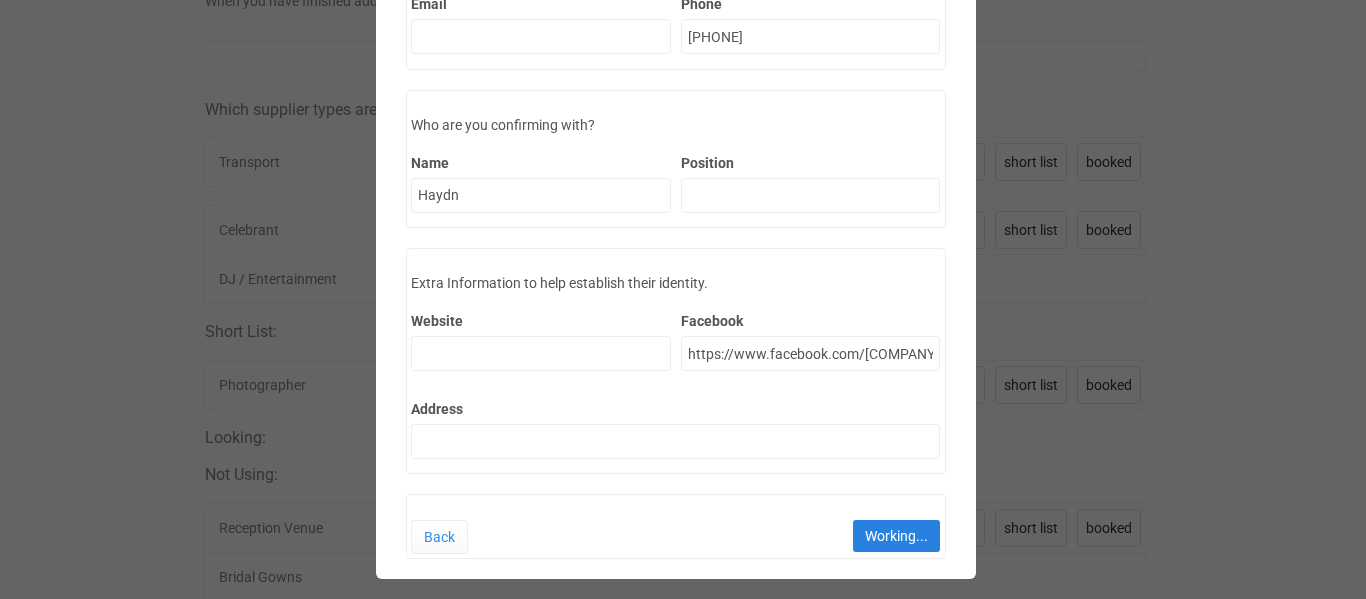 click on "Working..." at bounding box center [896, 536] 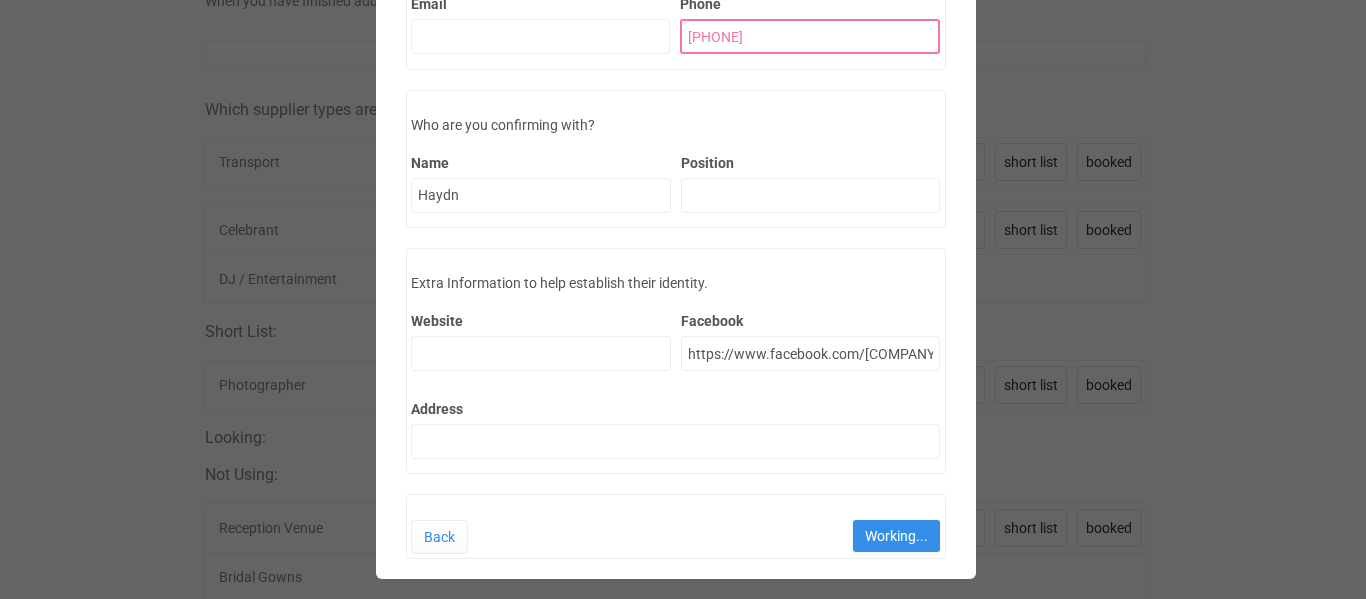 click on "Business Name
Butler Limos
Displaying Transport.  Search includes all businesses types
Imperial Travel Services
Transport
Select
Limoso Luxury Transport Brisbane
Transport, Eagle Farm, Queensland, Australia
Select
A  Golden Roller
Transport, Coopers Plains, Queensland, Australia
Select
Adelaide Mustang
Transport, Dernancourt, South Australia, Australia
Select
Allways Wedding Cars
Transport
Select
Always Classic Cars
Transport, Melbourne, Victoria, Australia
Select
Ambassador Limousine Hire
Transport
Select
Angel Classic Car
Transport
Select" at bounding box center [675, 172] 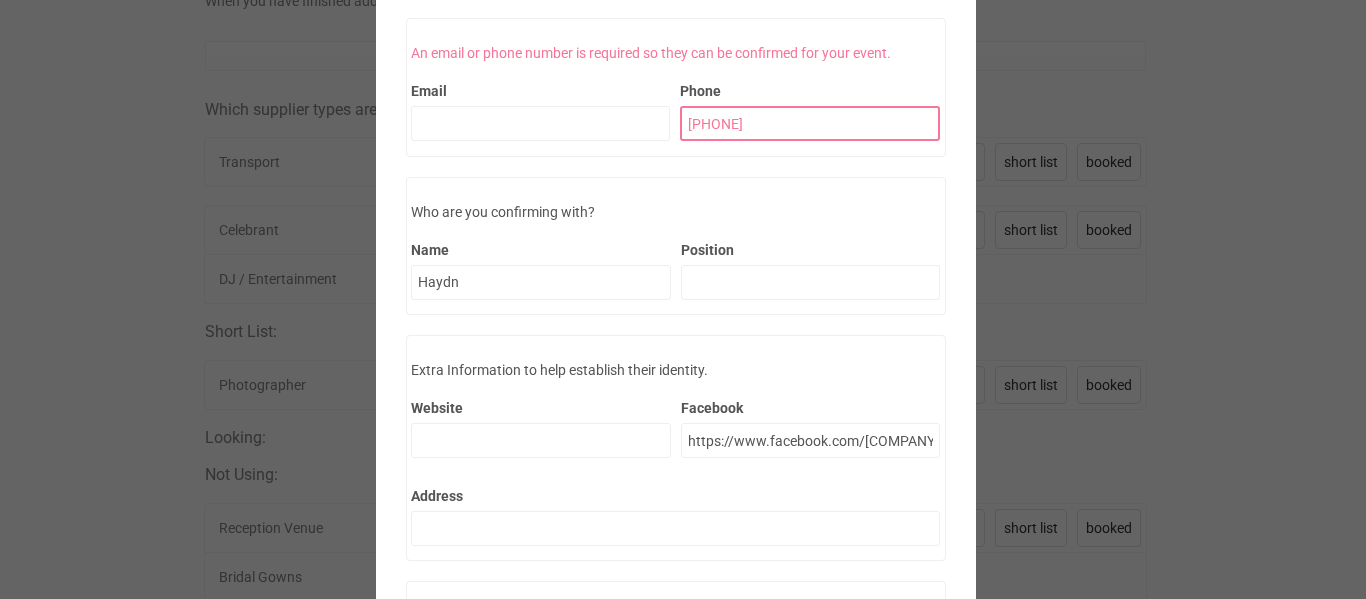 scroll, scrollTop: 200, scrollLeft: 0, axis: vertical 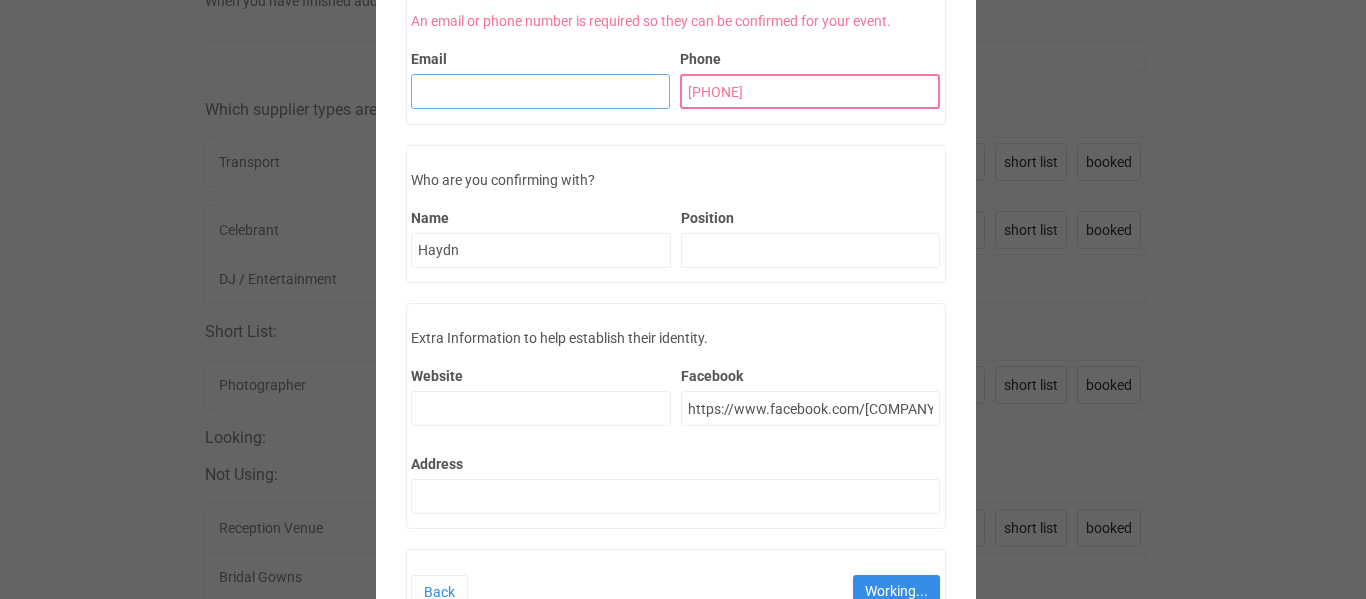 click on "Email" at bounding box center (540, 91) 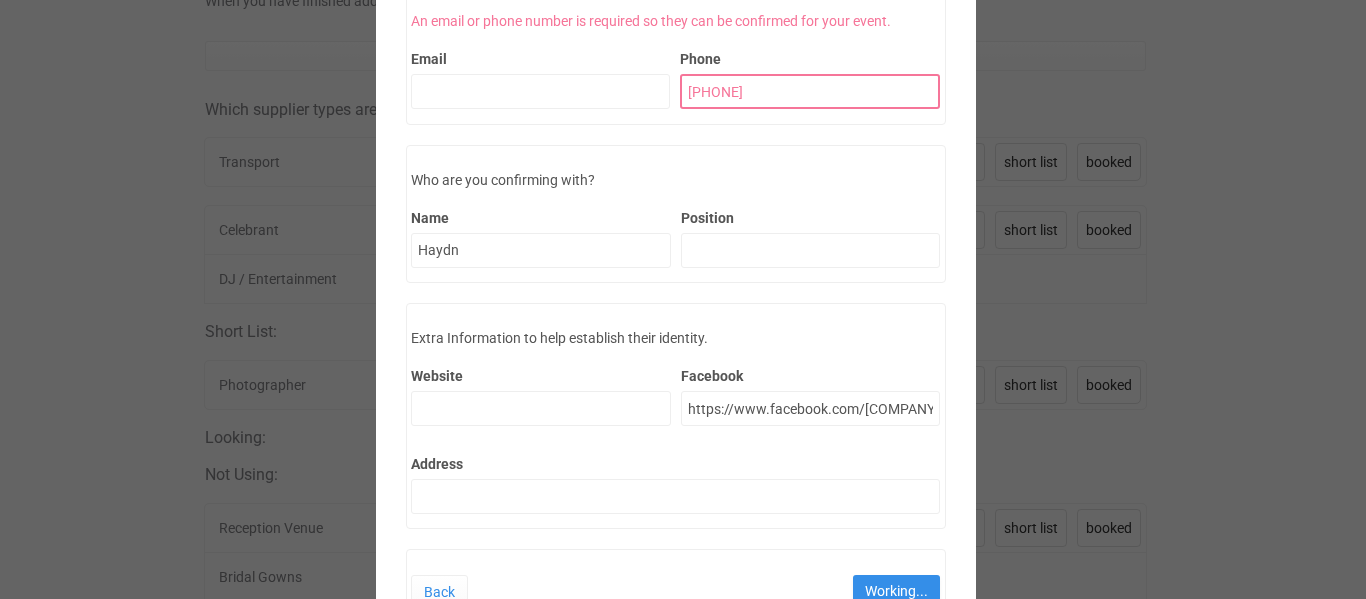 click on "0412046919" at bounding box center (810, 91) 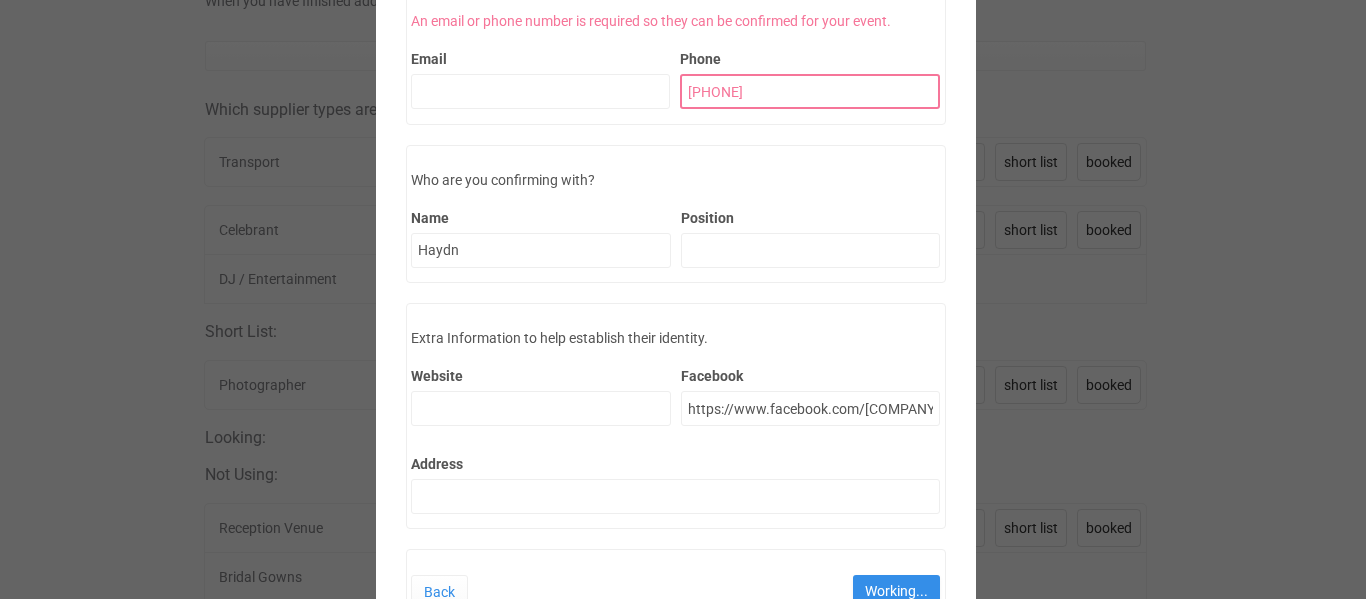 type on "+61412046919" 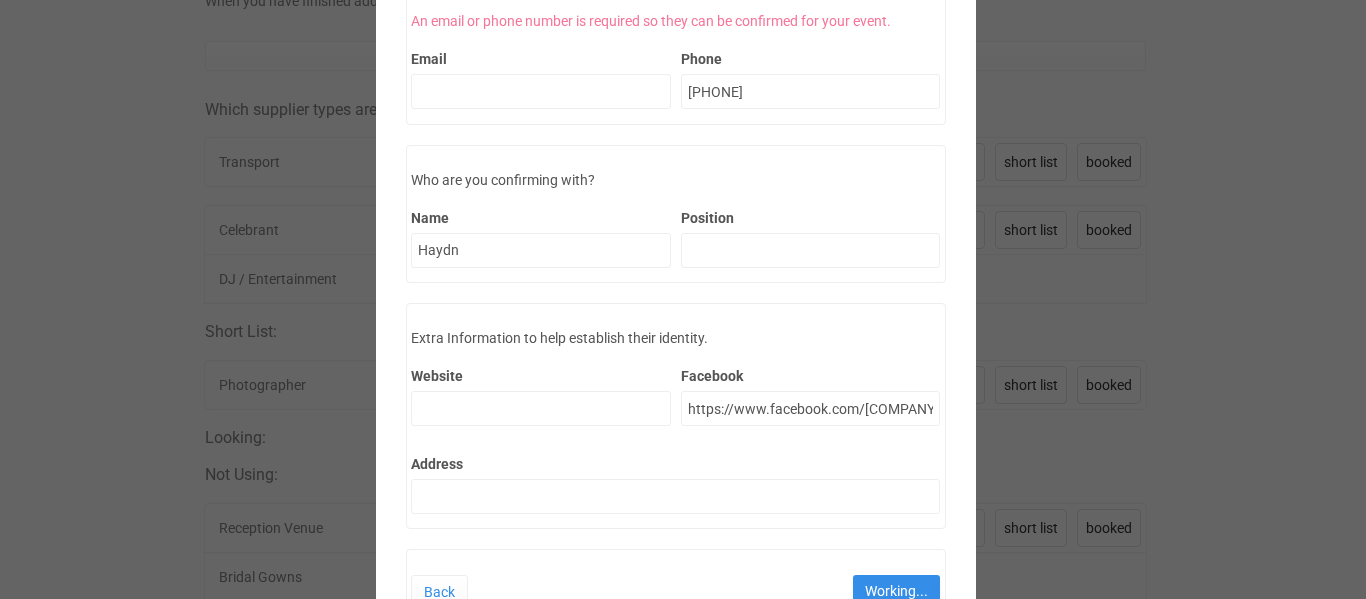 click on "Business Name Butler Limos
An email or phone number is required so they can be confirmed for your event.
Email
Phone +61412046919
Who are you confirming with?
Name Haydn
Position
Extra Information to help establish their identity.
Website
Facebook https://www.facebook.com/butlerlimos
Address
Back
Working..." at bounding box center [676, 227] 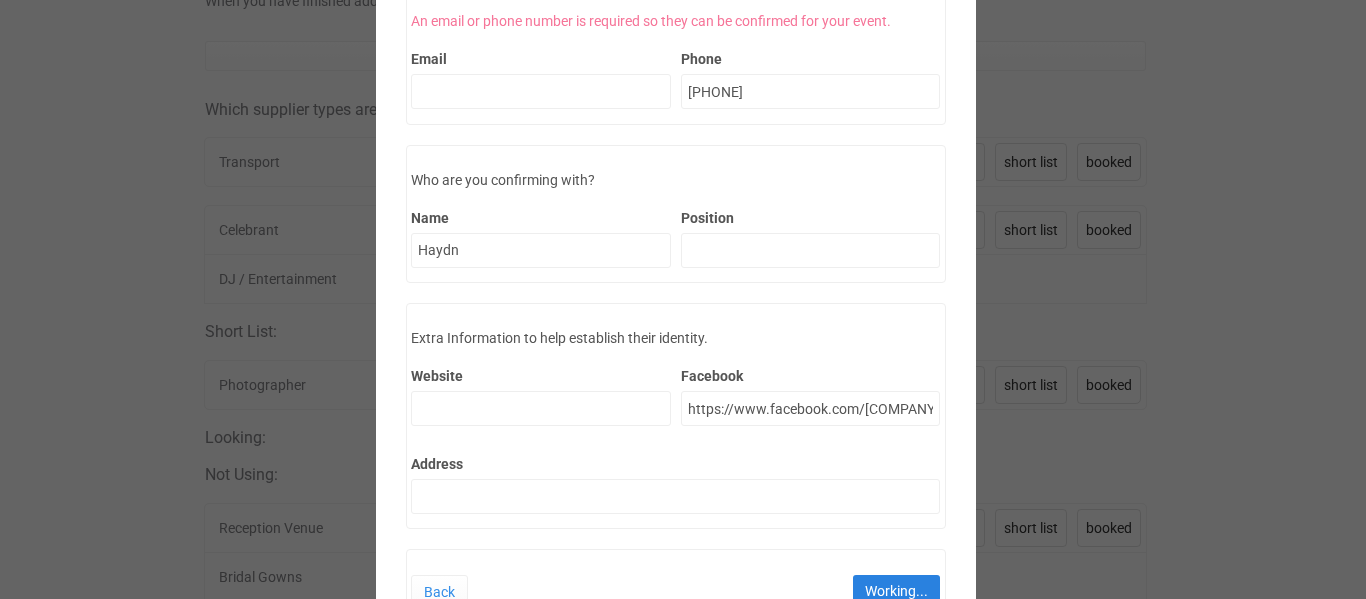 click on "Working..." at bounding box center (896, 591) 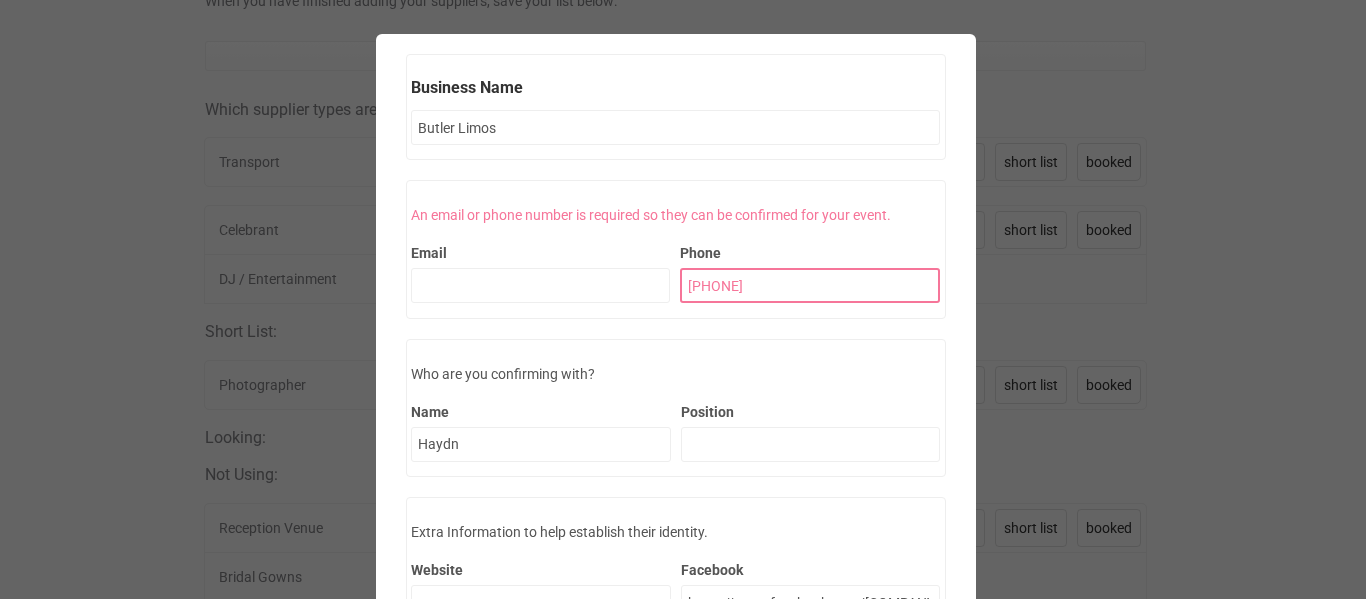 scroll, scrollTop: 0, scrollLeft: 0, axis: both 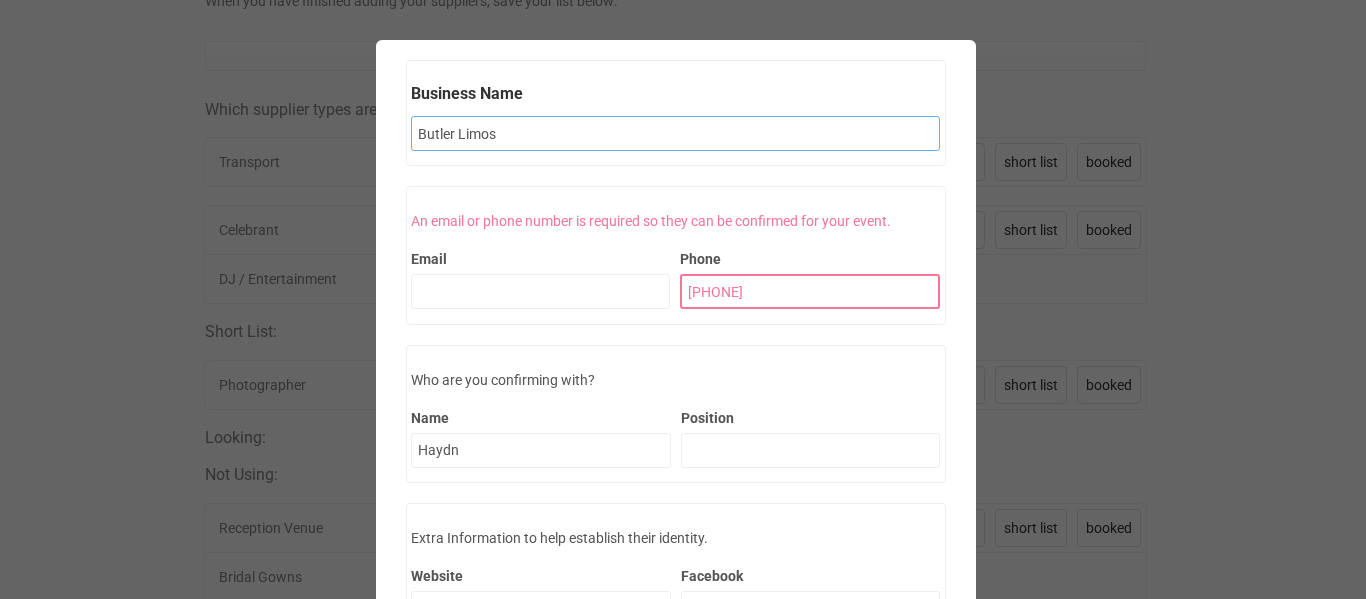 click on "Butler Limos" at bounding box center (676, 133) 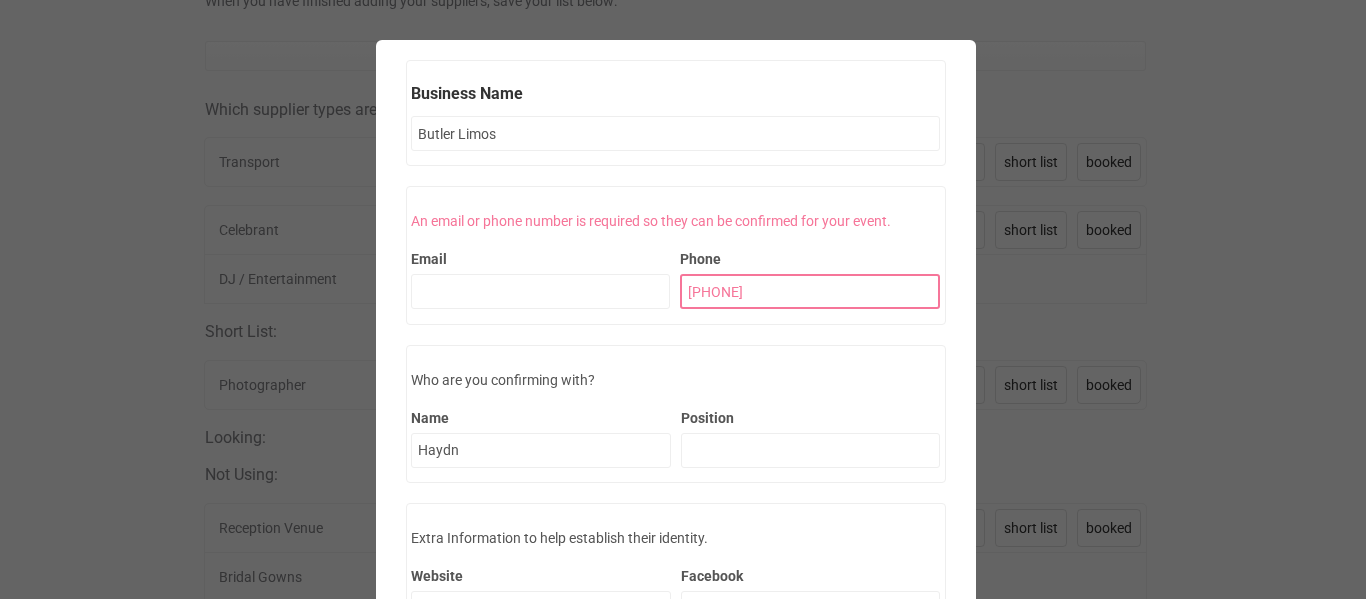 drag, startPoint x: 794, startPoint y: 293, endPoint x: 541, endPoint y: 263, distance: 254.77245 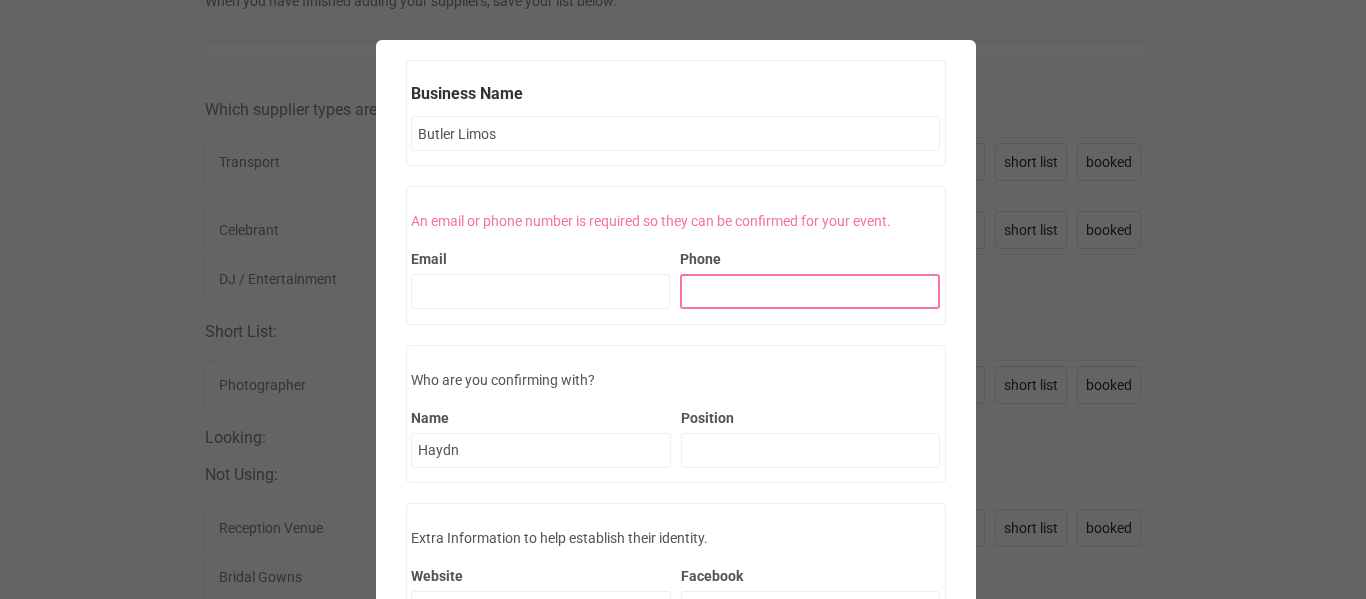 click on "Phone" at bounding box center [810, 291] 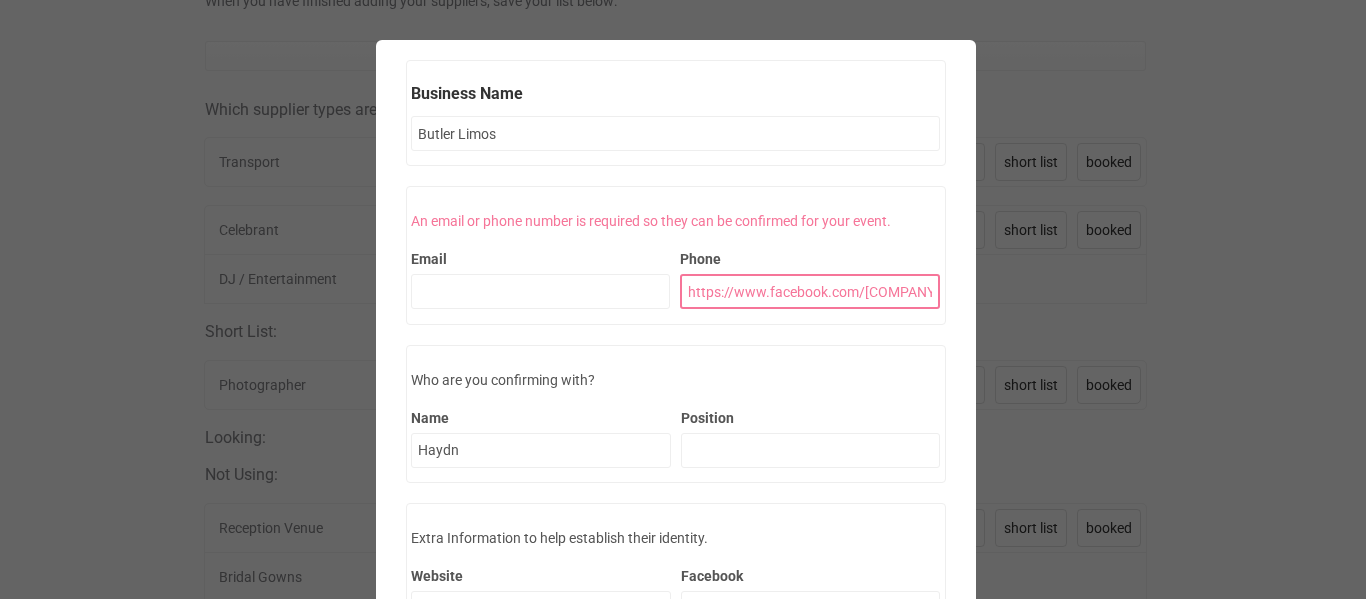 drag, startPoint x: 929, startPoint y: 286, endPoint x: 581, endPoint y: 266, distance: 348.57425 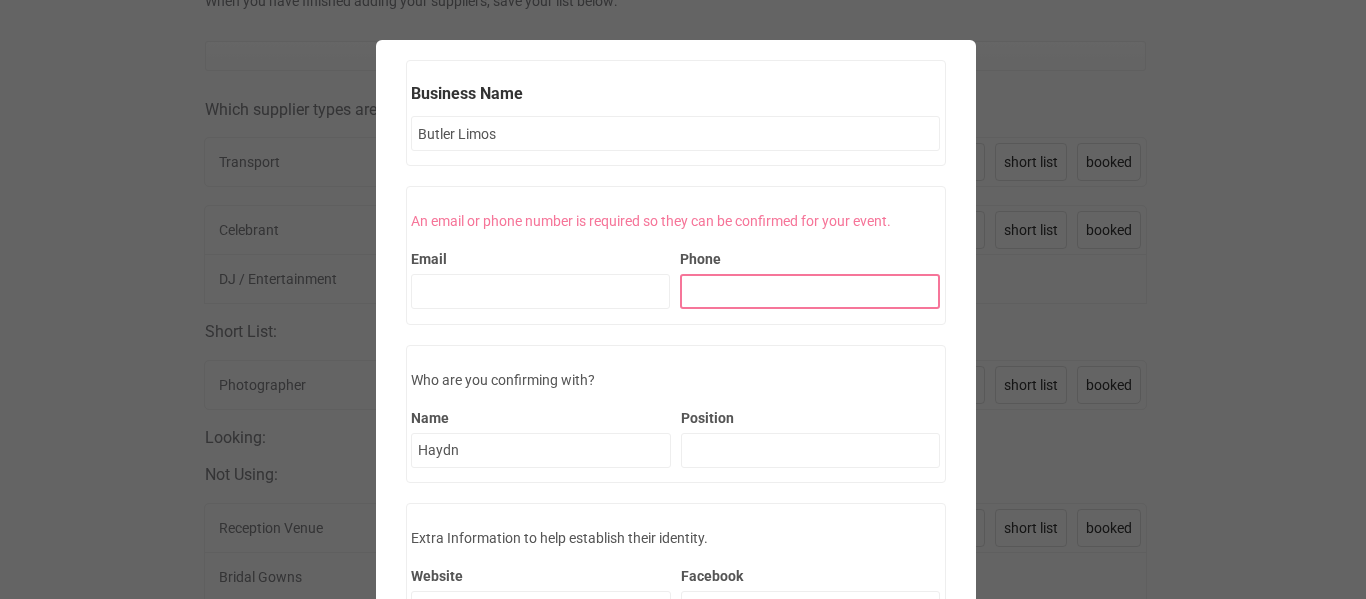 type 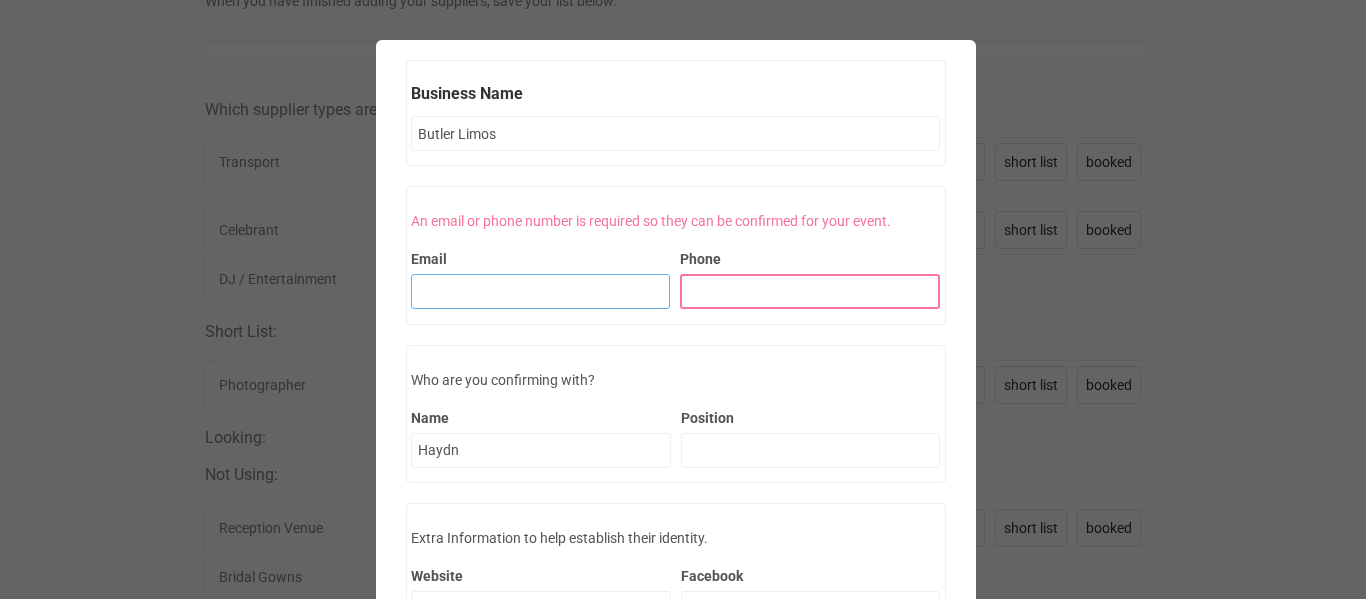 click on "Email" at bounding box center (540, 291) 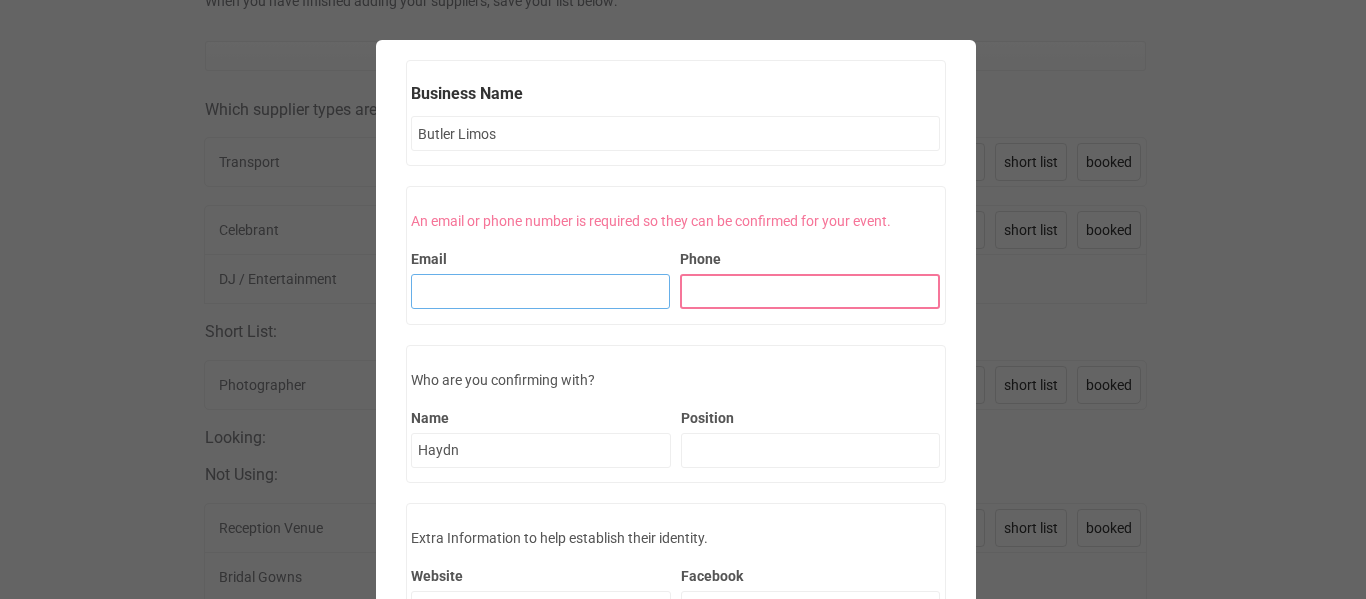 paste on "https://www.facebook.com/butlerlimos" 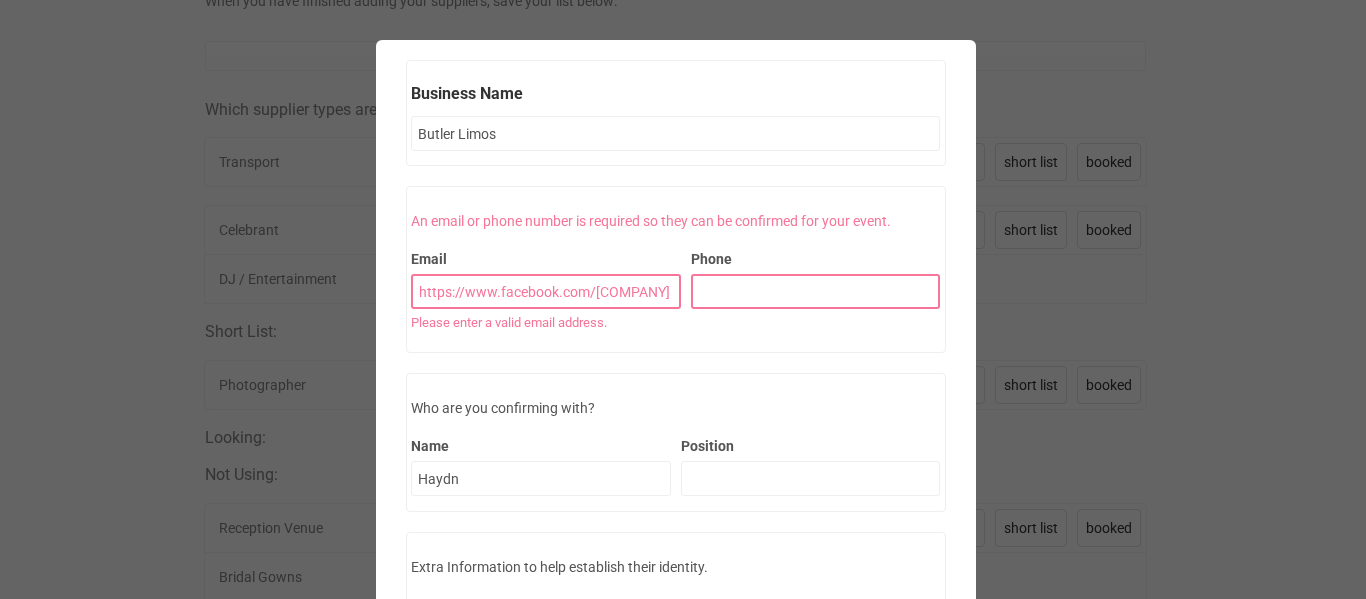click on "Business Name Butler Limos
An email or phone number is required so they can be confirmed for your event.
Email https://www.facebook.com/butlerlimos Please enter a valid email address.
Phone
Who are you confirming with?
Name Haydn
Position
Extra Information to help establish their identity.
Website
Facebook https://www.facebook.com/butlerlimos
Address
Back
Working..." at bounding box center (676, 441) 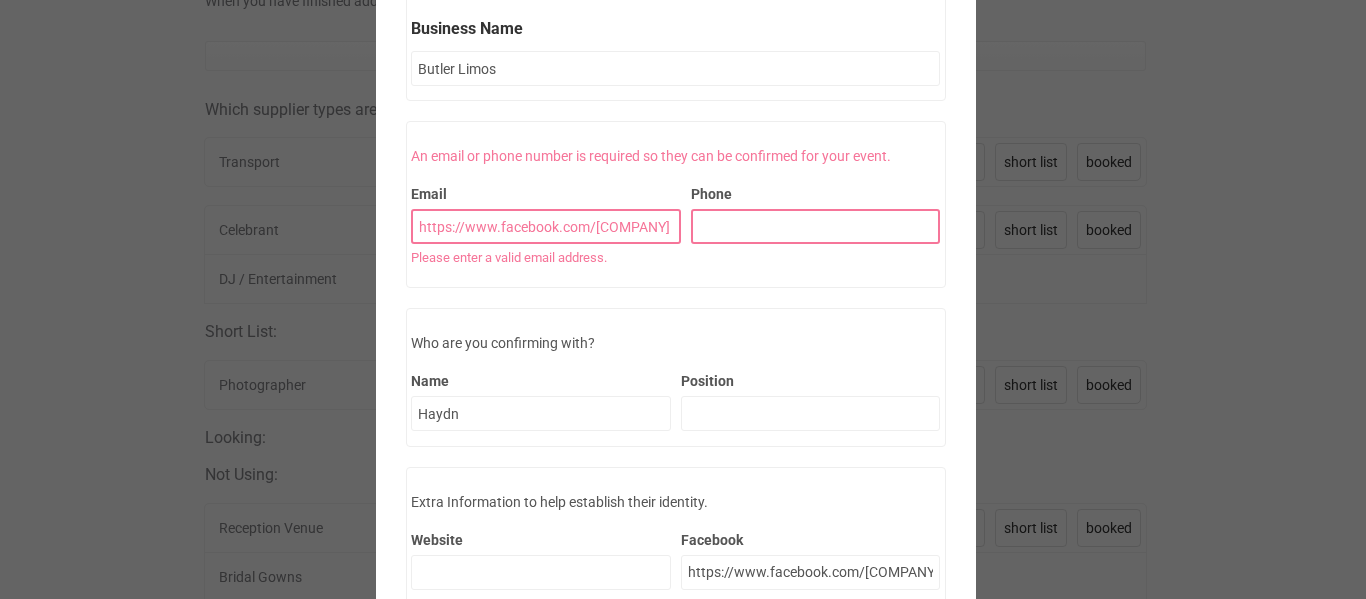 scroll, scrollTop: 100, scrollLeft: 0, axis: vertical 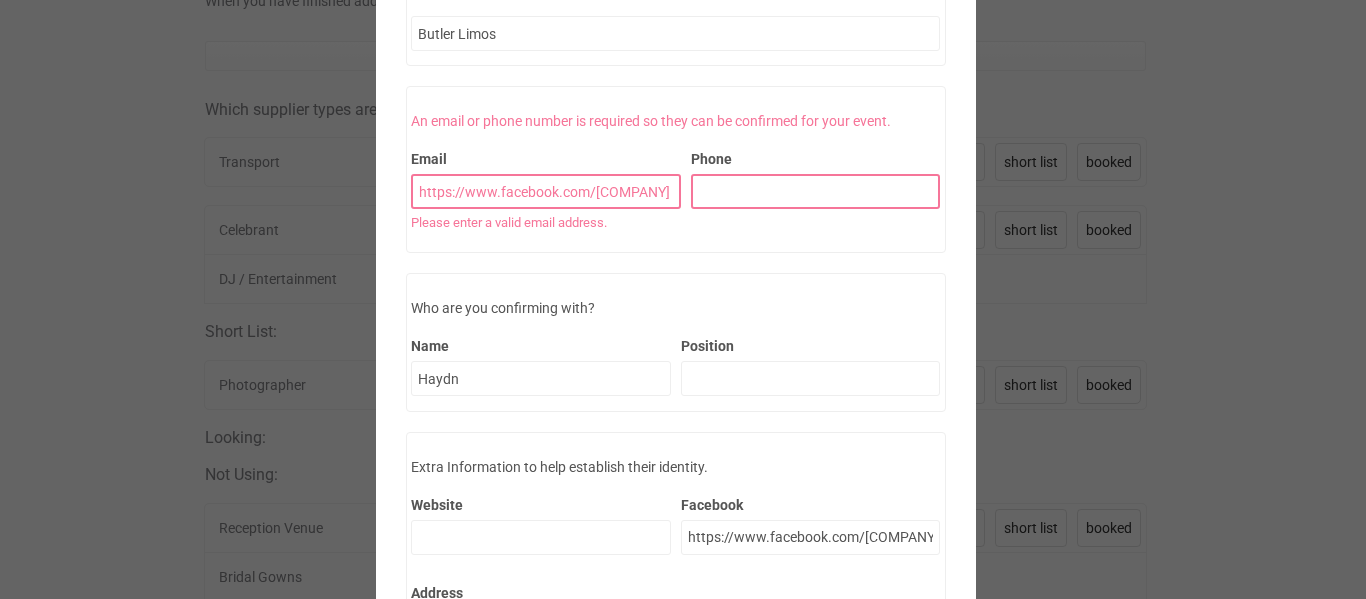 drag, startPoint x: 657, startPoint y: 190, endPoint x: 219, endPoint y: 163, distance: 438.8314 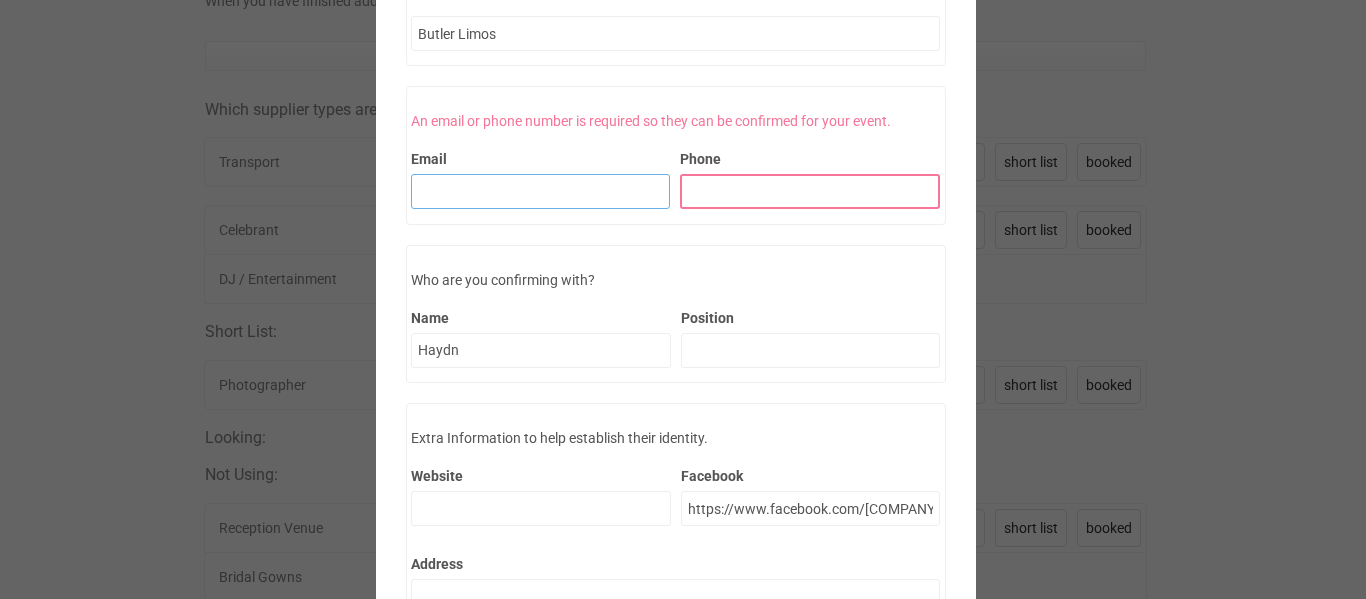 type 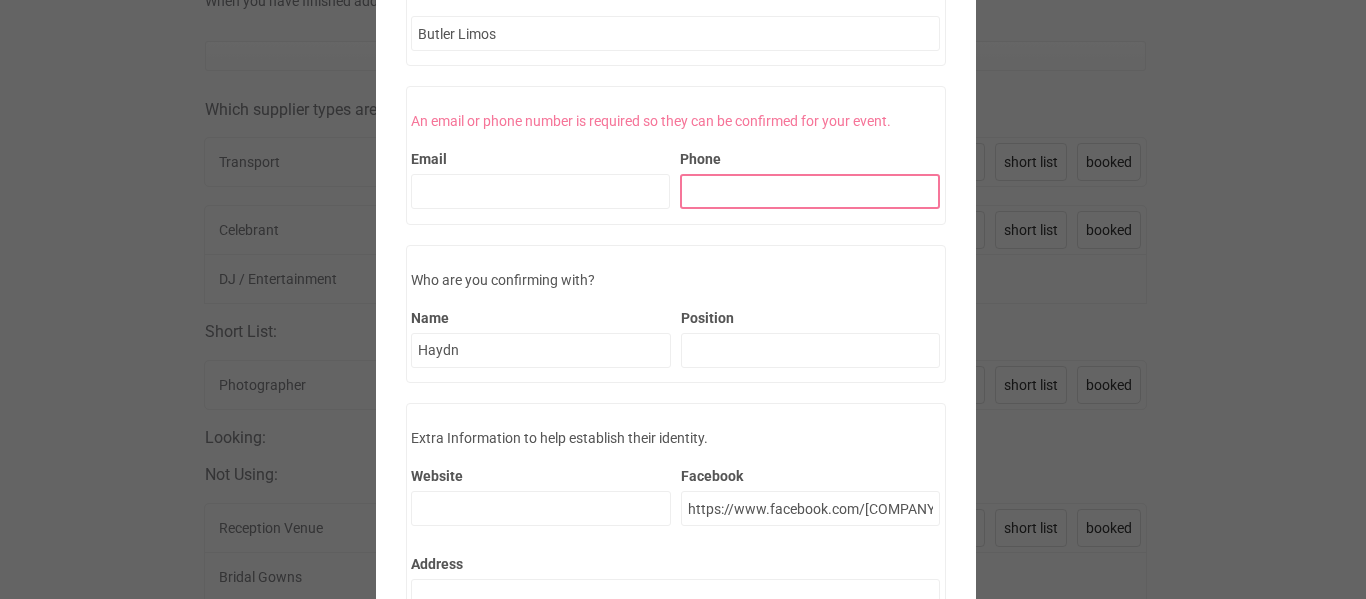 click on "Phone" at bounding box center [810, 191] 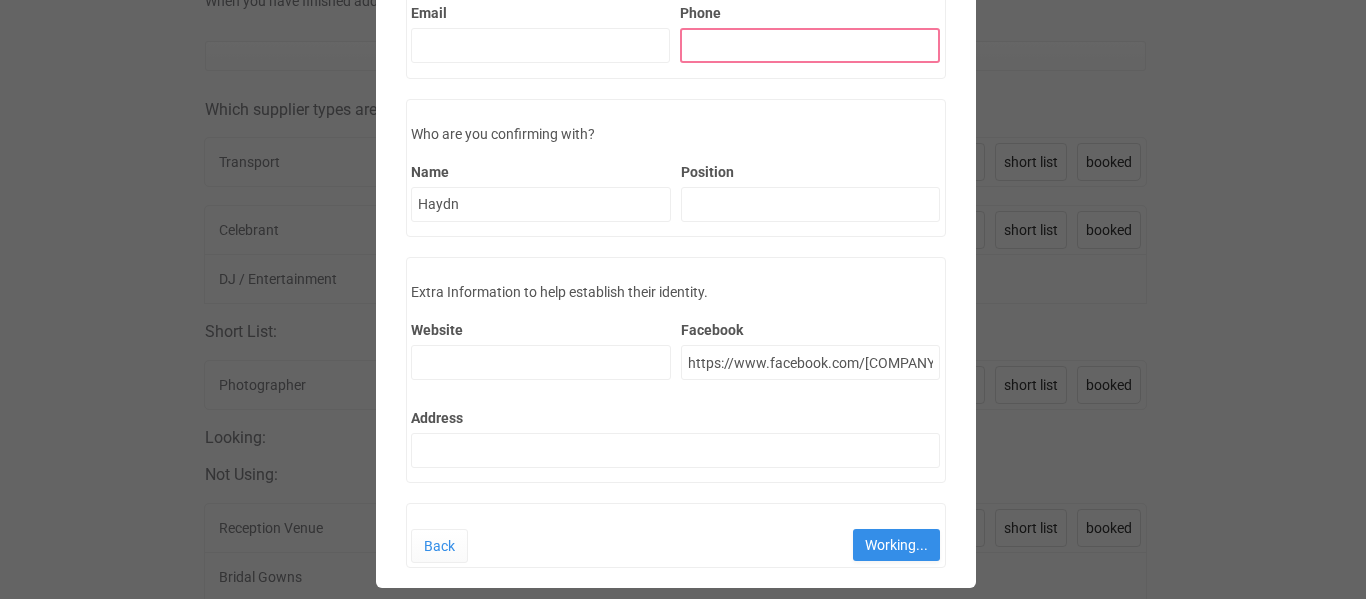 scroll, scrollTop: 255, scrollLeft: 0, axis: vertical 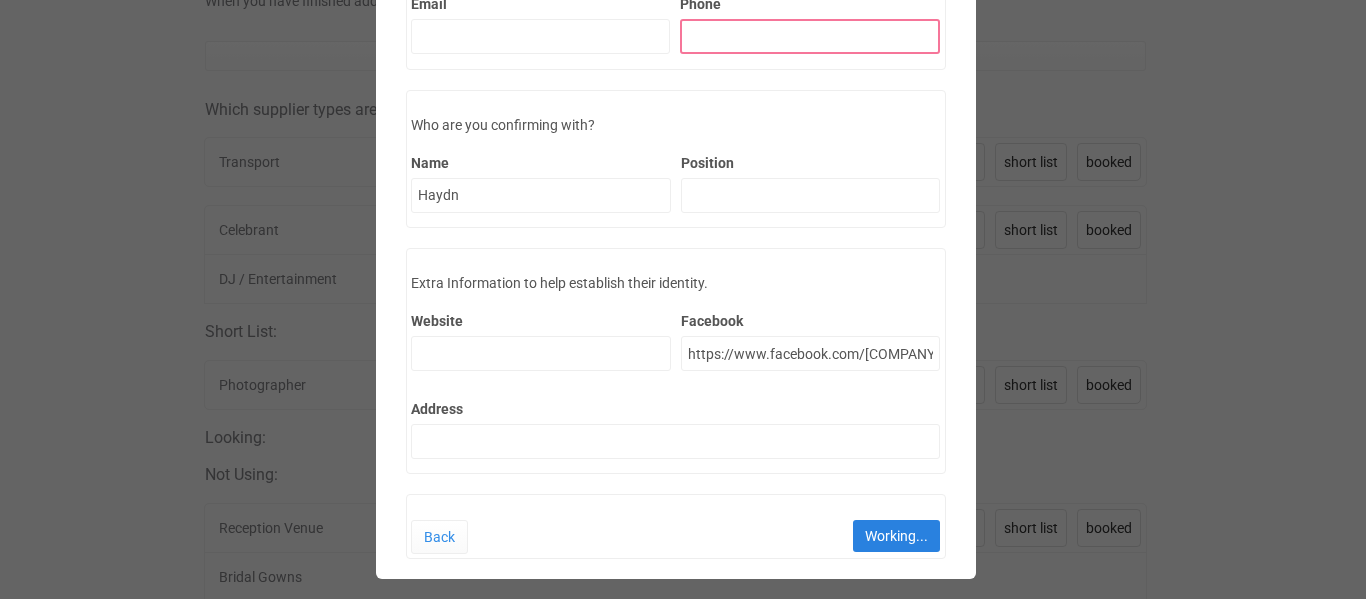 click on "Working..." at bounding box center [896, 536] 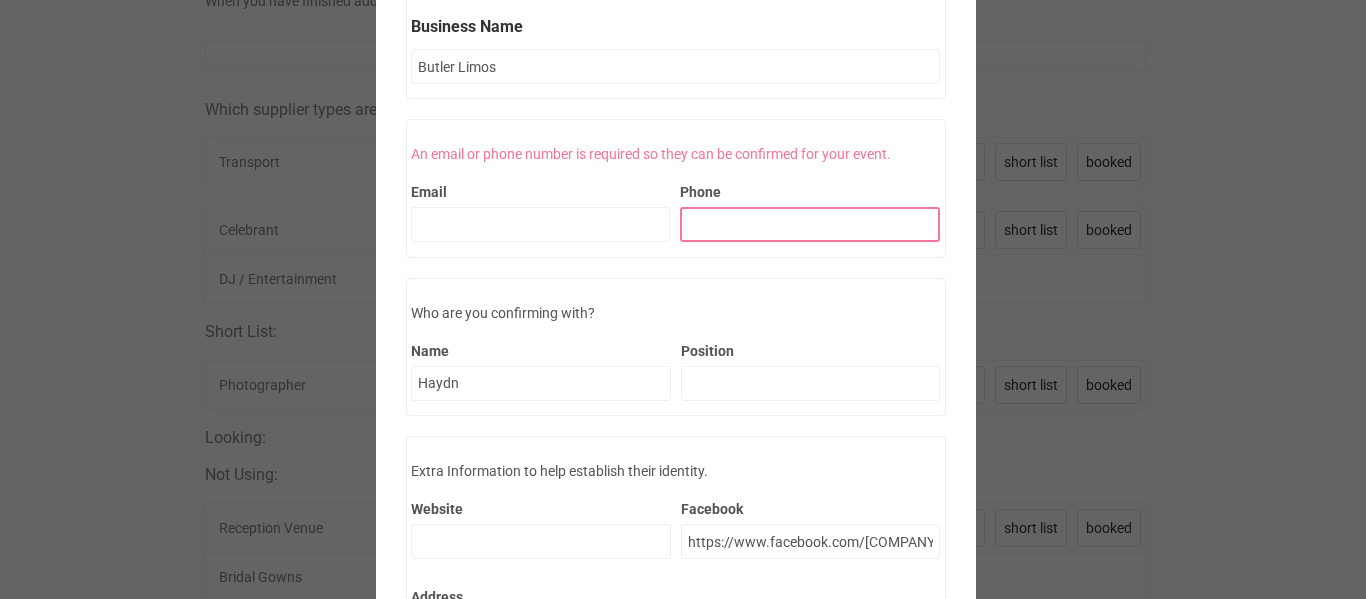 scroll, scrollTop: 0, scrollLeft: 0, axis: both 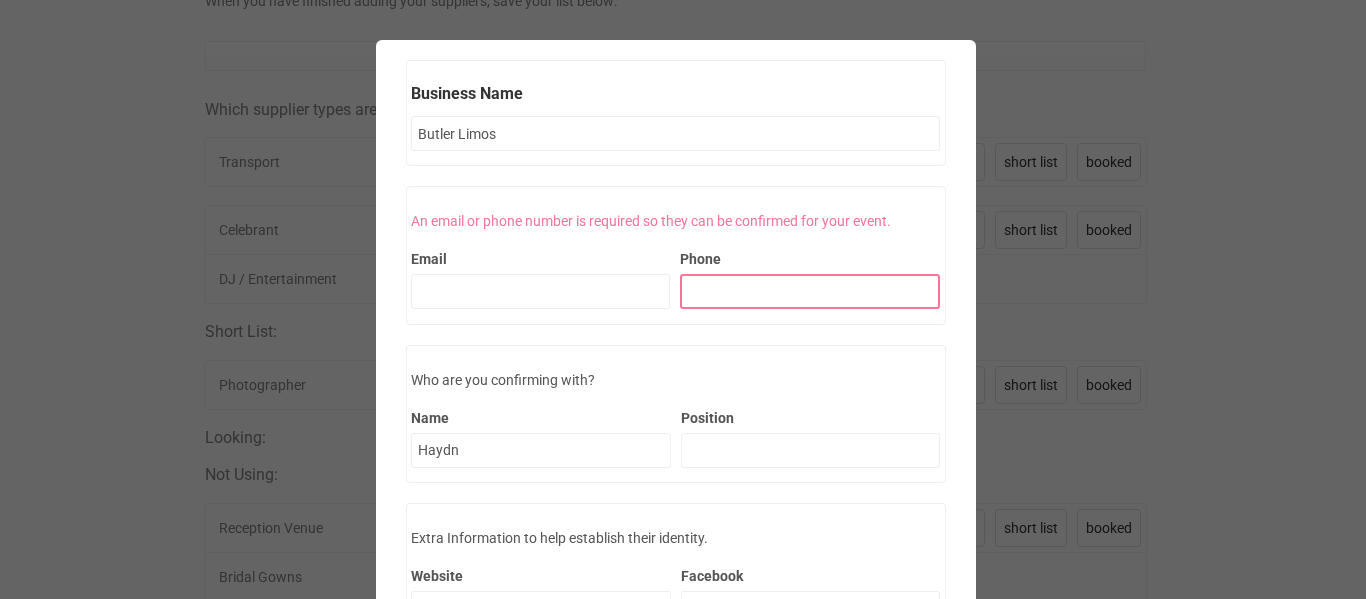 click on "Business Name Butler Limos
An email or phone number is required so they can be confirmed for your event.
Email
Phone
Who are you confirming with?
Name Haydn
Position
Extra Information to help establish their identity.
Website
Facebook https://www.facebook.com/butlerlimos
Address
Back
Working..." at bounding box center [676, 427] 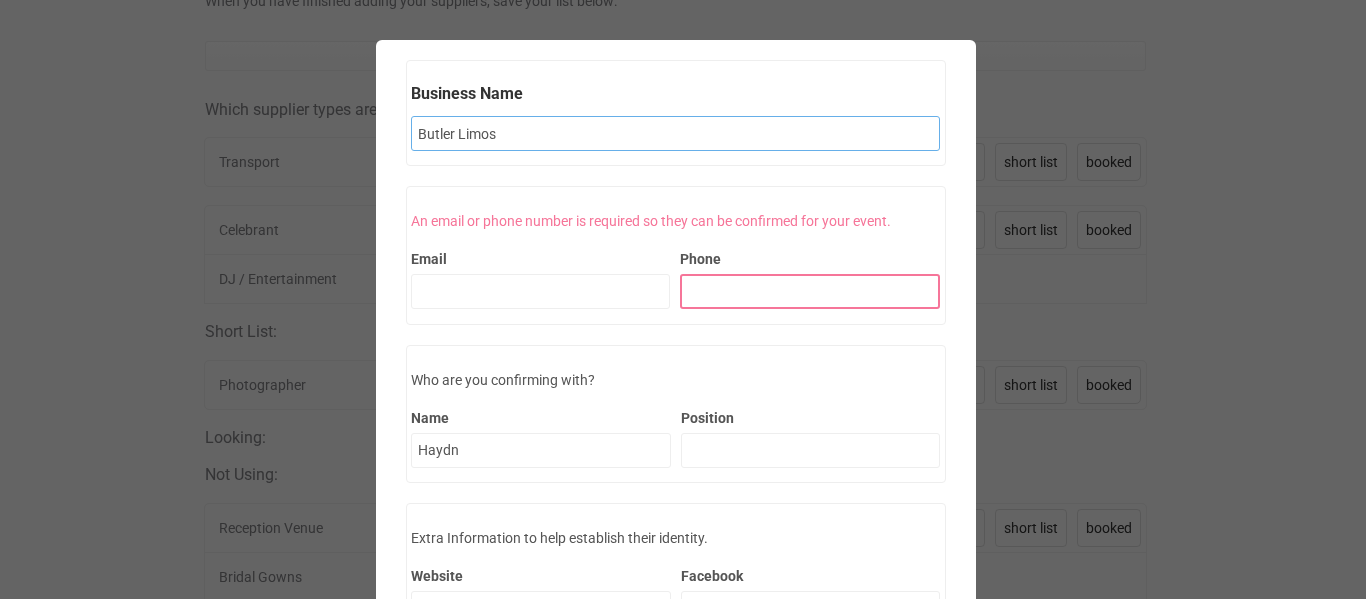 click on "Butler Limos" at bounding box center (676, 133) 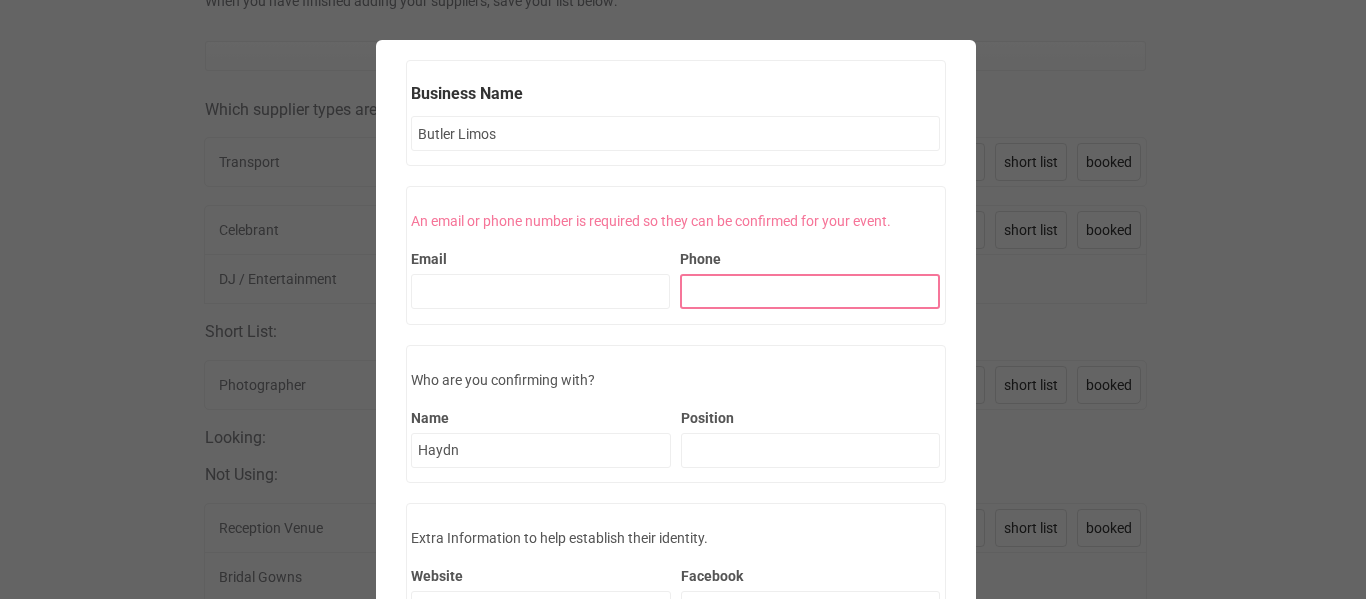click on "Business Name
Butler Limos
Displaying Transport.  Search includes all businesses types
Imperial Travel Services
Transport
Select
Limoso Luxury Transport Brisbane
Transport, Eagle Farm, Queensland, Australia
Select
A  Golden Roller
Transport, Coopers Plains, Queensland, Australia
Select
Adelaide Mustang
Transport, Dernancourt, South Australia, Australia
Select
Allways Wedding Cars
Transport
Select
Always Classic Cars
Transport, Melbourne, Victoria, Australia
Select
Ambassador Limousine Hire
Transport
Select
Angel Classic Car
Transport
Select" at bounding box center [675, 427] 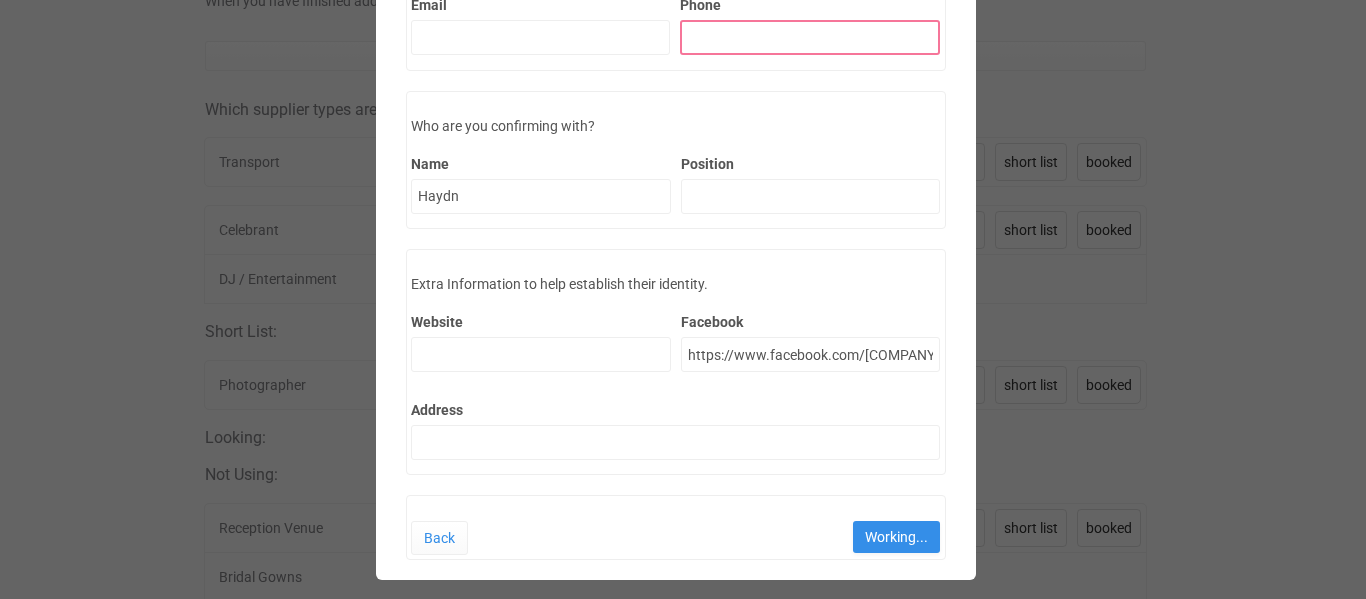 scroll, scrollTop: 255, scrollLeft: 0, axis: vertical 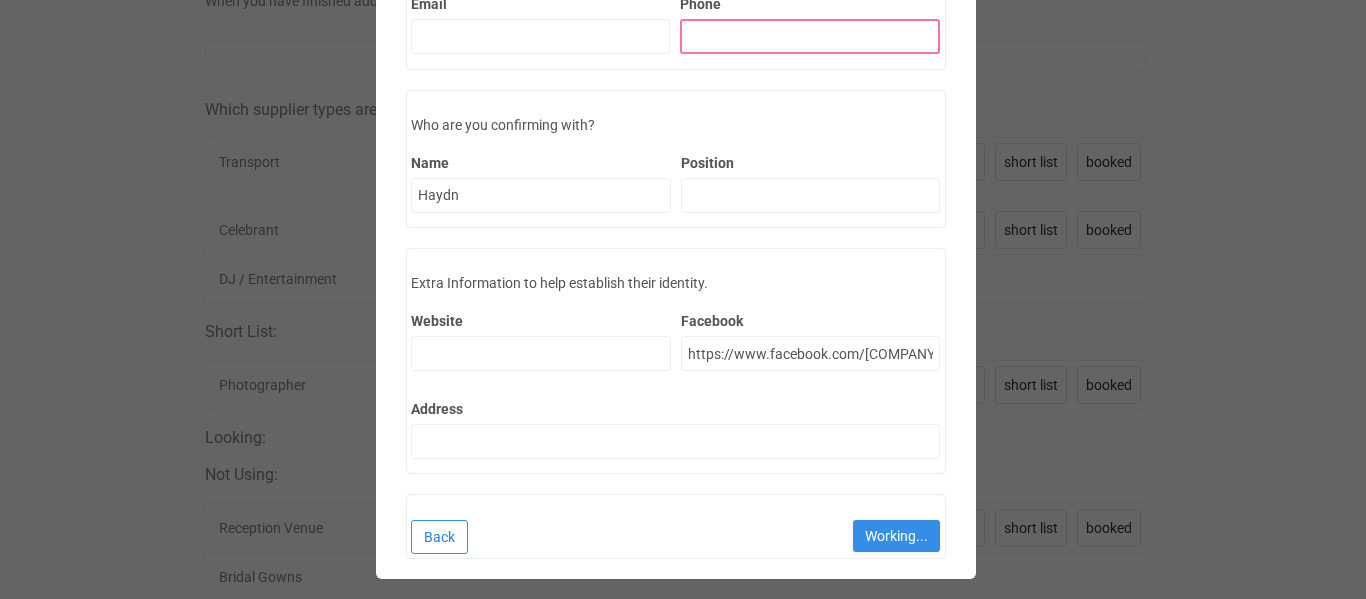 click on "Back" at bounding box center [439, 537] 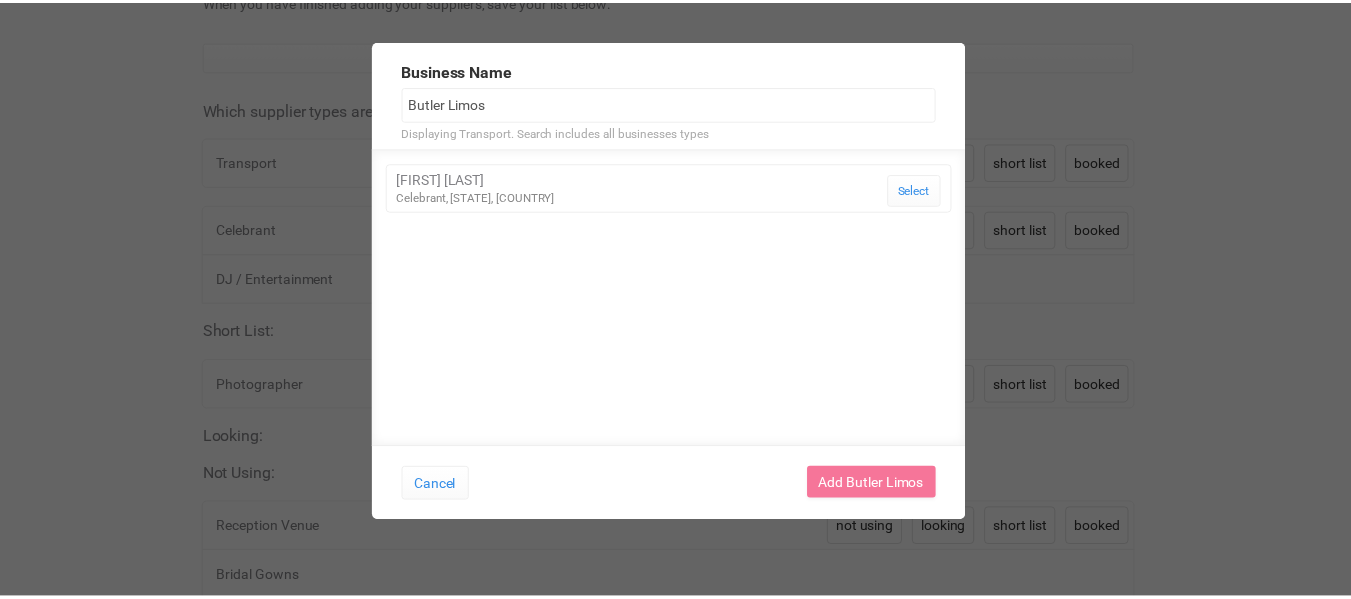 scroll, scrollTop: 0, scrollLeft: 0, axis: both 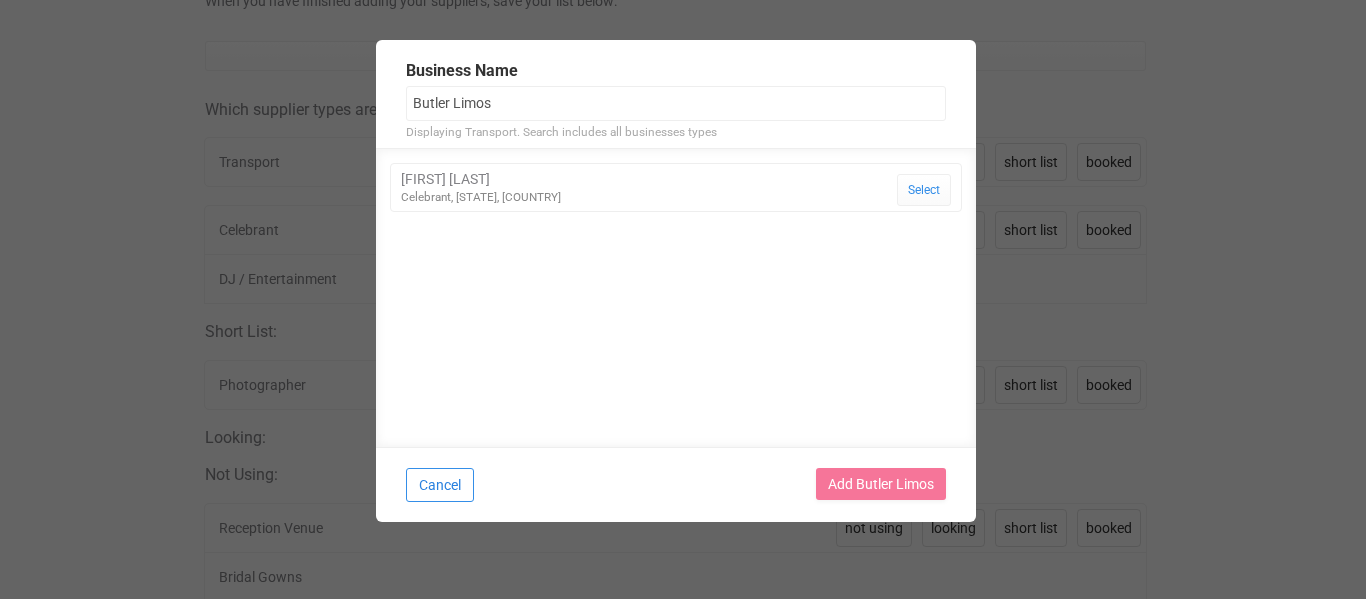 click on "Cancel" at bounding box center (440, 485) 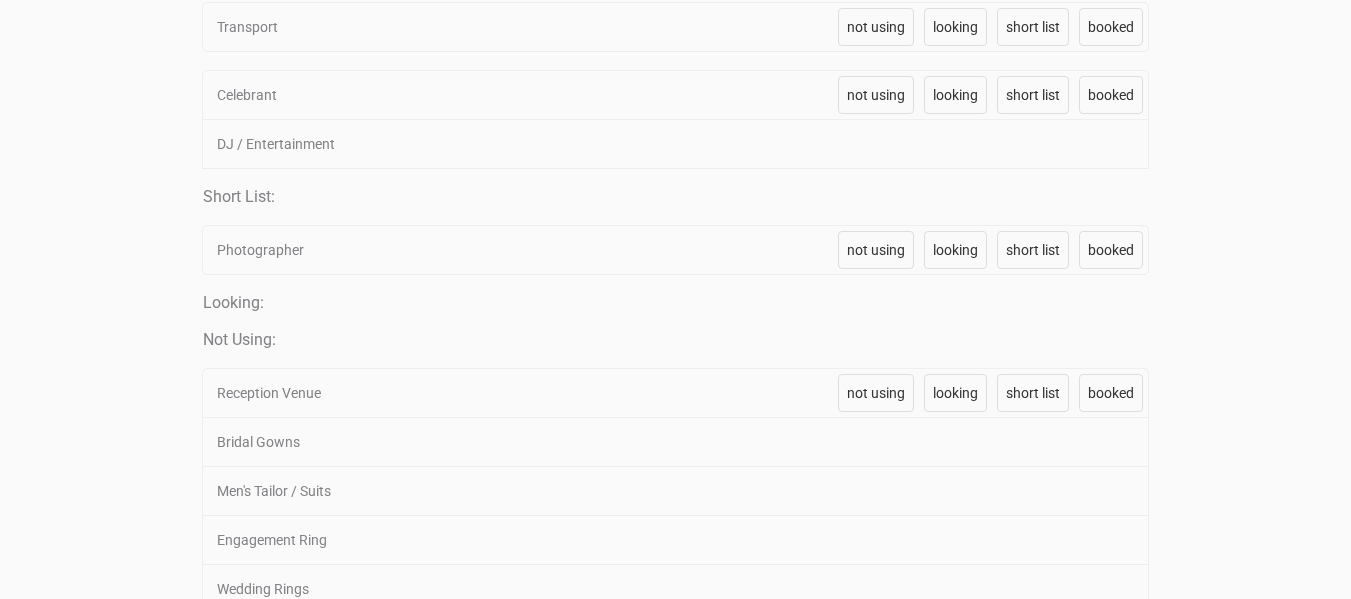 scroll, scrollTop: 499, scrollLeft: 0, axis: vertical 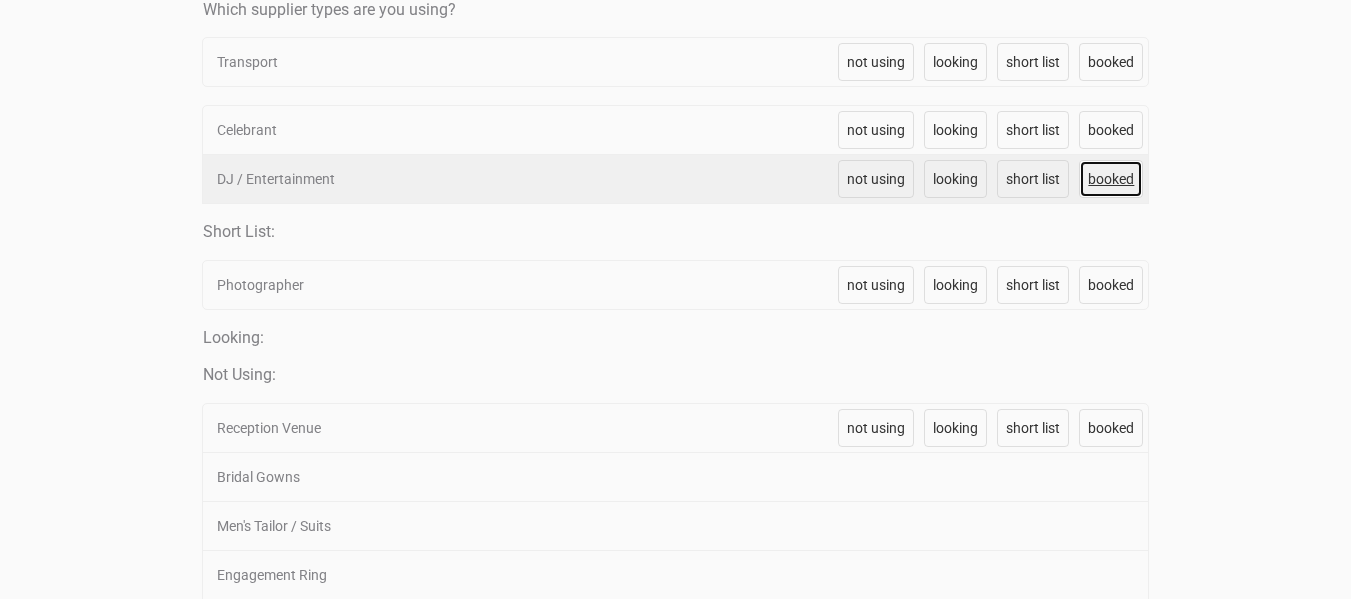 click on "booked" at bounding box center [1111, 179] 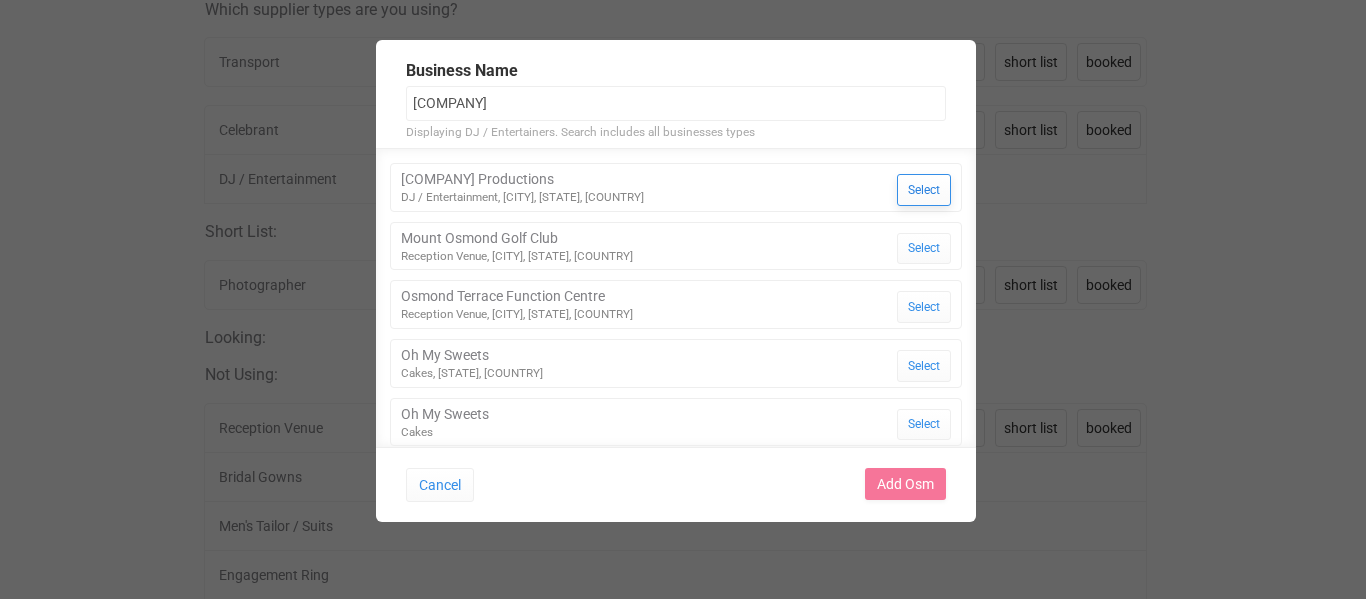 type on "[COMPANY]" 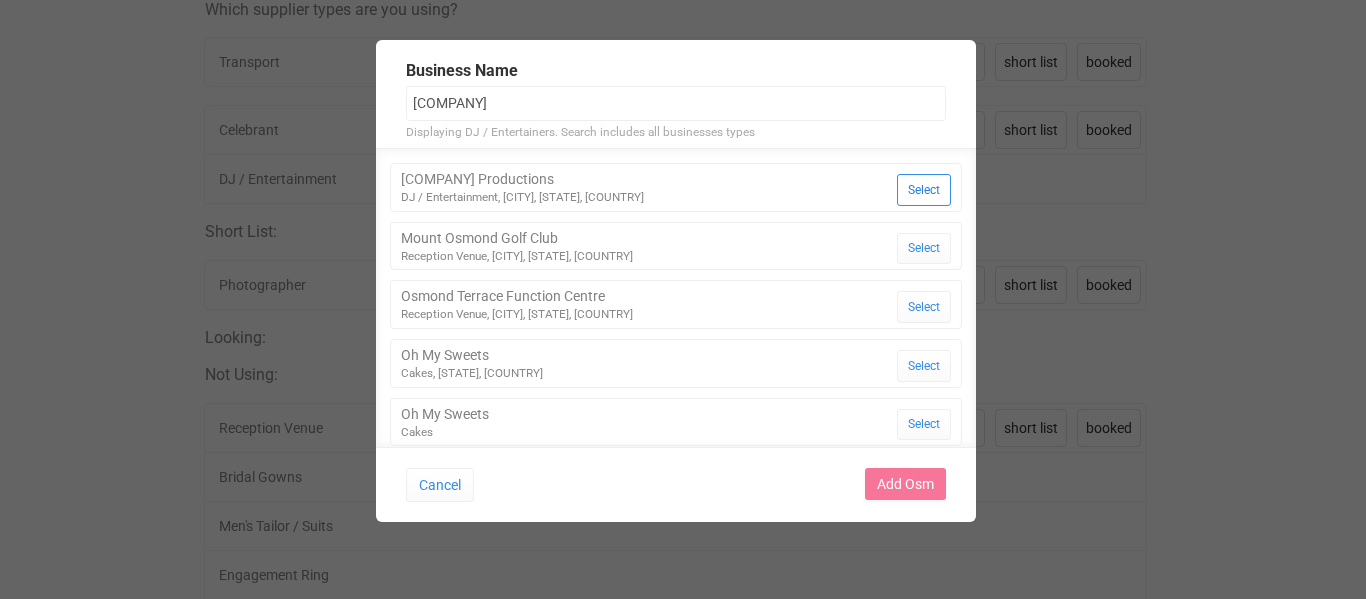 click on "Select" at bounding box center (924, 190) 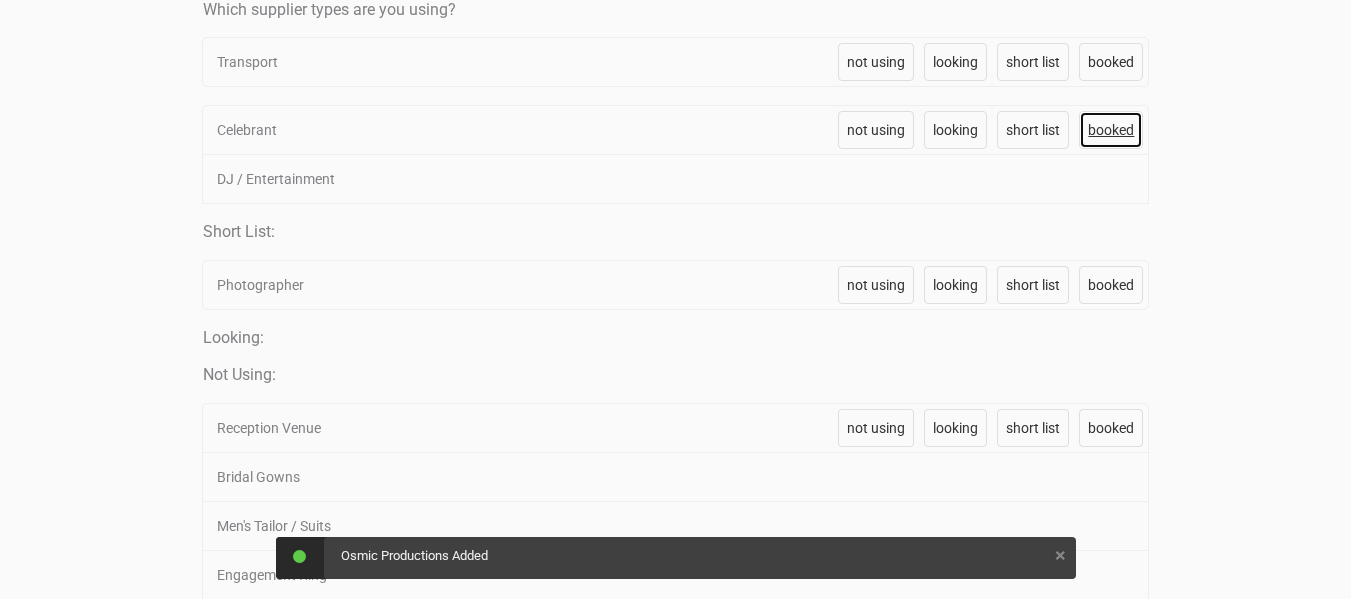 click on "booked" at bounding box center [1111, 130] 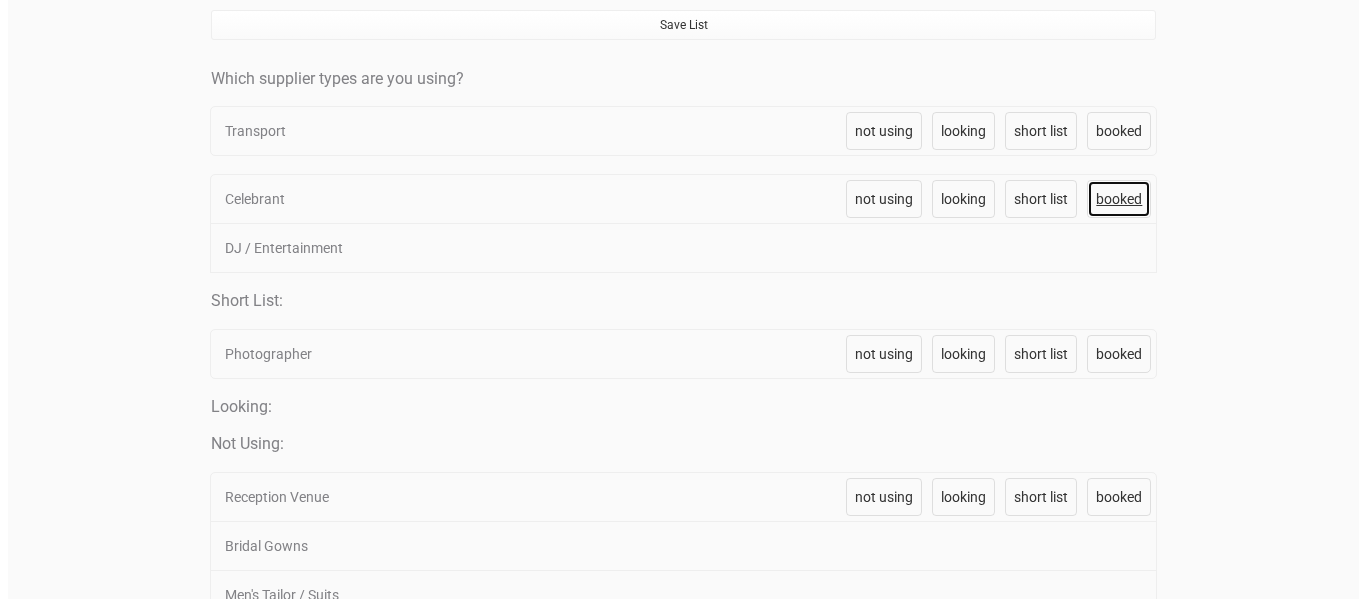 scroll, scrollTop: 399, scrollLeft: 0, axis: vertical 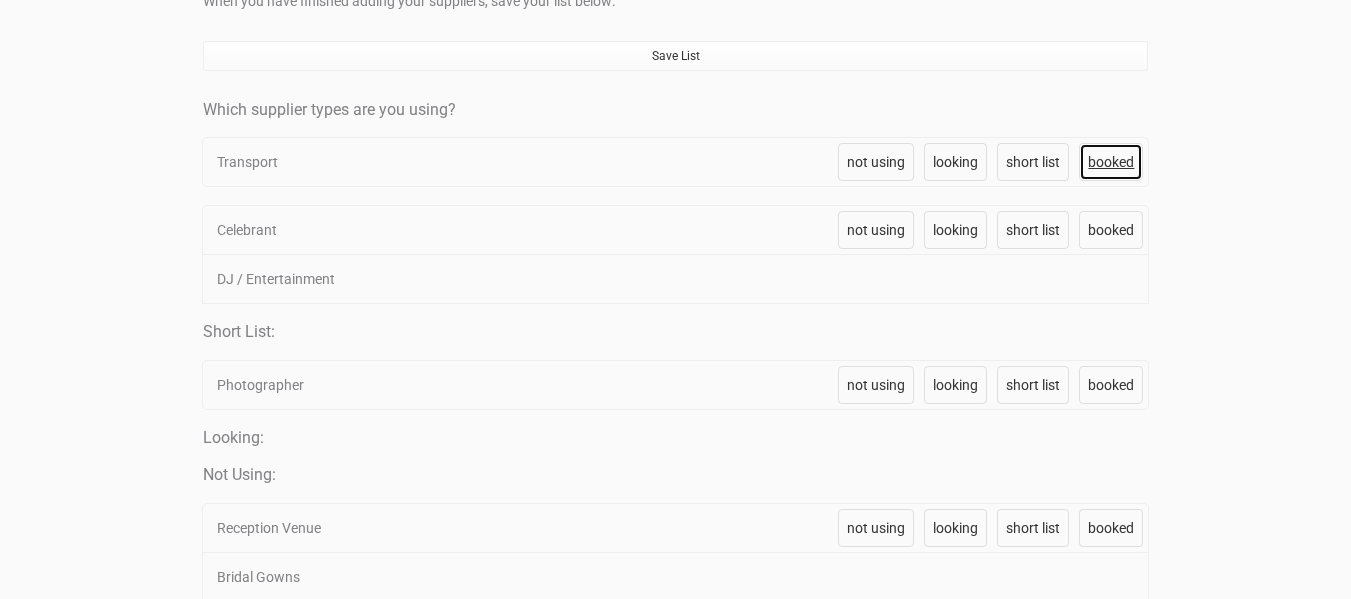 click on "booked" at bounding box center (1111, 162) 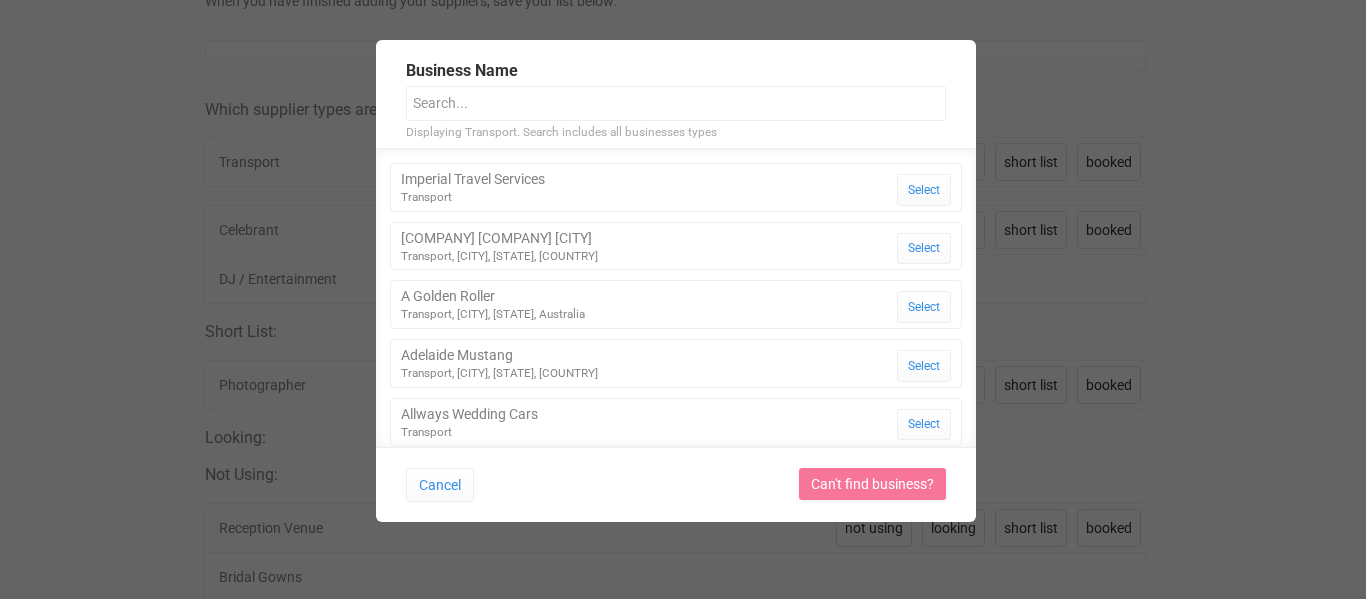click at bounding box center (676, 103) 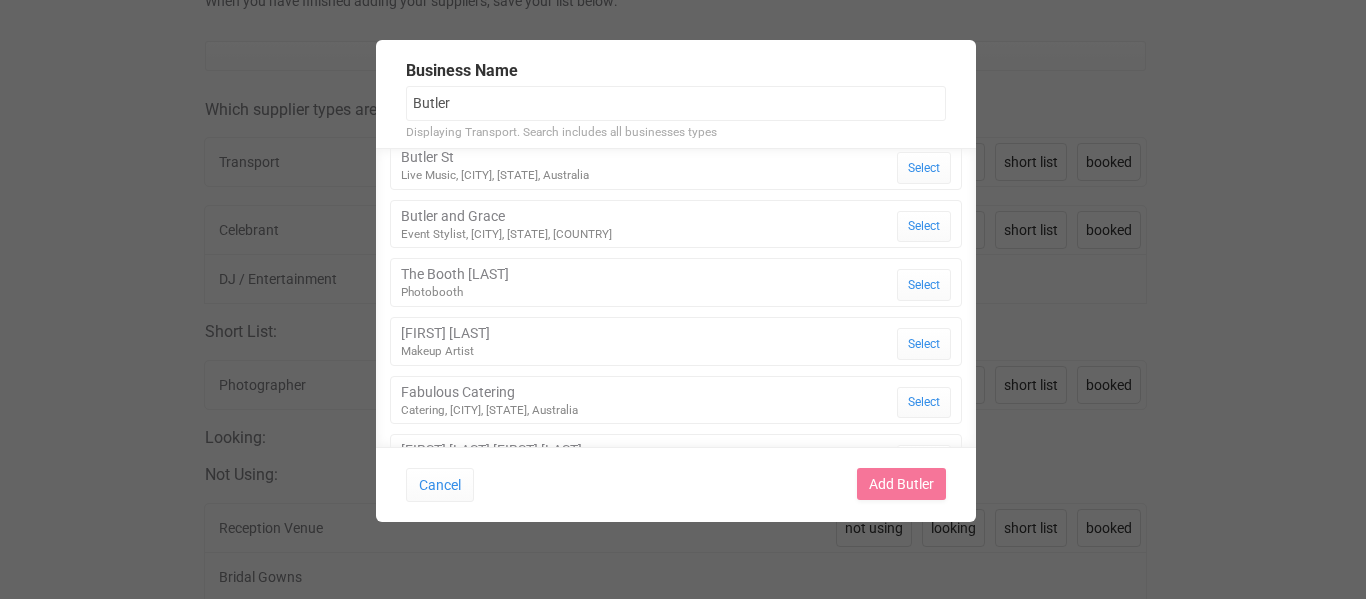 scroll, scrollTop: 0, scrollLeft: 0, axis: both 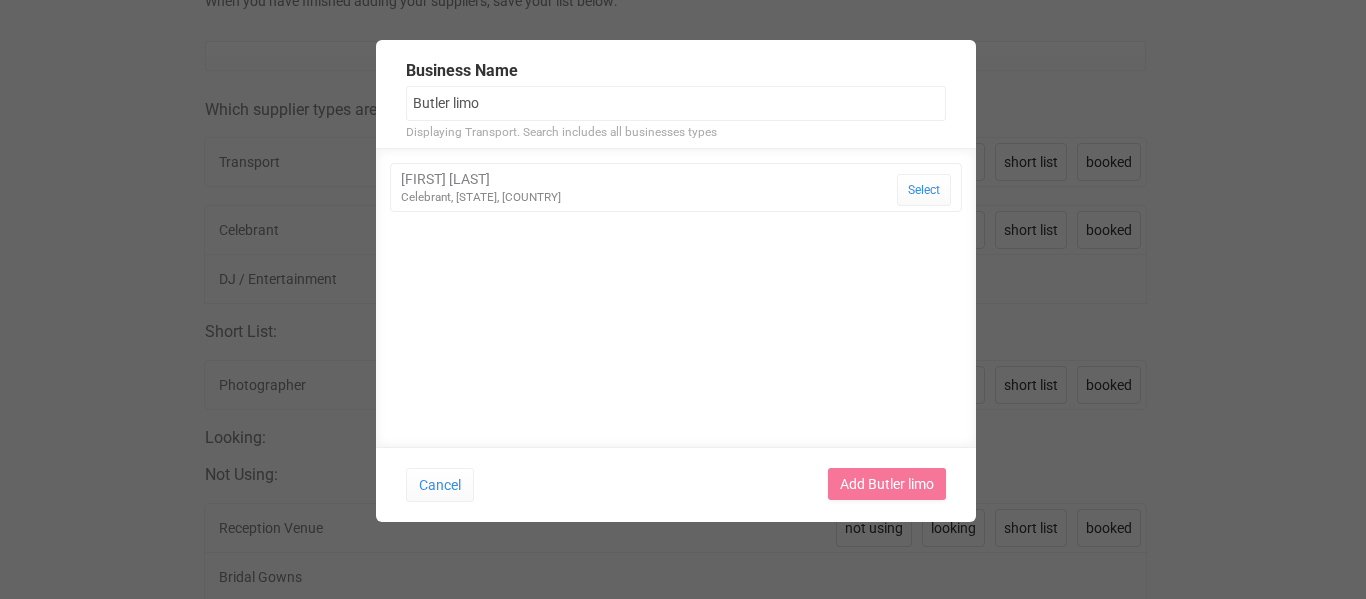 type on "Butler limos" 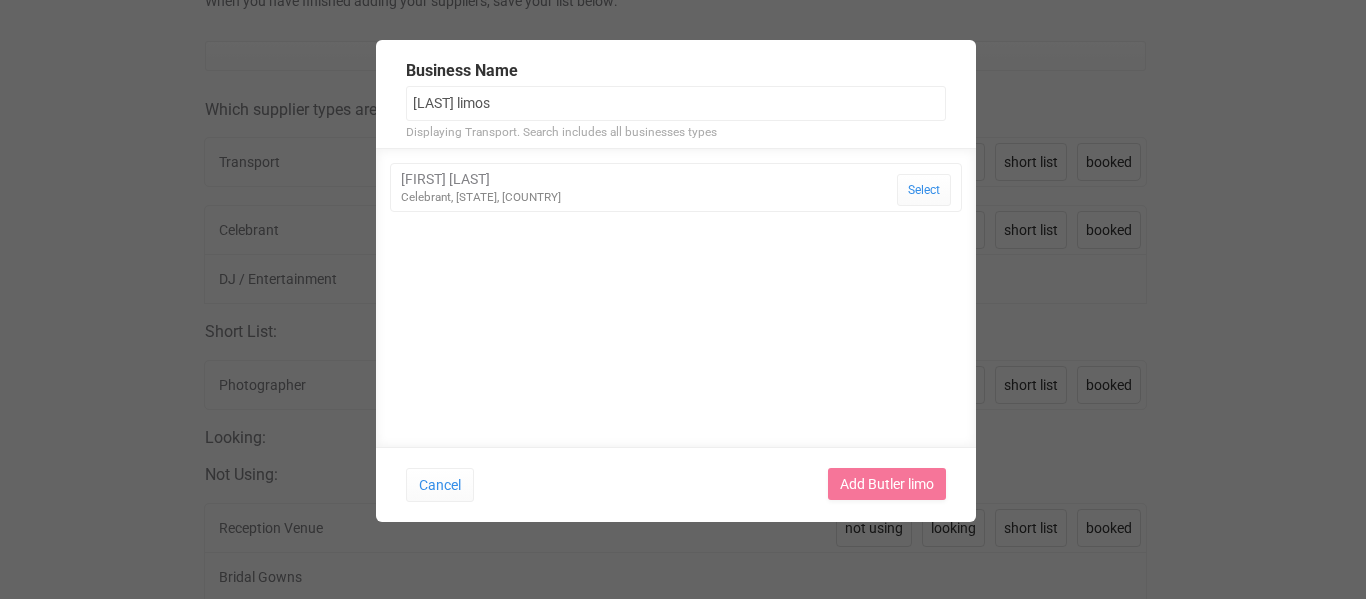 type on "Butler limos" 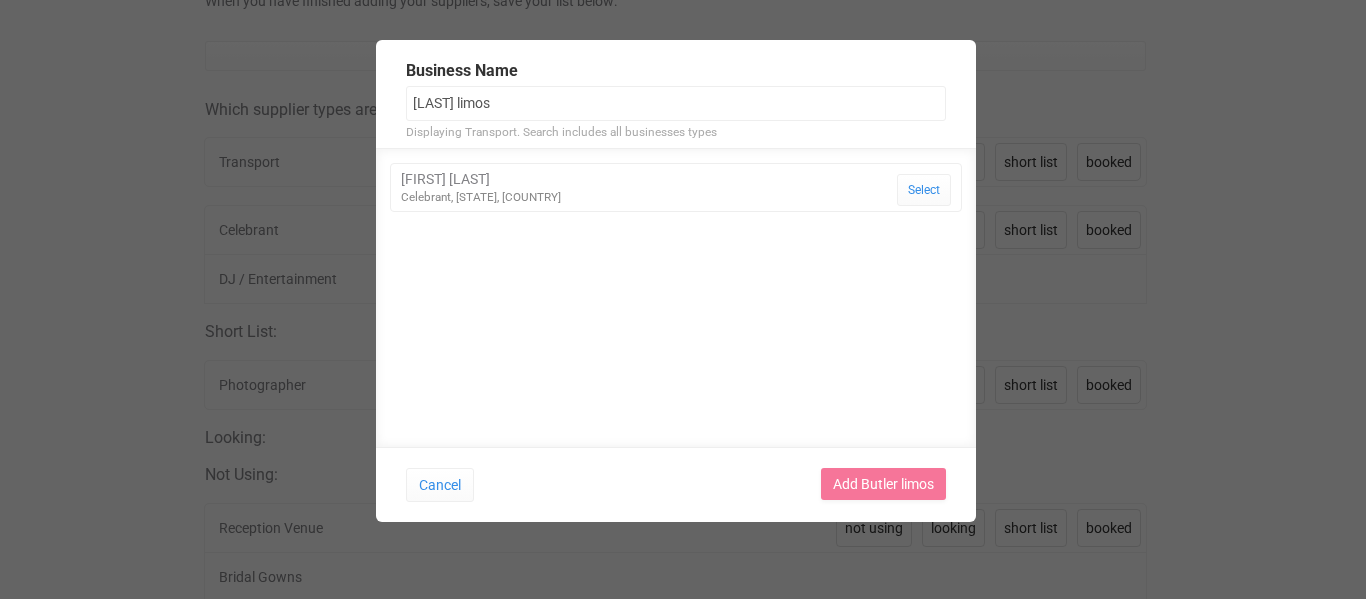 type on "Butler limos" 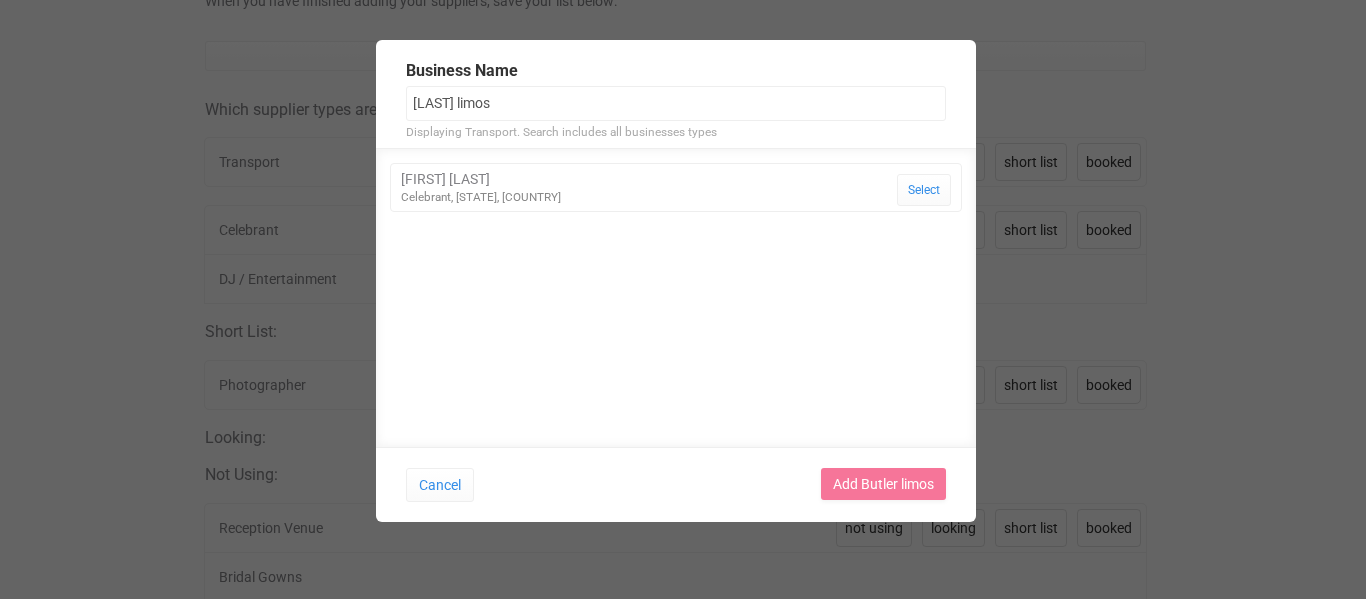 type on "Butler limos" 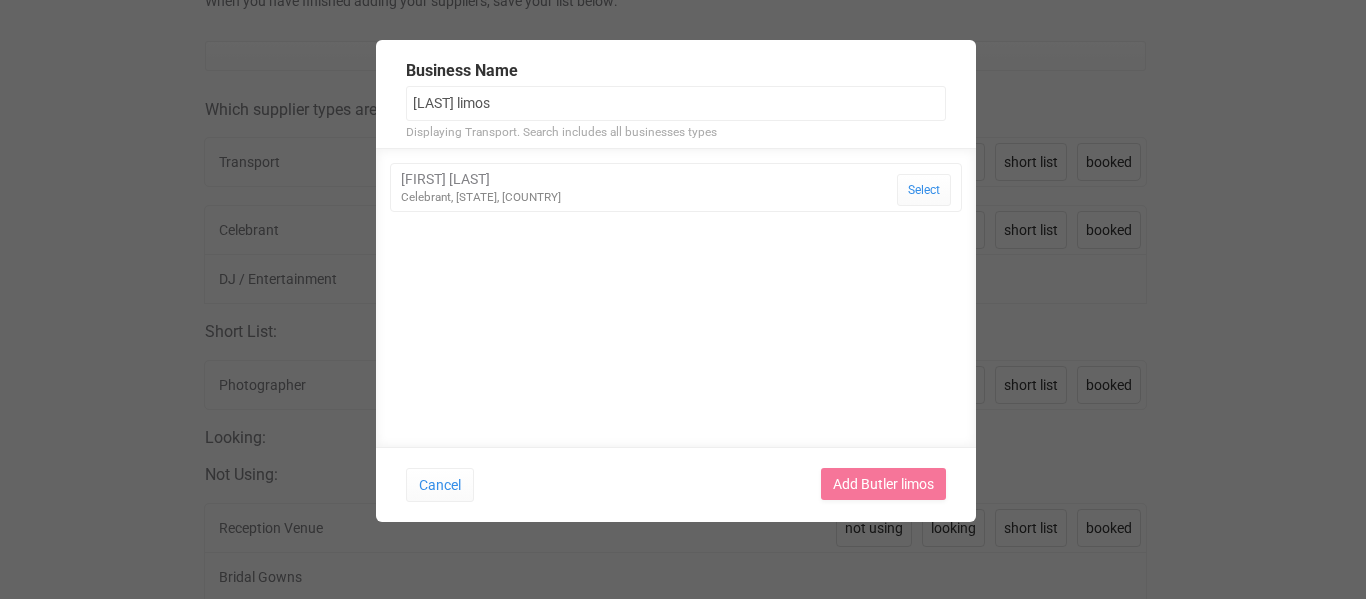 type on "Butler limos" 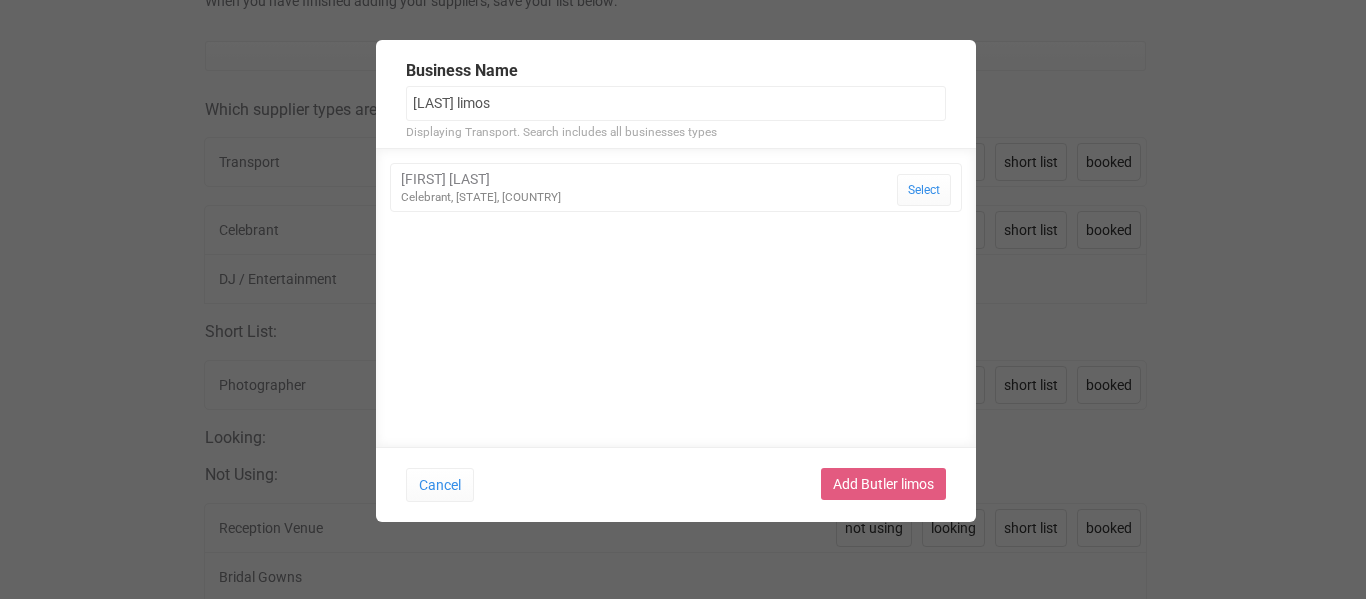 click on "Add Butler limos" at bounding box center [883, 484] 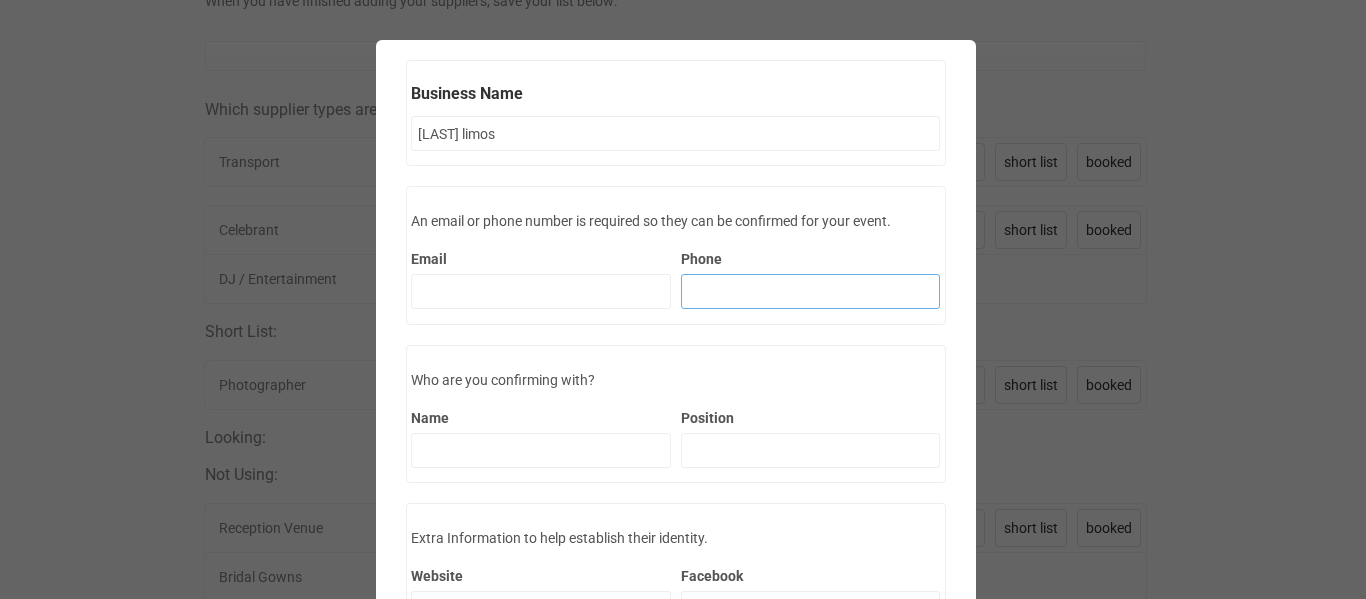 click on "Phone" at bounding box center (811, 291) 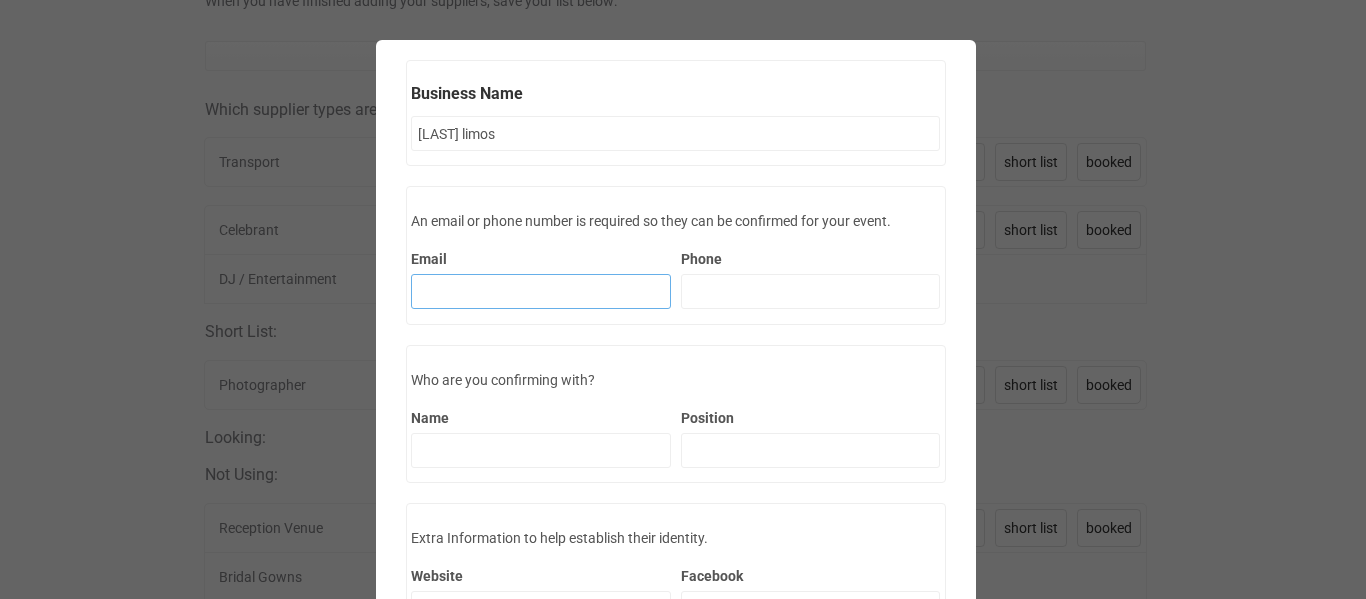 drag, startPoint x: 699, startPoint y: 298, endPoint x: 565, endPoint y: 287, distance: 134.45073 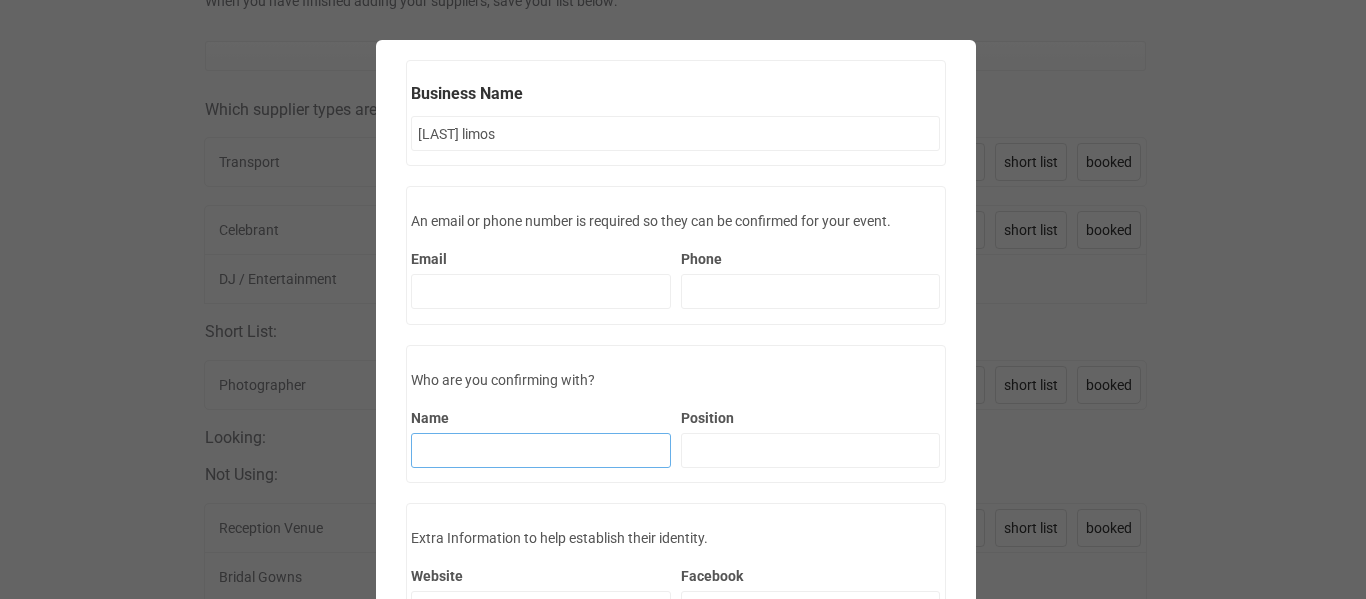 click on "Name" at bounding box center (541, 450) 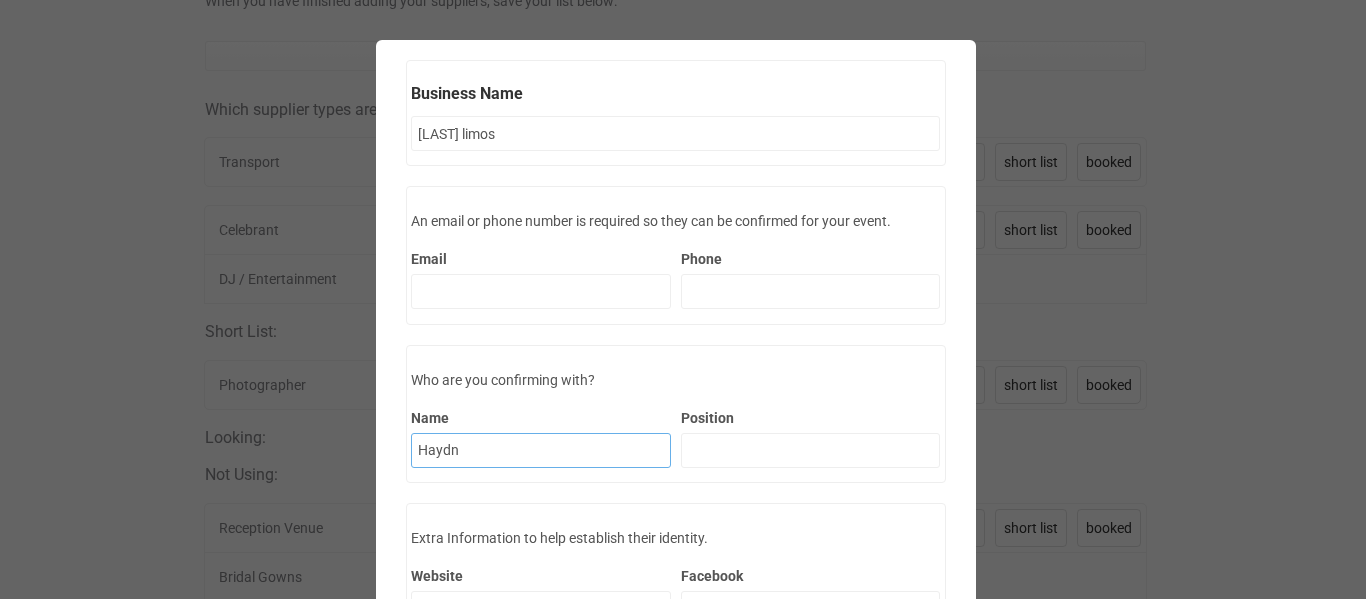 type on "Haydn" 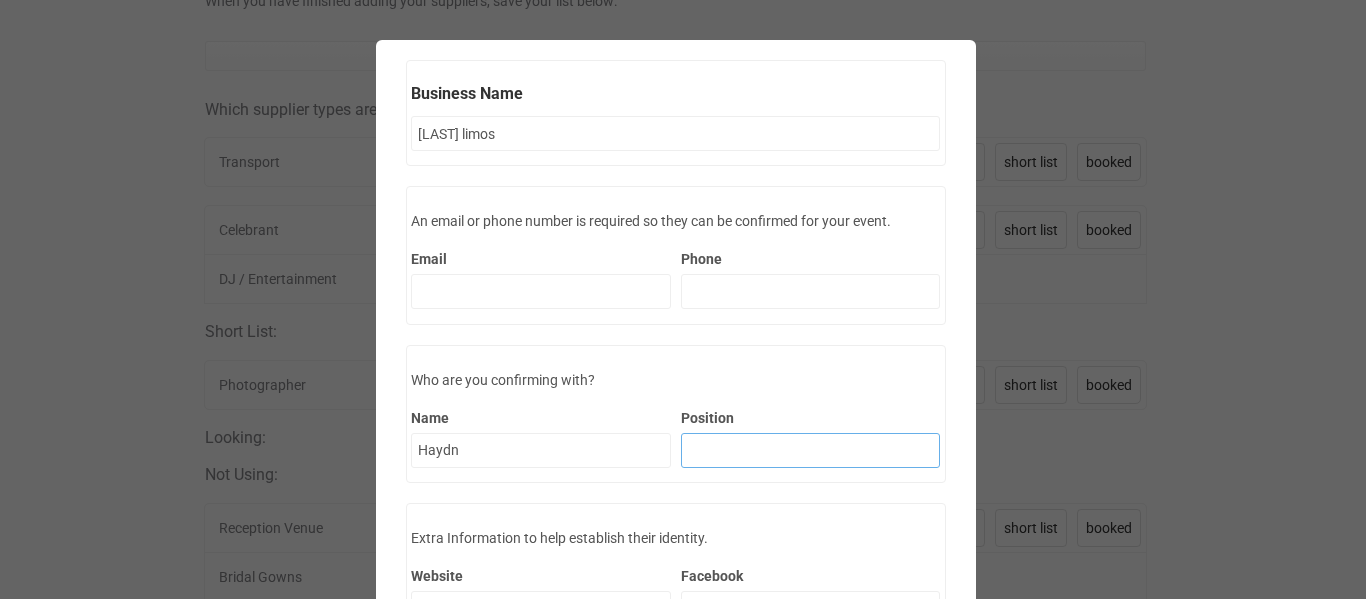click on "Position" at bounding box center [811, 450] 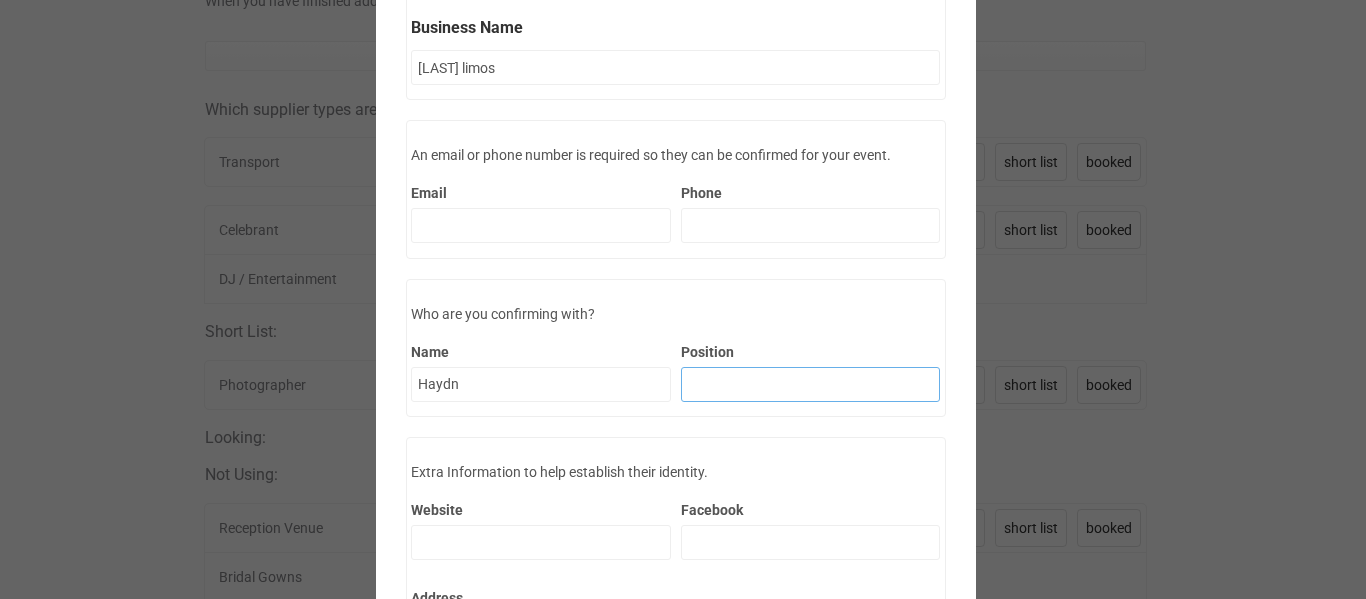 scroll, scrollTop: 200, scrollLeft: 0, axis: vertical 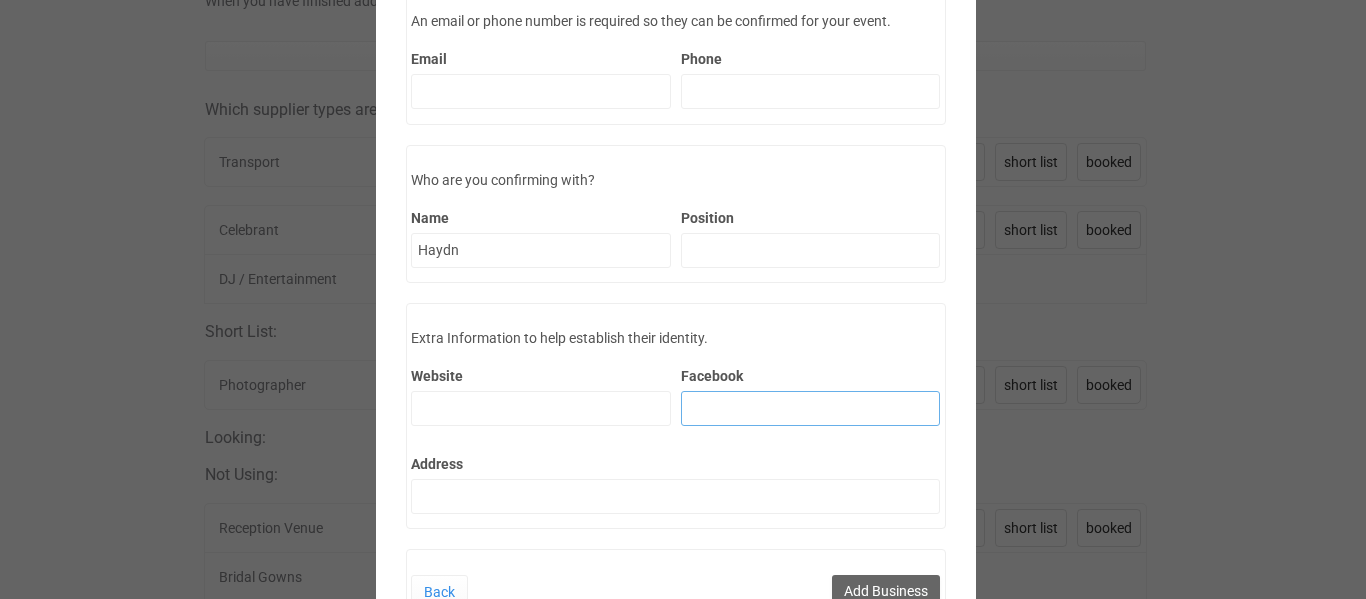 click on "Facebook" at bounding box center [811, 408] 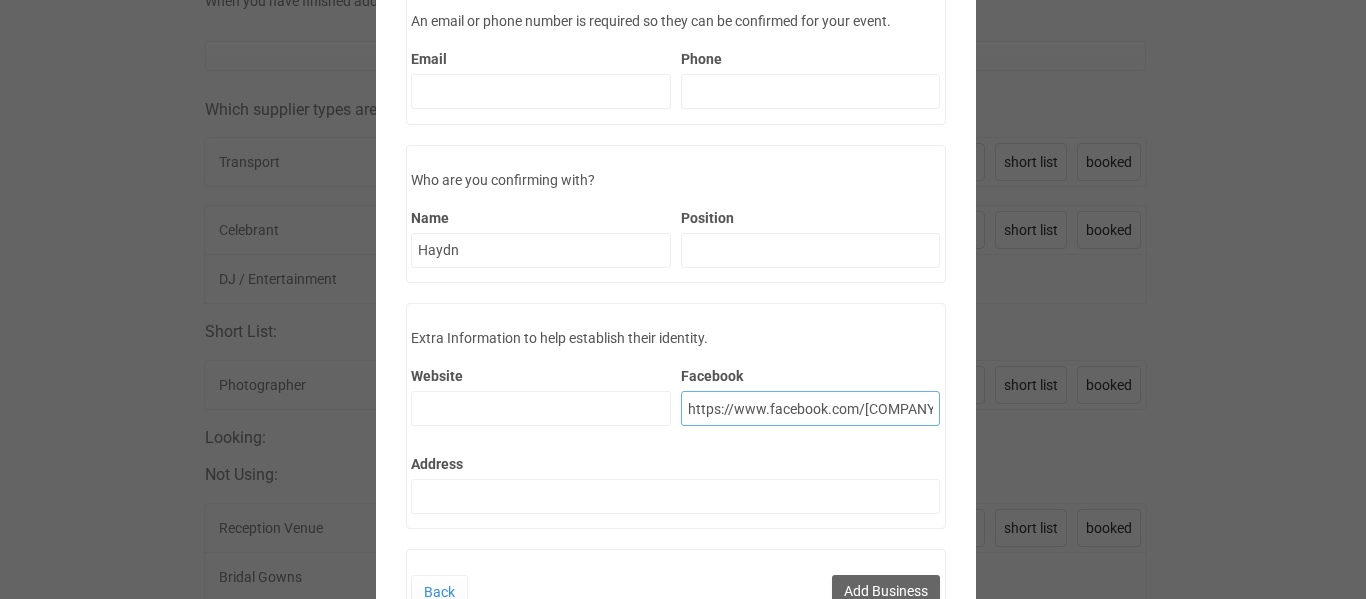 type on "https://www.facebook.com/butlerlimos" 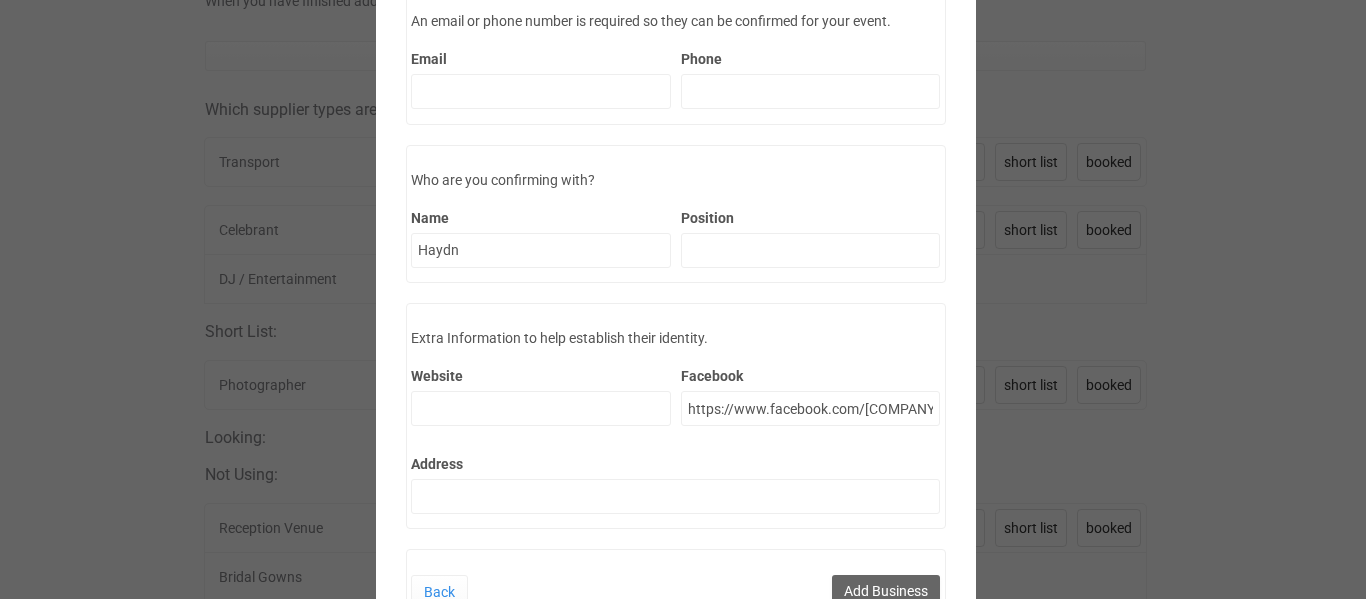 click on "Extra Information to help establish their identity.
Website
Facebook https://www.facebook.com/butlerlimos
Address" at bounding box center [676, 416] 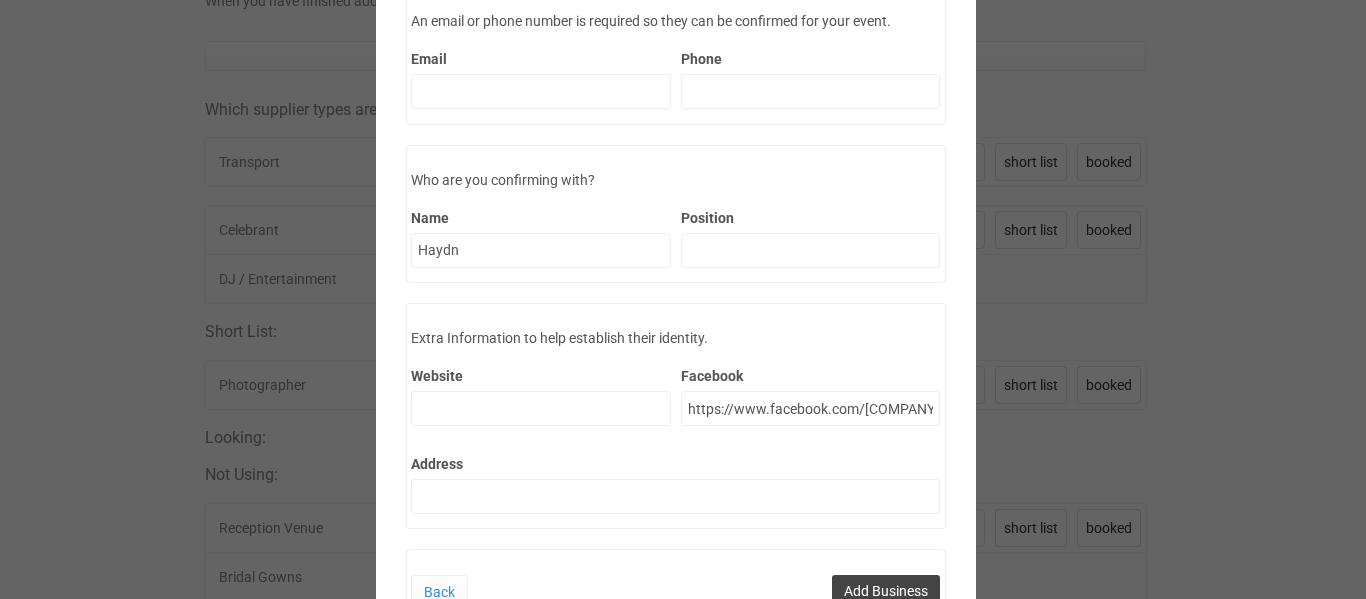 click on "Add Business" at bounding box center (886, 591) 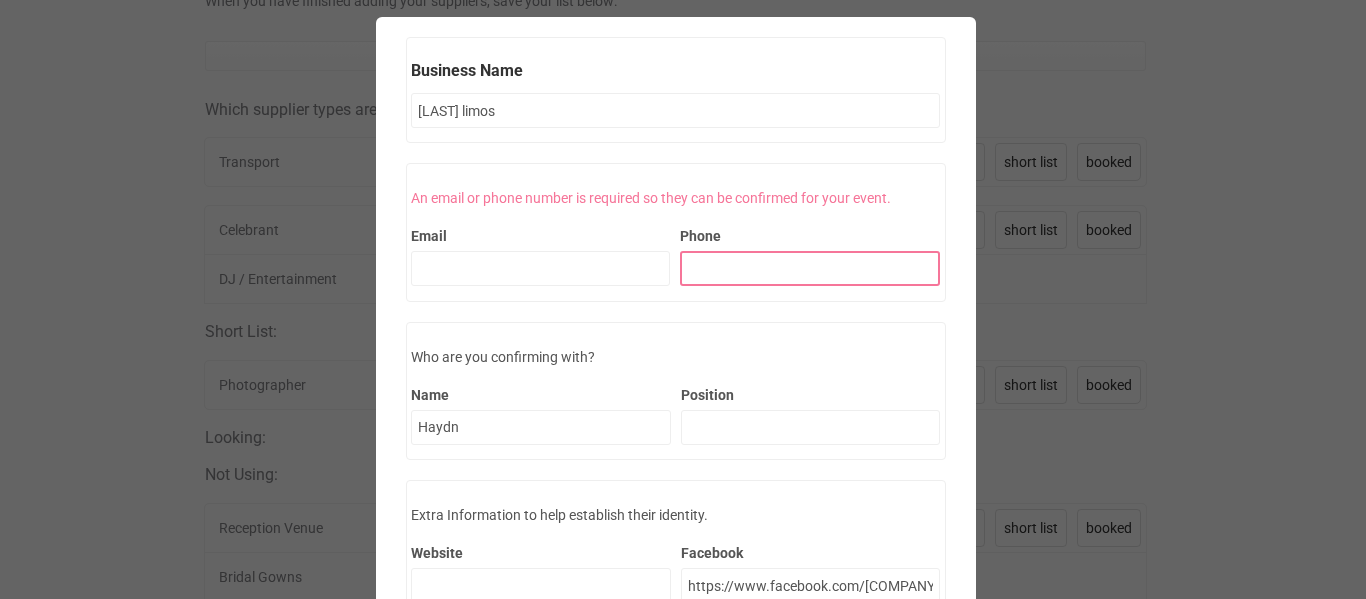 scroll, scrollTop: 0, scrollLeft: 0, axis: both 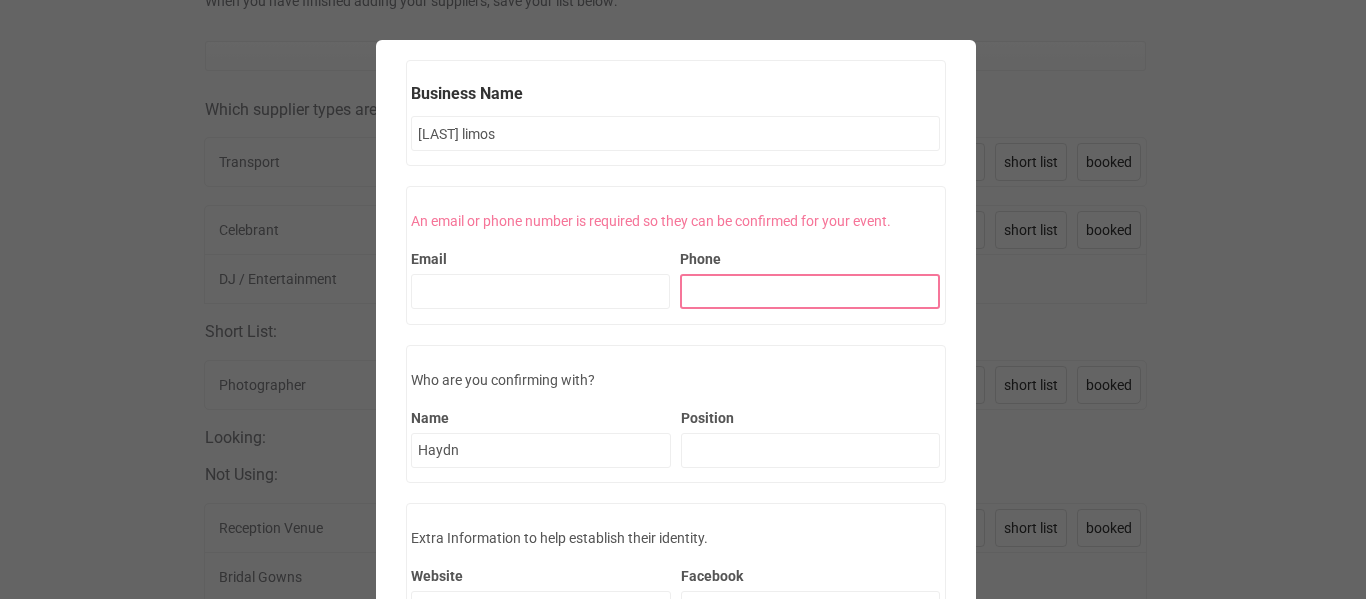 click on "Phone" at bounding box center (810, 291) 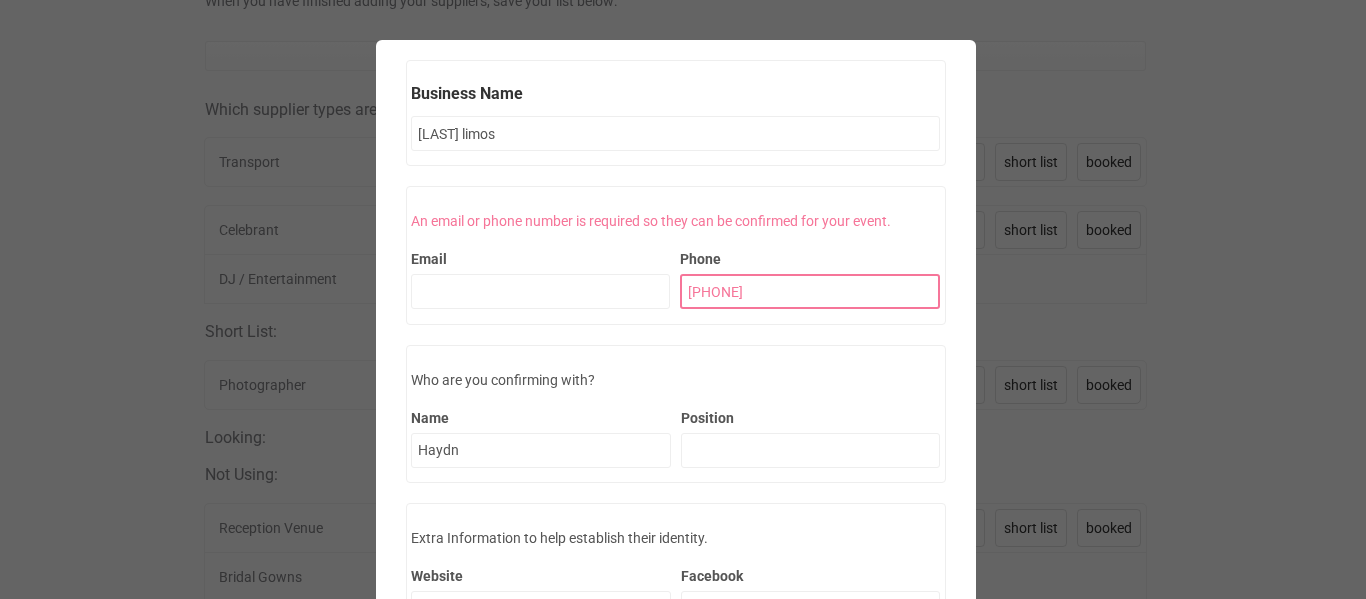 type on "0412046919" 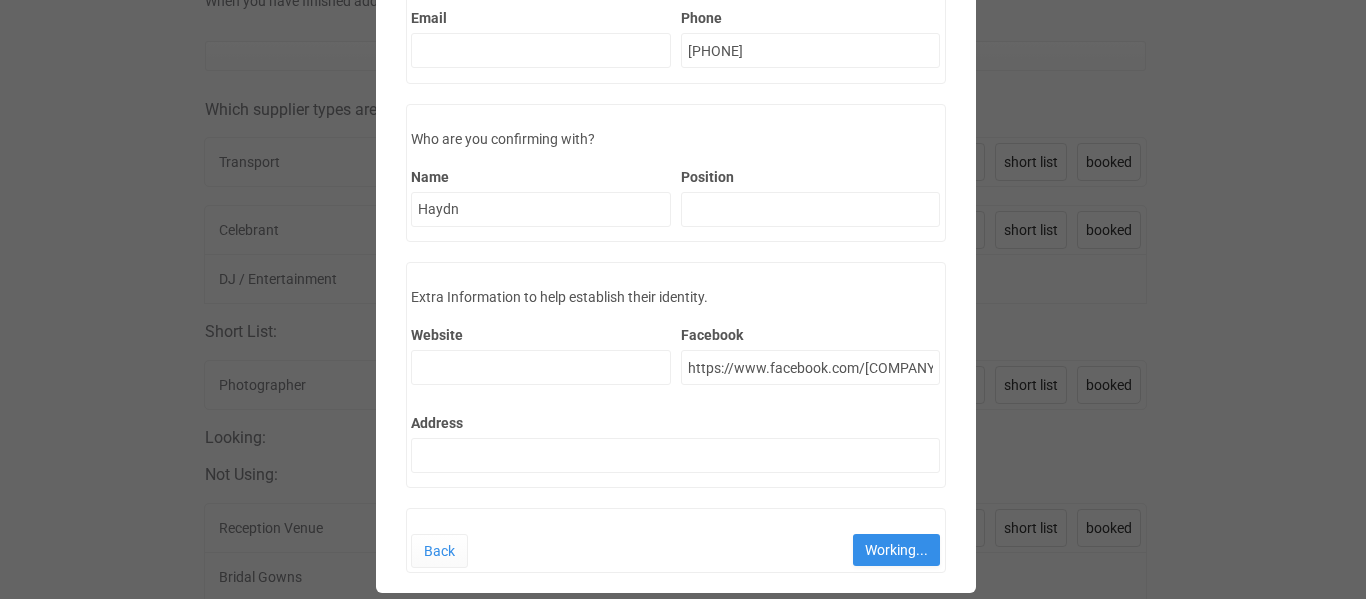 scroll, scrollTop: 255, scrollLeft: 0, axis: vertical 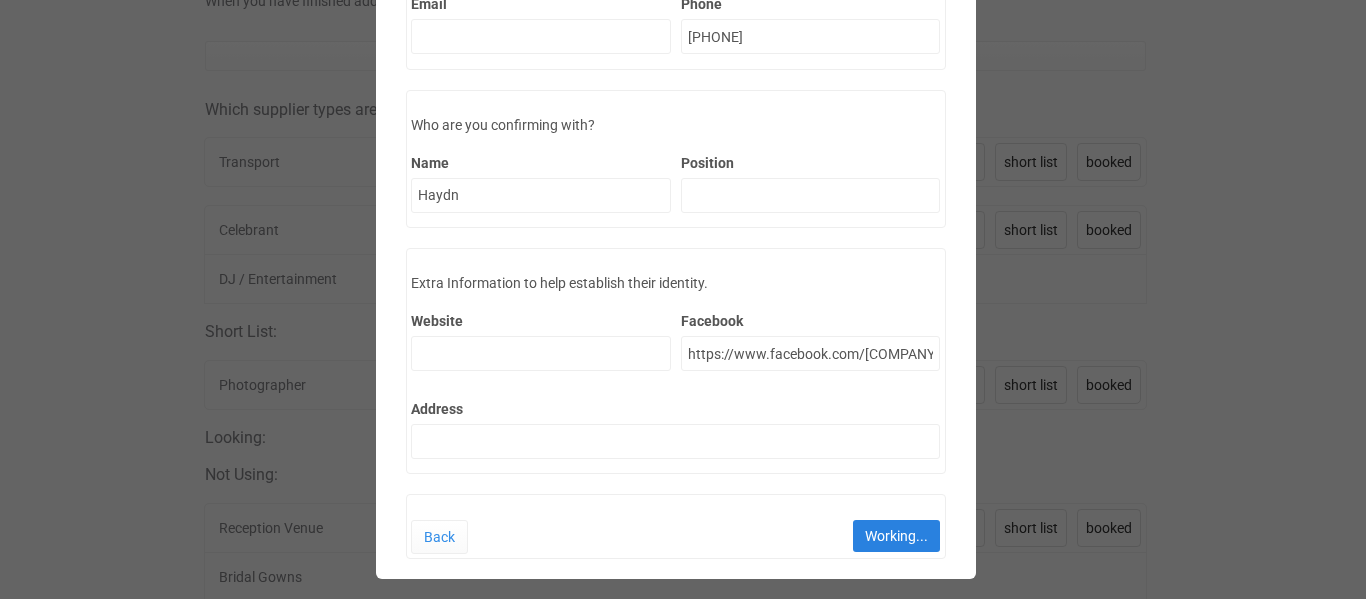 click on "Working..." at bounding box center (896, 536) 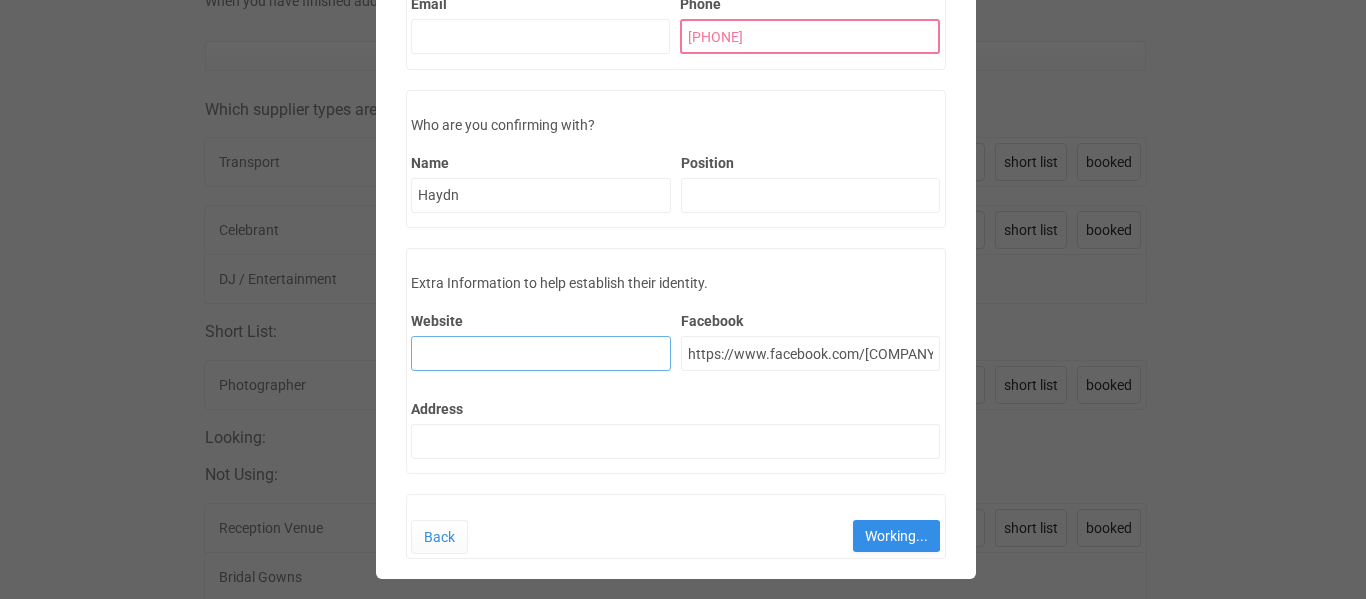 click on "Website" at bounding box center (541, 353) 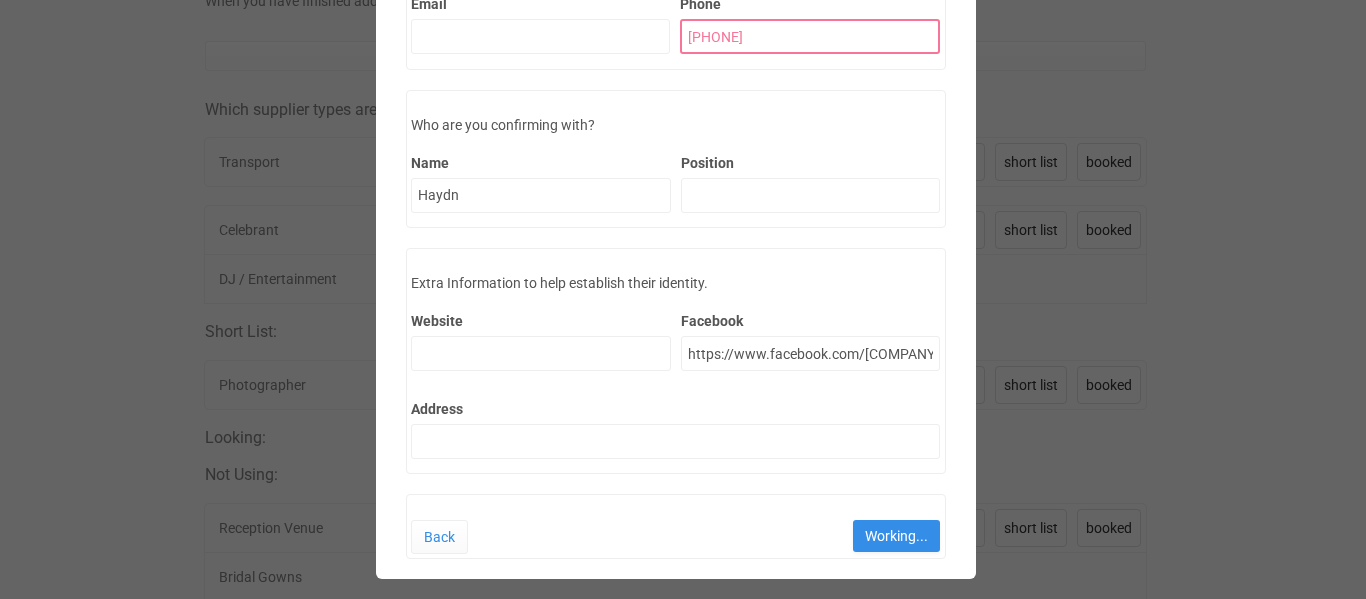click on "Business Name Butler limos
An email or phone number is required so they can be confirmed for your event.
Email
Phone 0412046919
Who are you confirming with?
Name Haydn
Position
Extra Information to help establish their identity.
Website
Facebook https://www.facebook.com/butlerlimos
Address
Back
Working..." at bounding box center (676, 172) 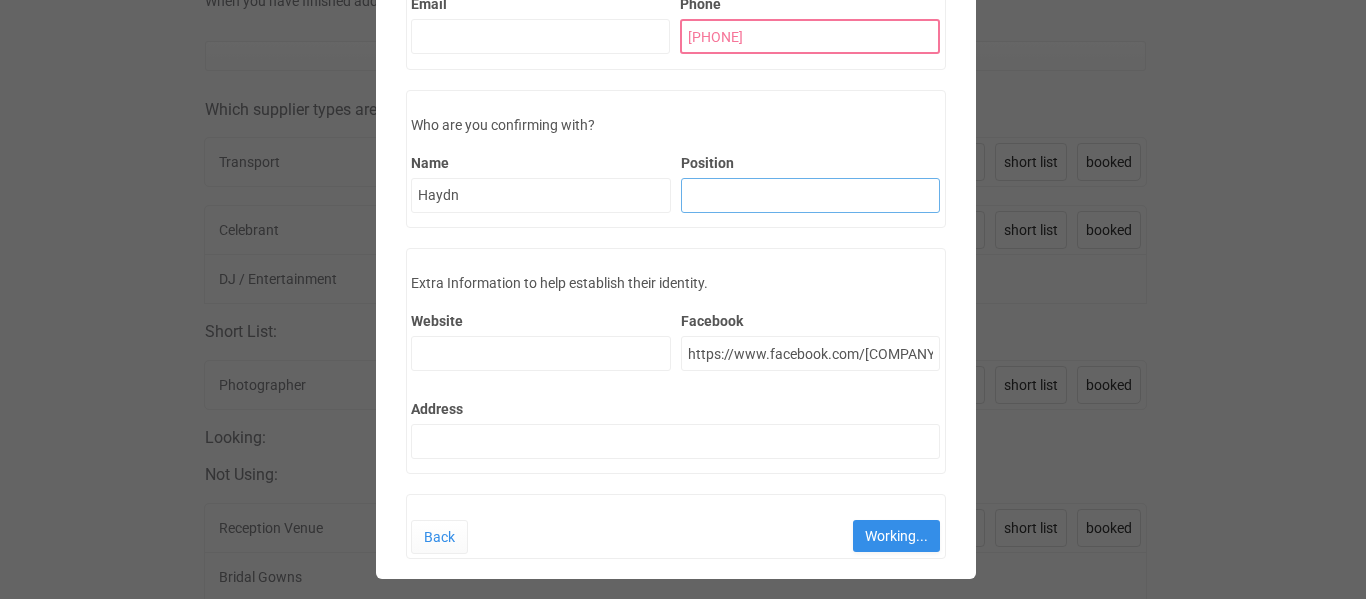click on "Position" at bounding box center [811, 195] 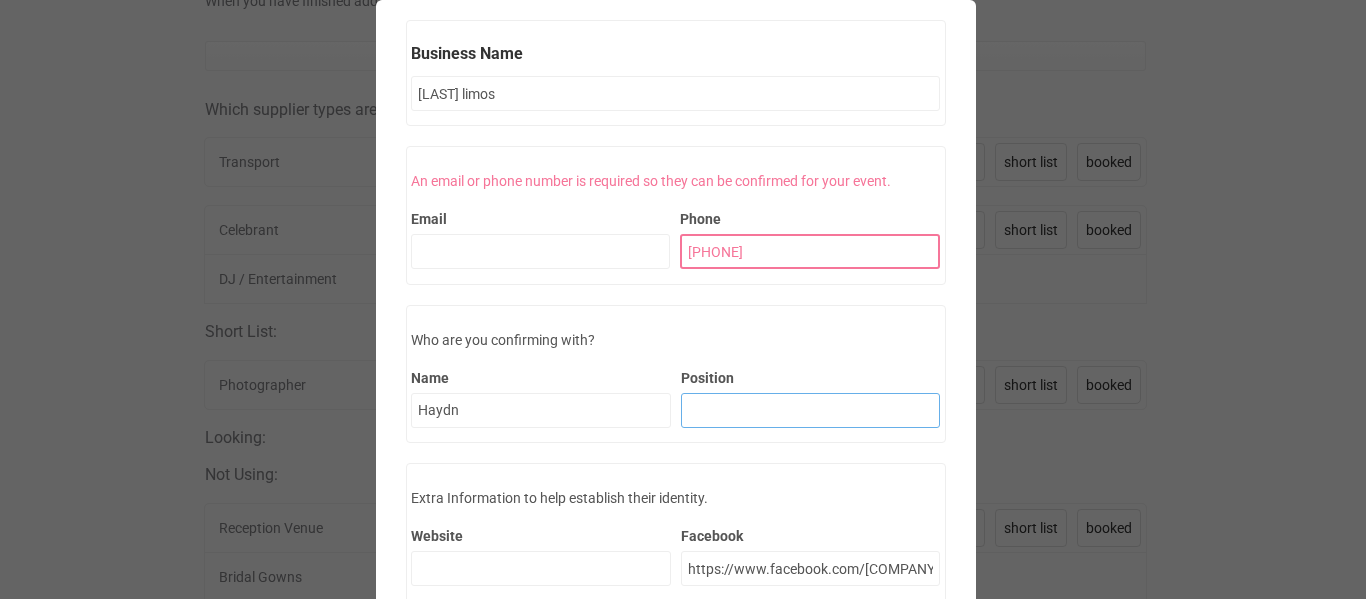 scroll, scrollTop: 0, scrollLeft: 0, axis: both 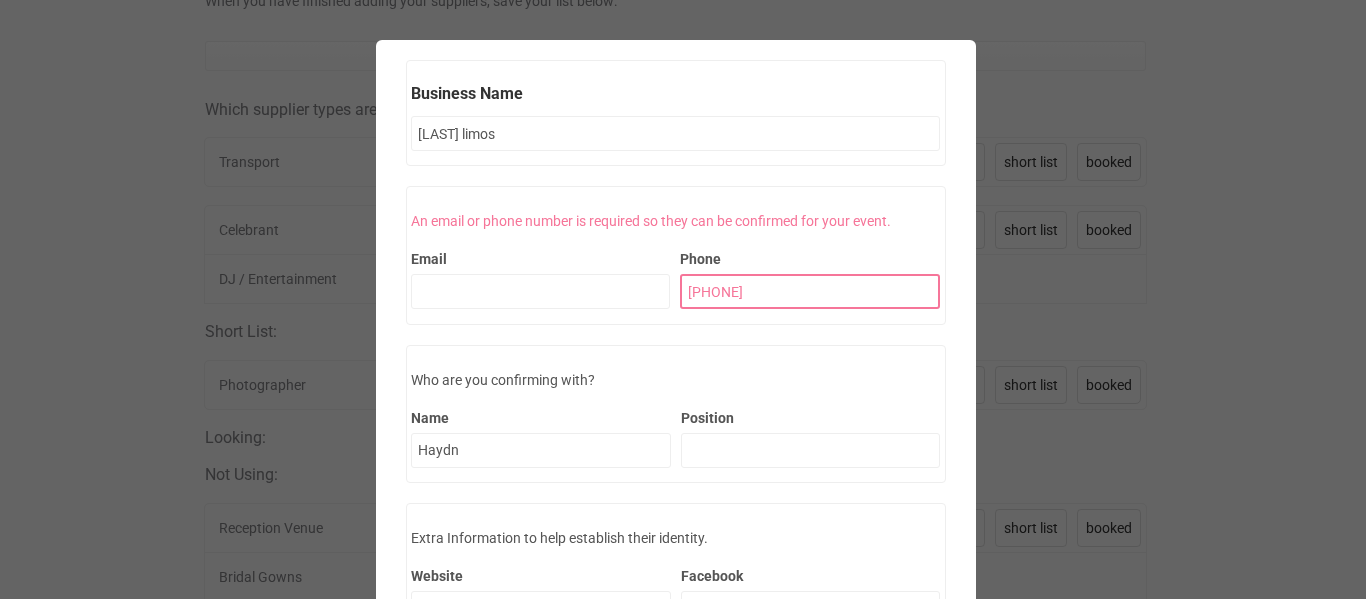 click on "Position" at bounding box center (811, 429) 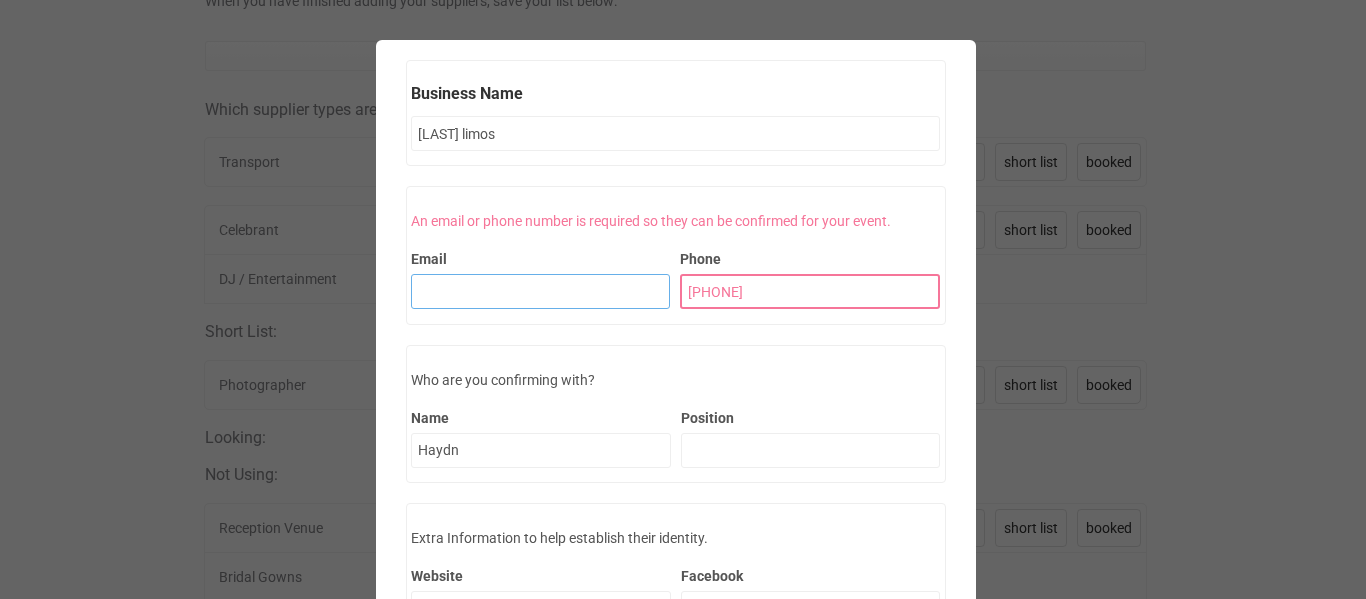 click on "Email" at bounding box center [540, 291] 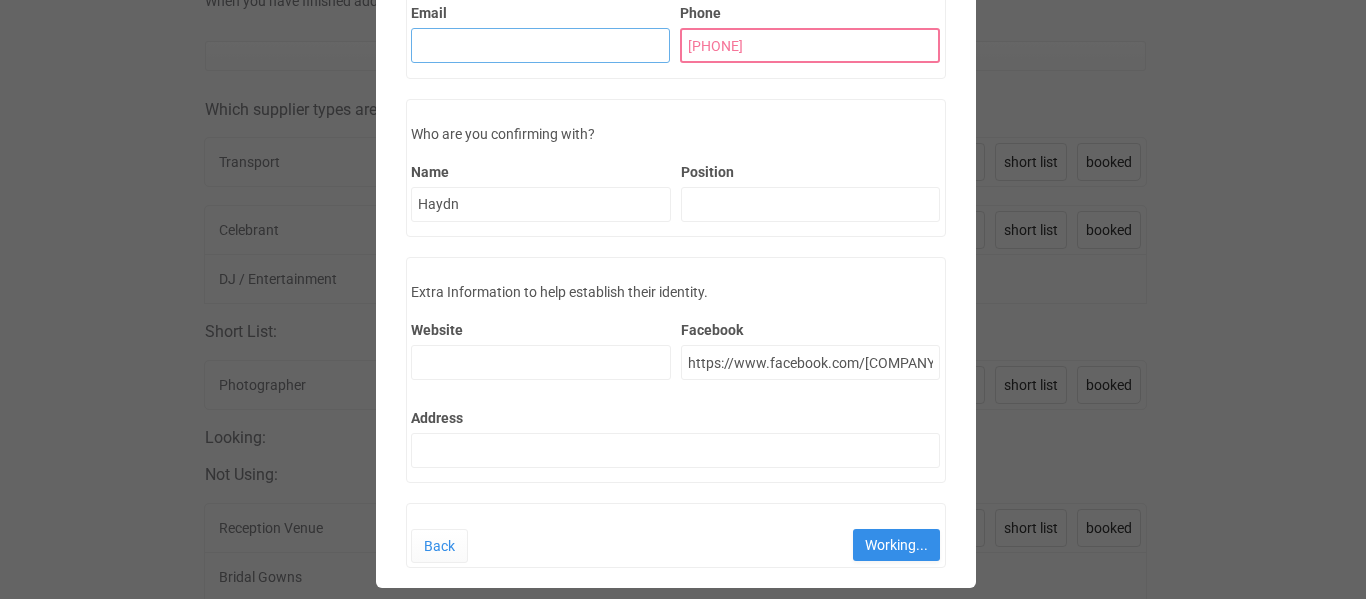 scroll, scrollTop: 255, scrollLeft: 0, axis: vertical 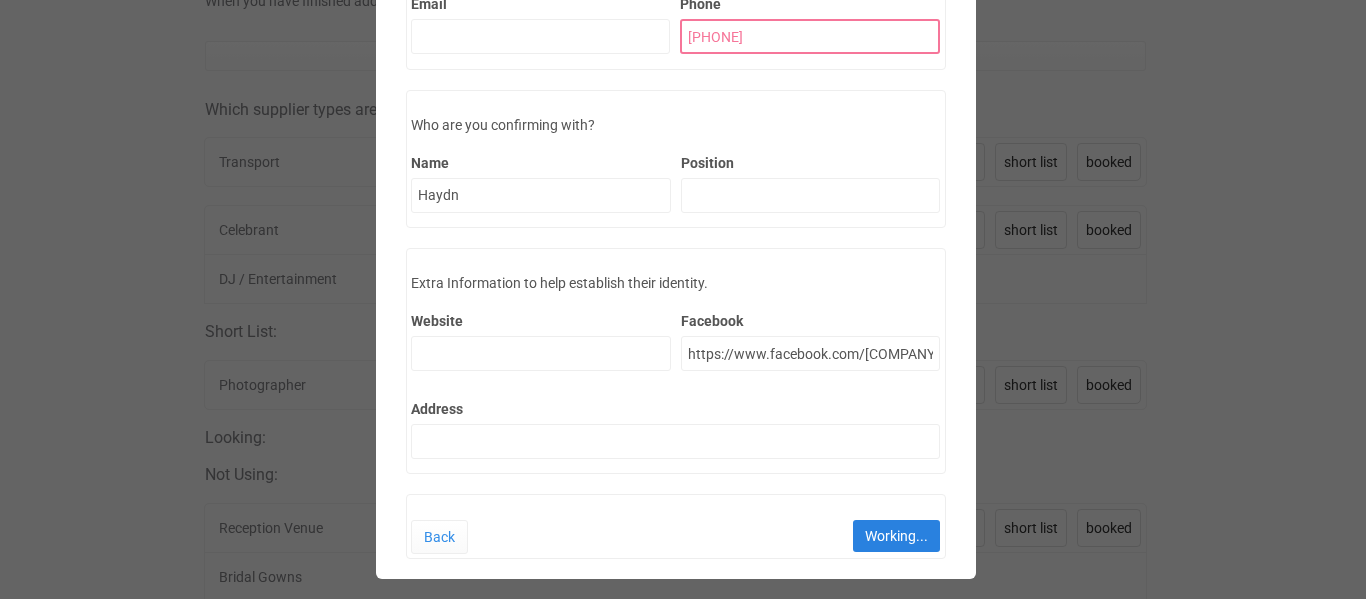 click on "Working..." at bounding box center (896, 536) 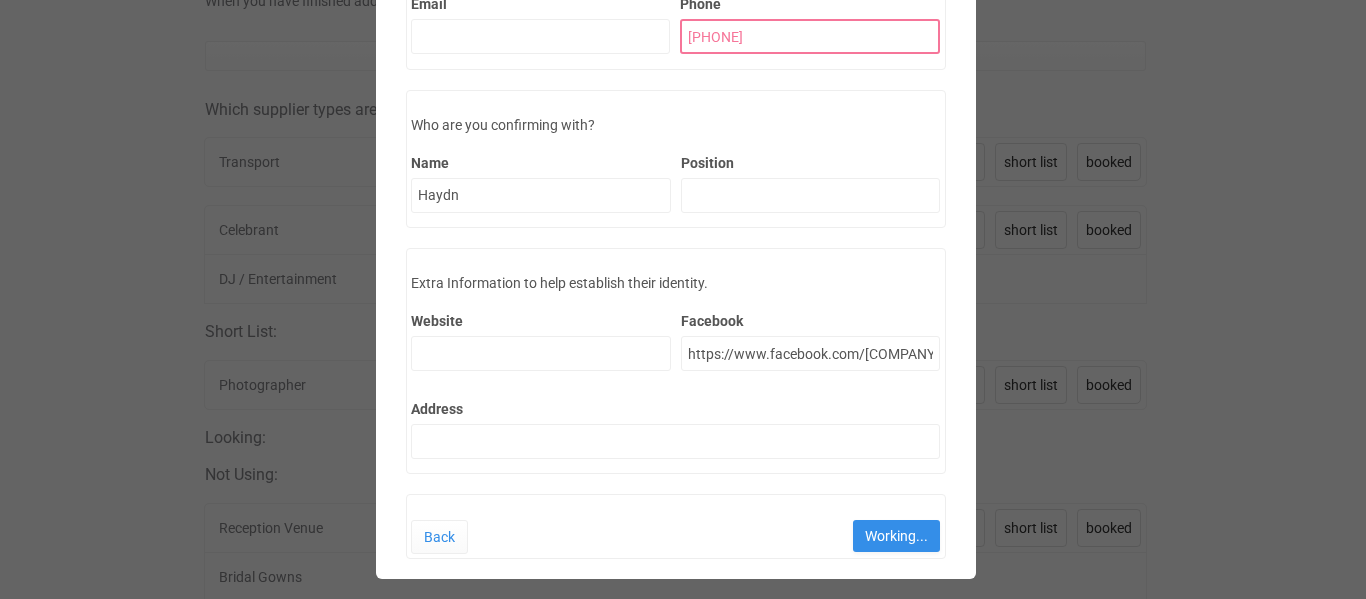 click on "Business Name
Butler limos
Displaying Transport.  Search includes all businesses types
Imperial Travel Services
Transport
Select
Limoso Luxury Transport Brisbane
Transport, Eagle Farm, Queensland, Australia
Select
A  Golden Roller
Transport, Coopers Plains, Queensland, Australia
Select
Adelaide Mustang
Transport, Dernancourt, South Australia, Australia
Select
Allways Wedding Cars
Transport
Select
Always Classic Cars
Transport, Melbourne, Victoria, Australia
Select
Ambassador Limousine Hire
Transport
Select
Angel Classic Car
Transport
Select" at bounding box center [675, 172] 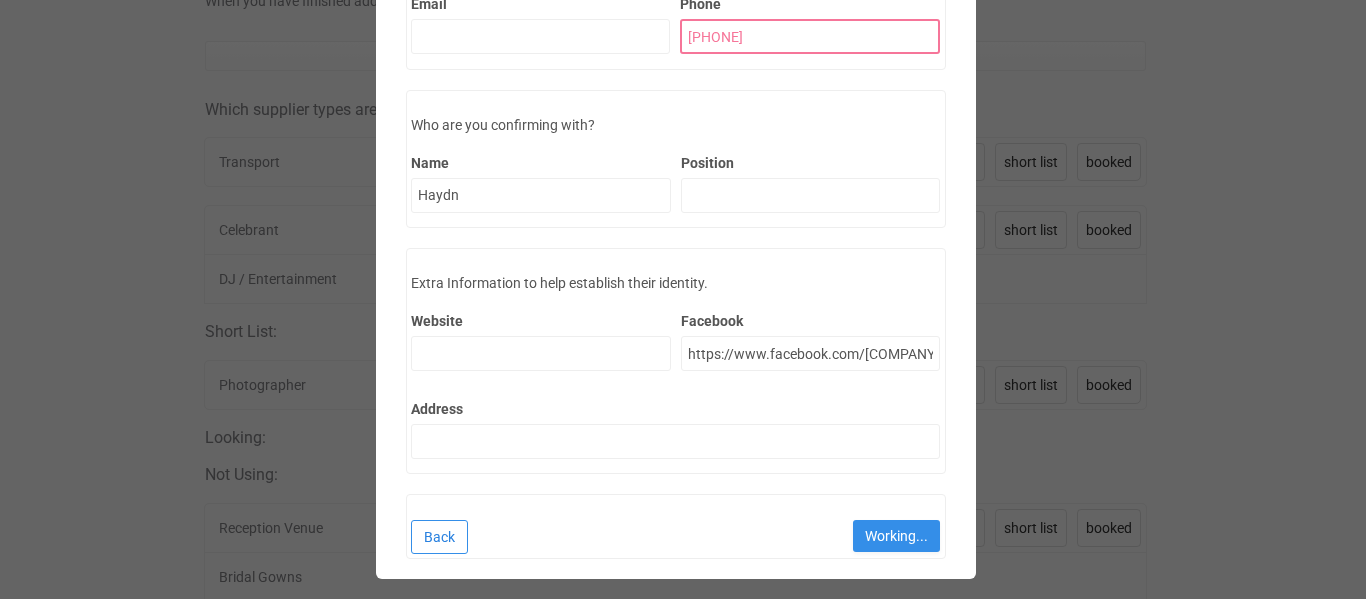 click on "Back" at bounding box center [439, 537] 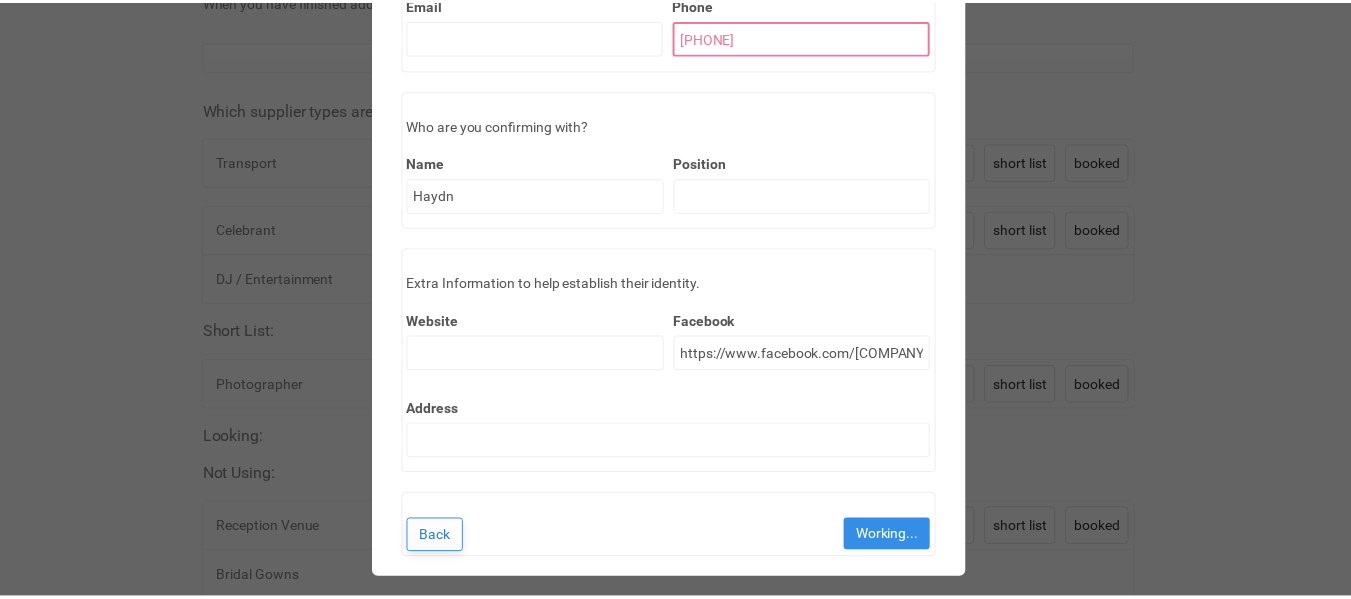 scroll, scrollTop: 0, scrollLeft: 0, axis: both 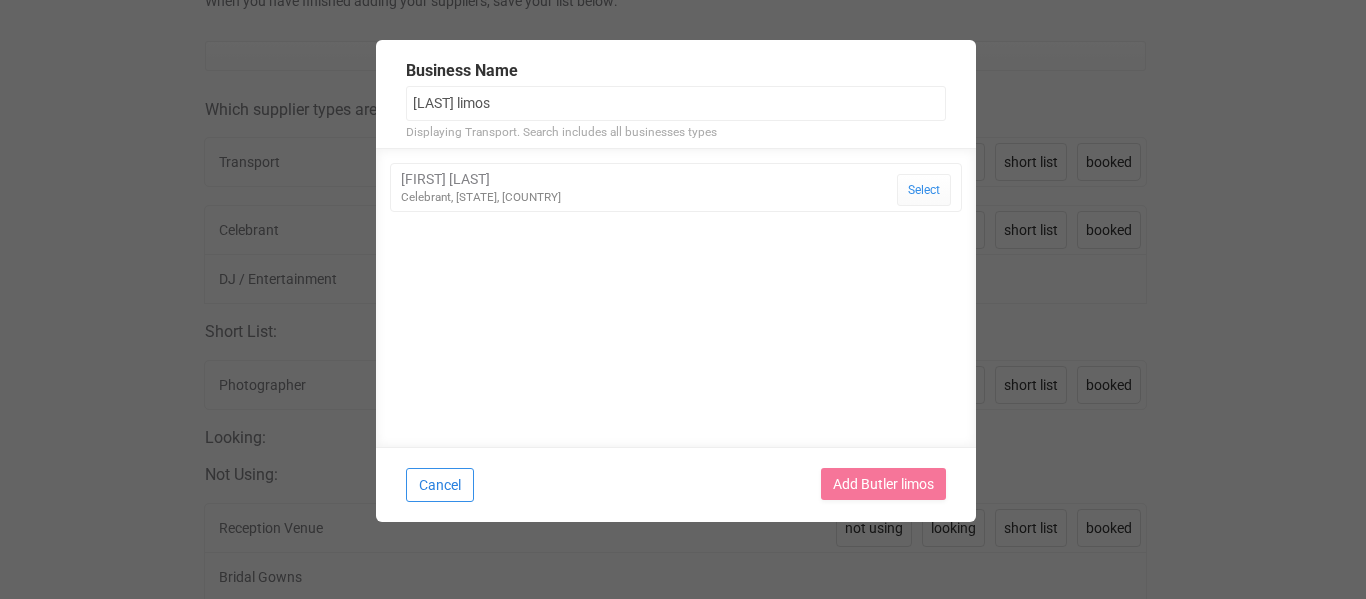 click on "Cancel" at bounding box center [440, 485] 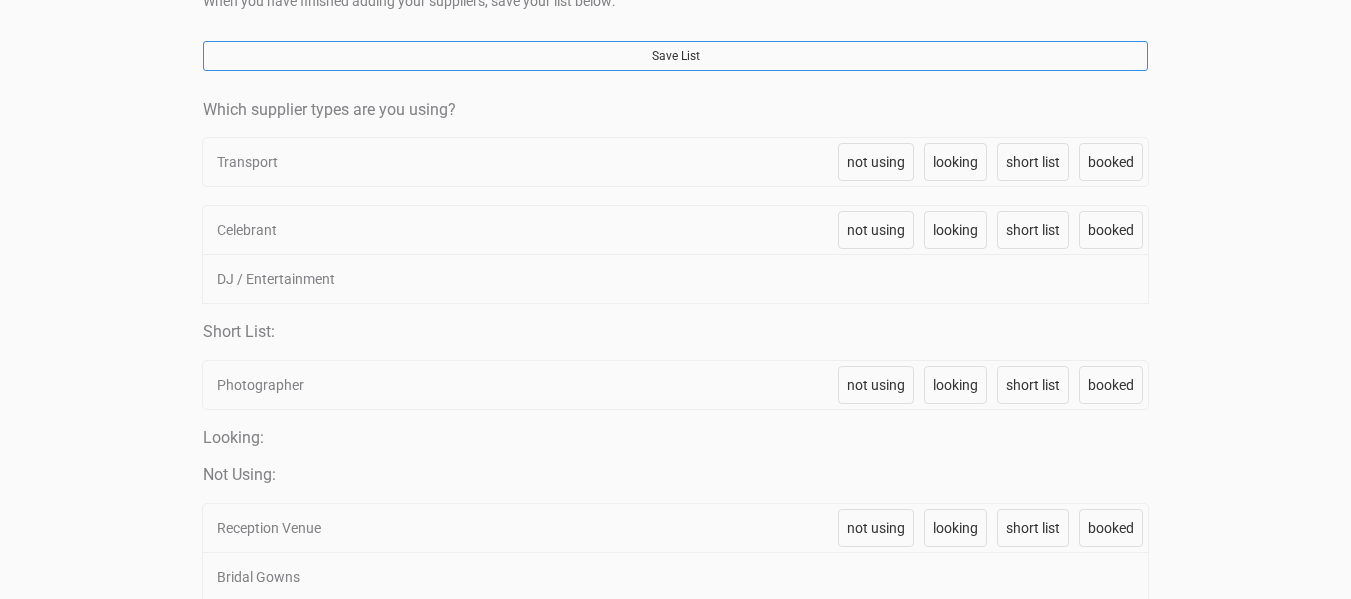 click on "Save List" at bounding box center [676, 56] 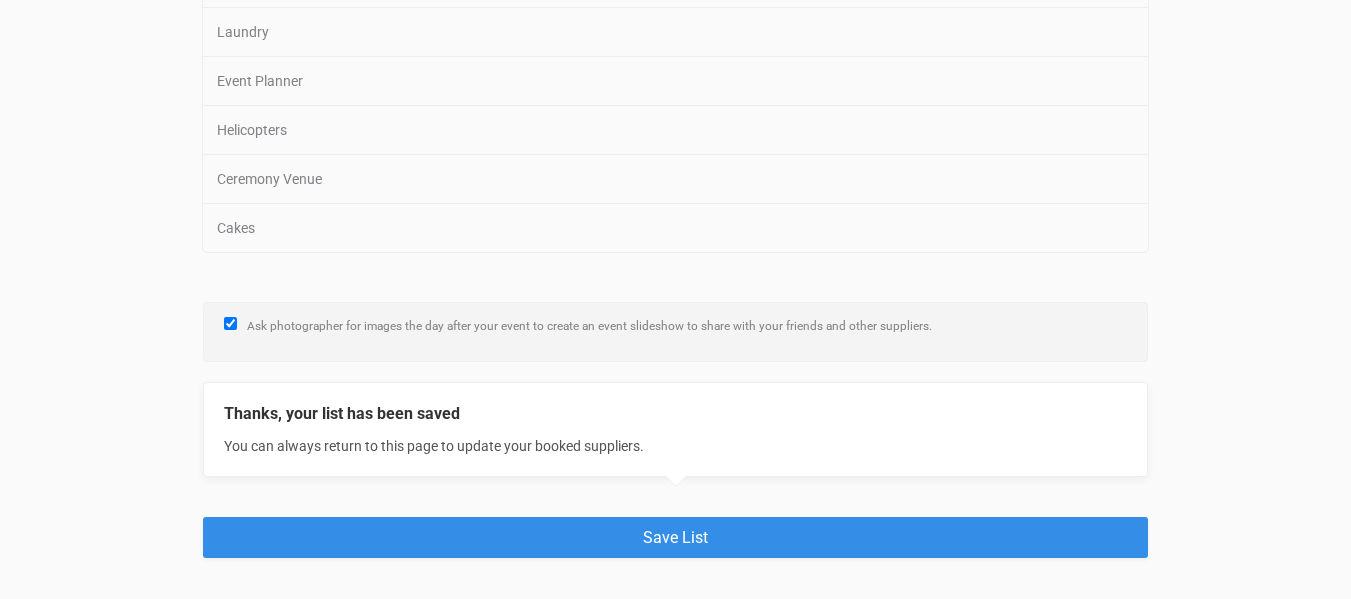 scroll, scrollTop: 3537, scrollLeft: 0, axis: vertical 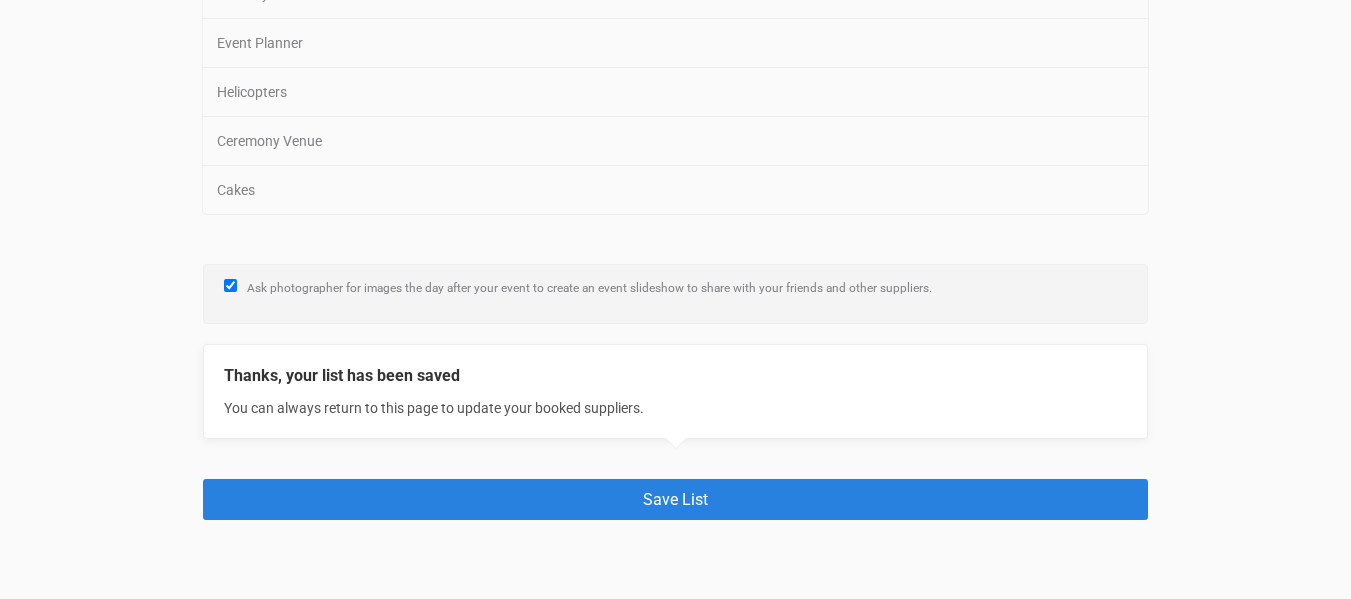 click on "Save List" at bounding box center [676, 499] 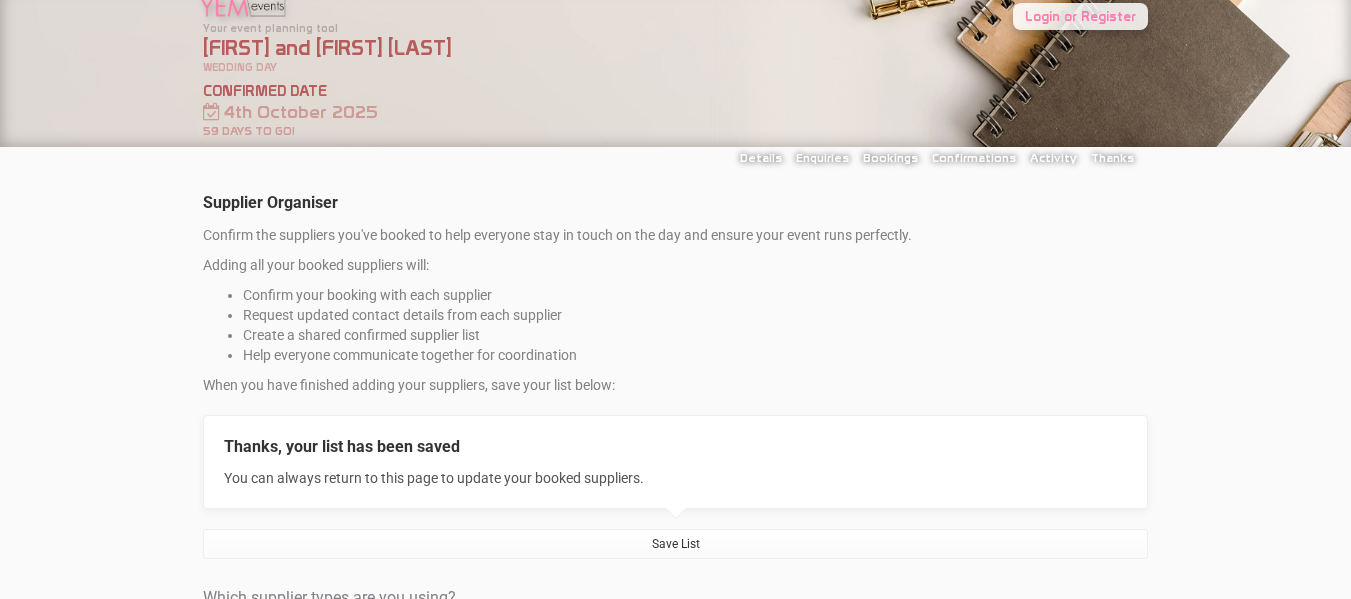 scroll, scrollTop: 0, scrollLeft: 0, axis: both 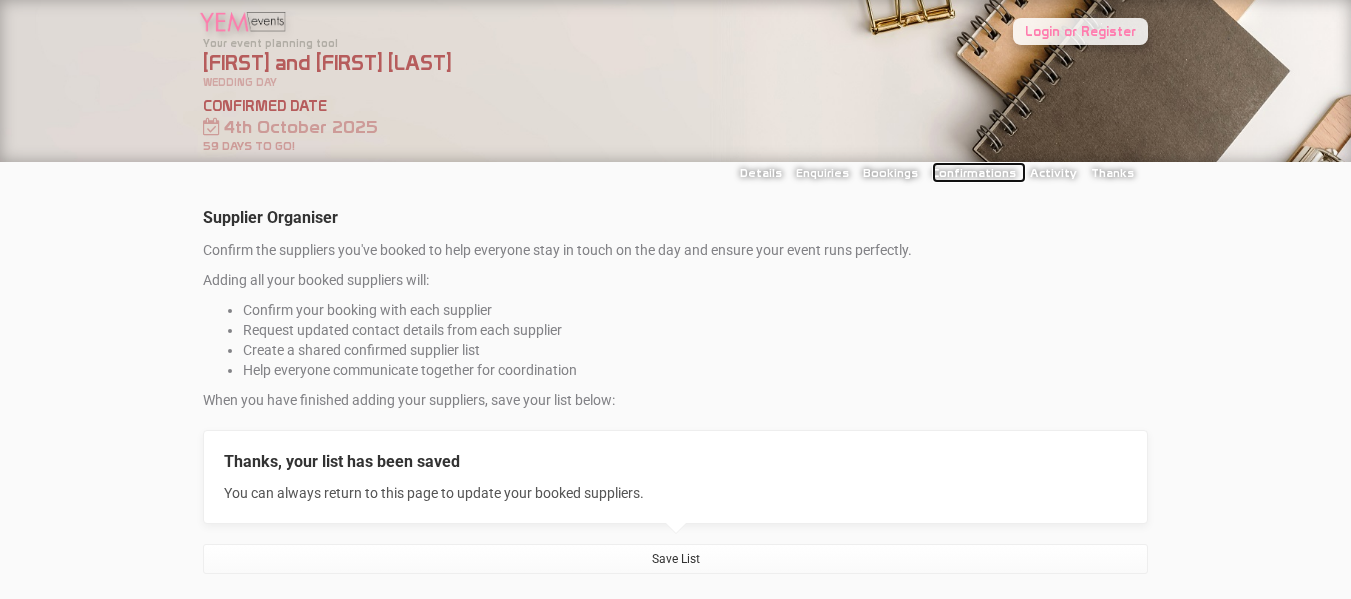 click on "Confirmations" at bounding box center [979, 172] 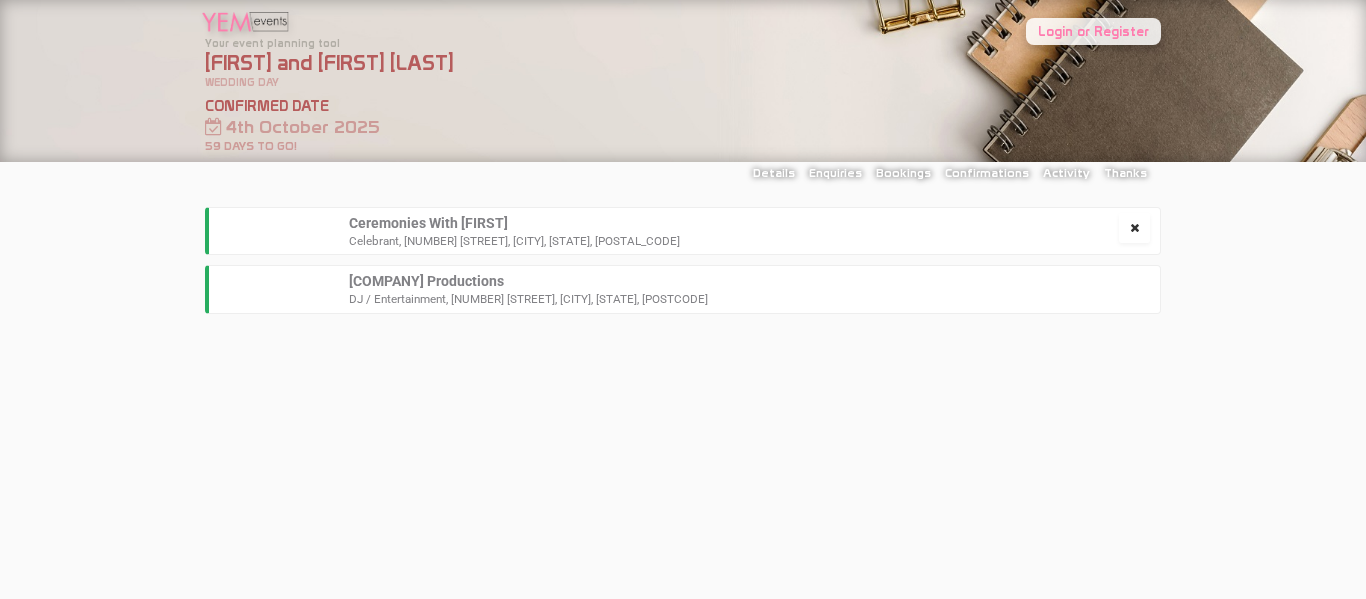 click on "Celebrant, 6 St James Rd, Birkdale, QLD, 4159" at bounding box center (734, 241) 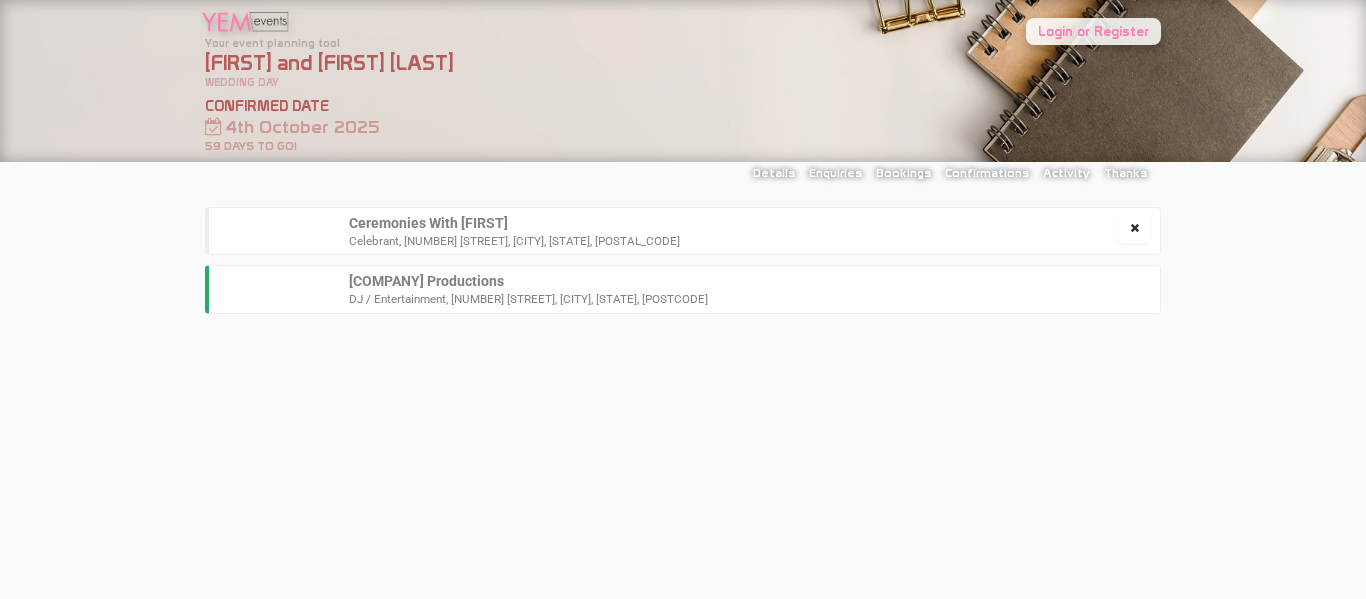 click on "DJ / Entertainment, [NUMBER] [STREET], [CITY], [STATE], [POSTAL_CODE]" at bounding box center (749, 299) 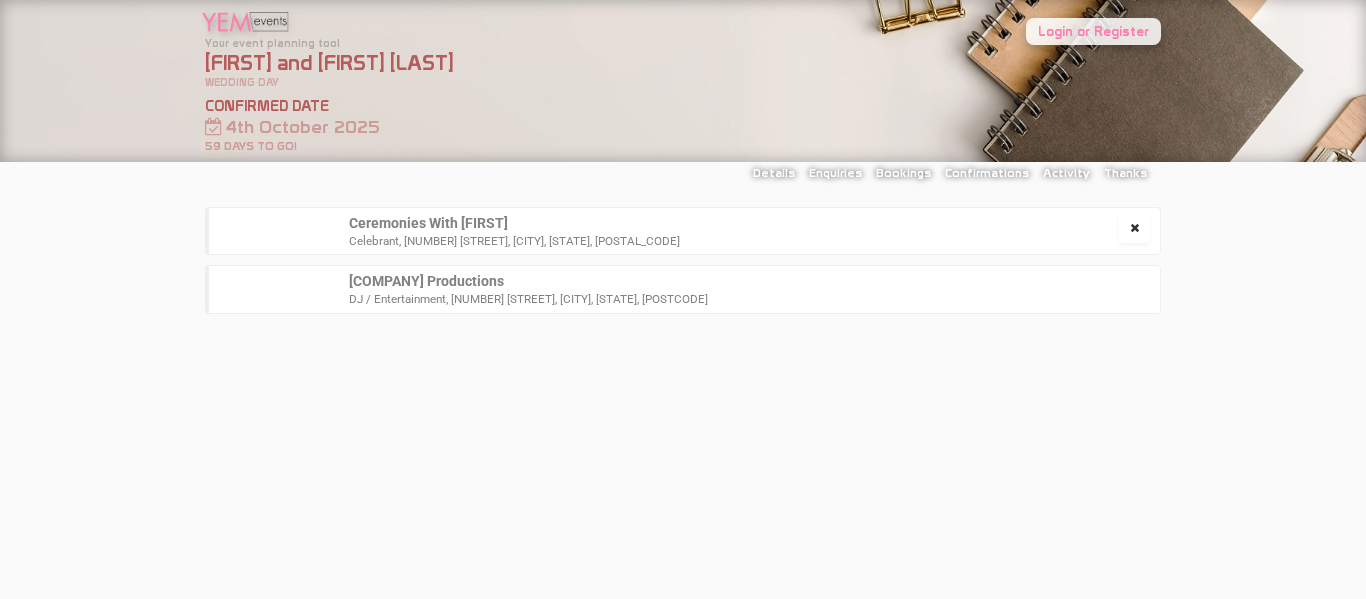 click on "Osmic Productions
DJ / Entertainment, 225a Brisbane Rd, Biggera Waters, QLD, 4217" at bounding box center [683, 289] 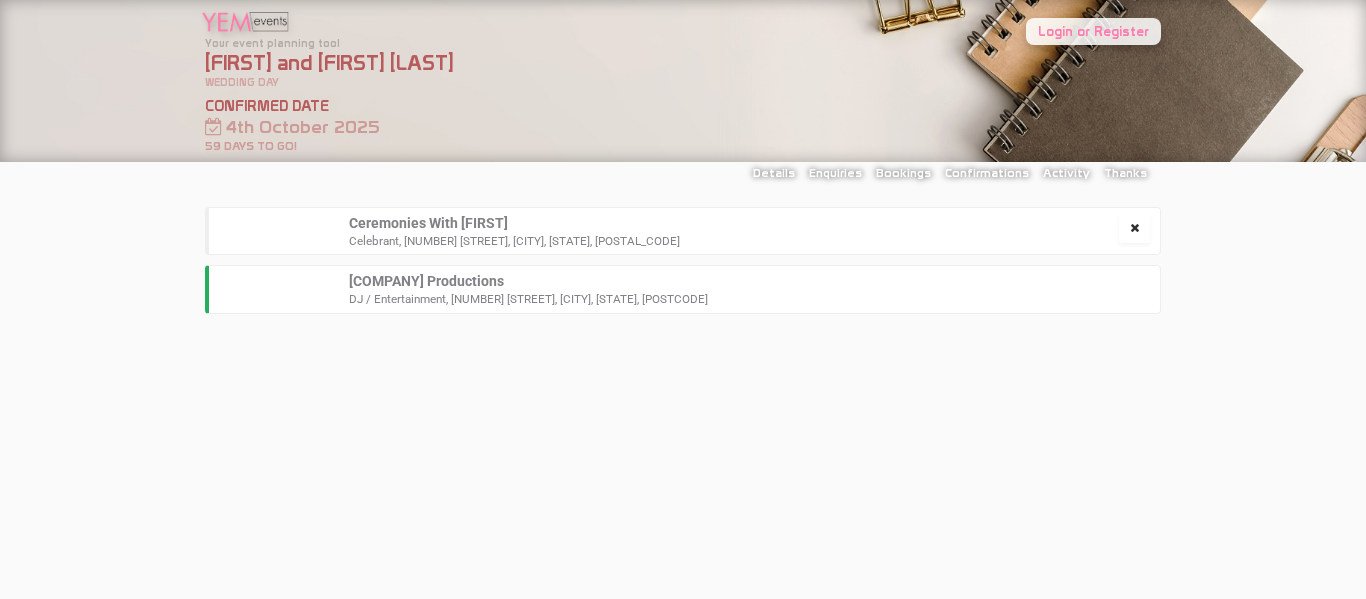 click on "Celebrant, 6 St James Rd, Birkdale, QLD, 4159" at bounding box center [734, 241] 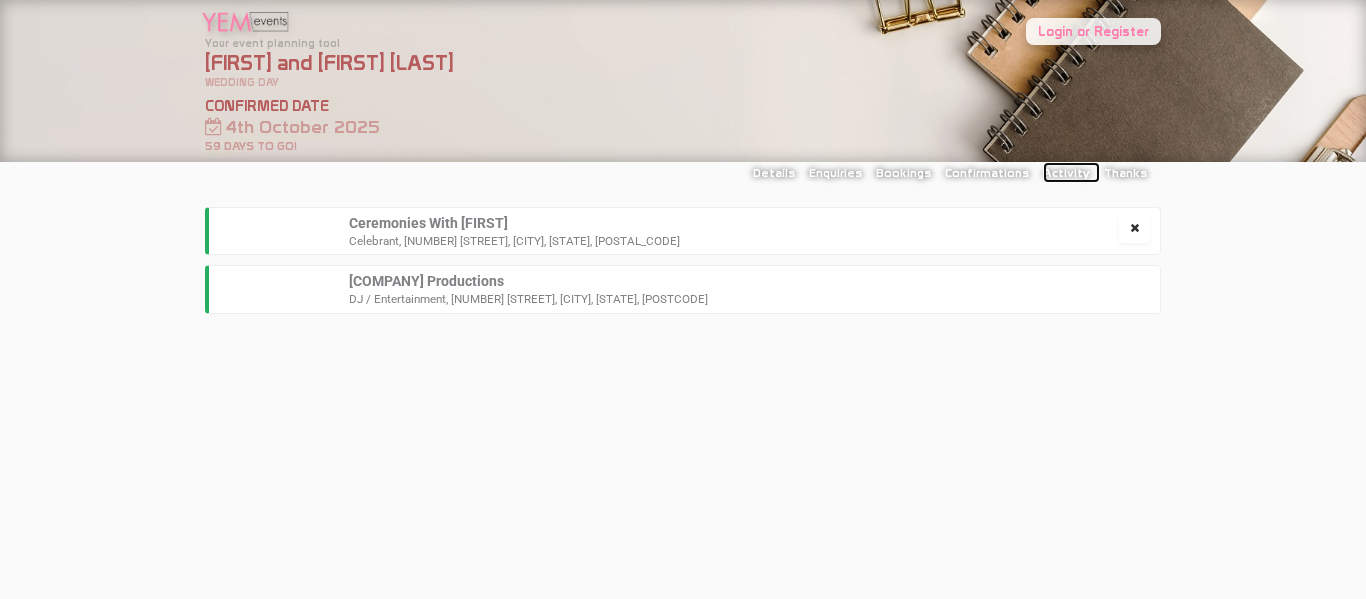 click on "Activity" at bounding box center (1071, 172) 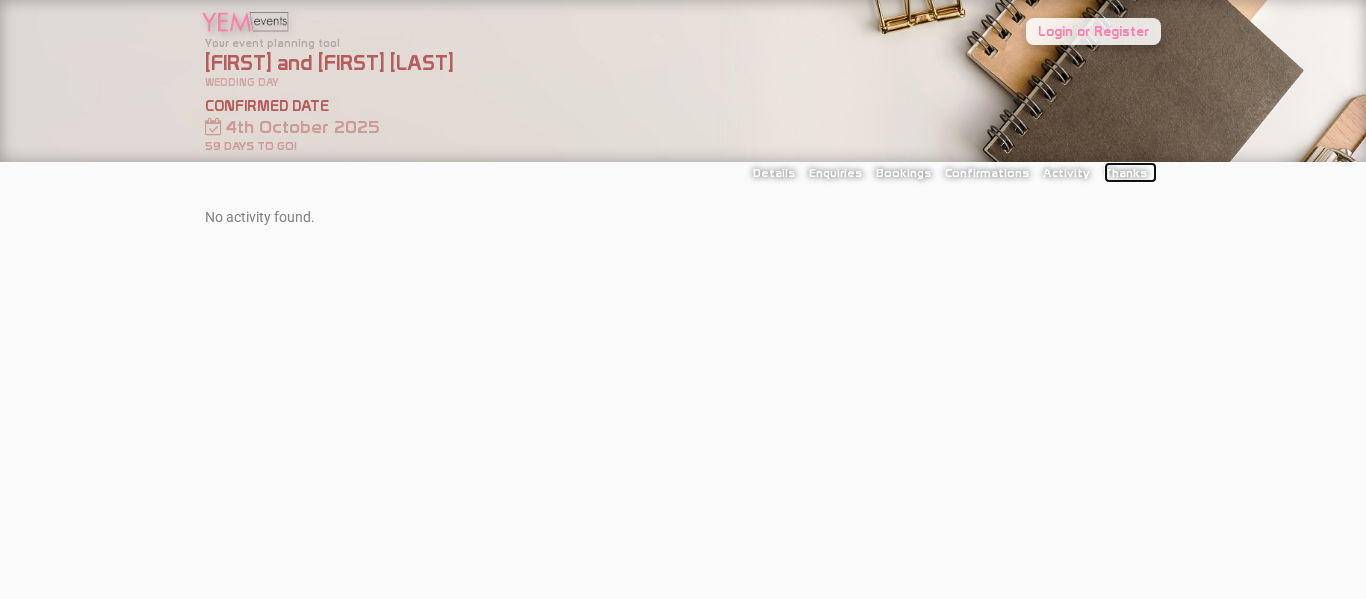 click on "Thanks" at bounding box center [1130, 172] 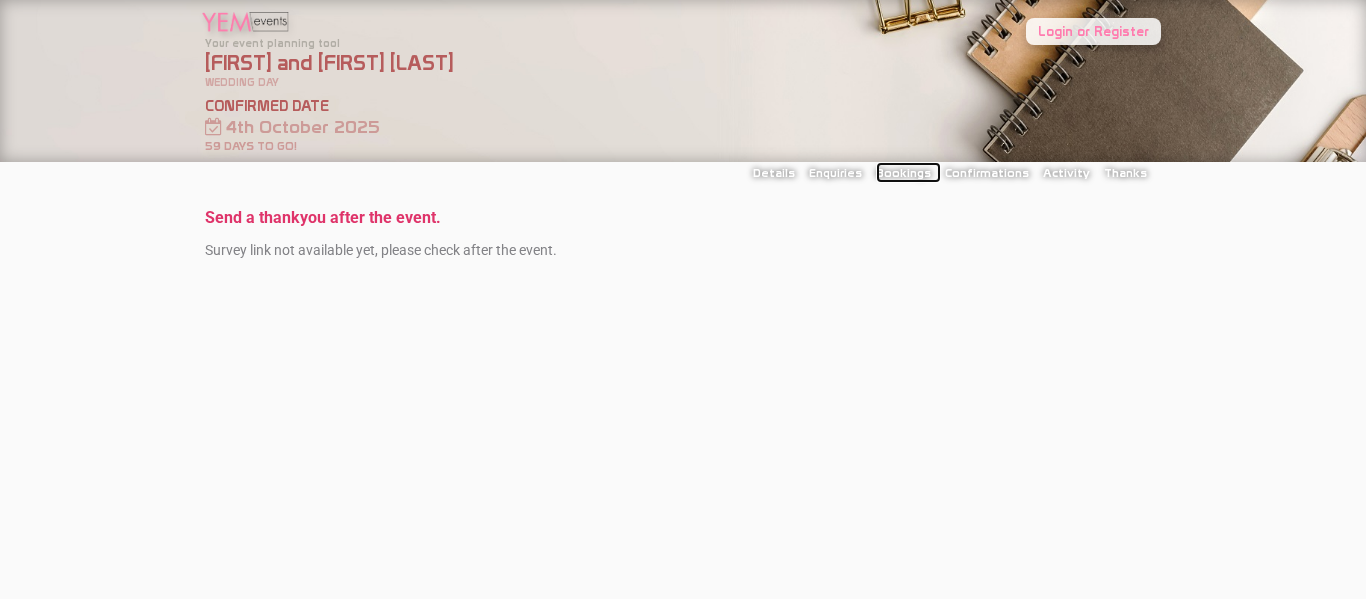 click on "Bookings" at bounding box center [908, 172] 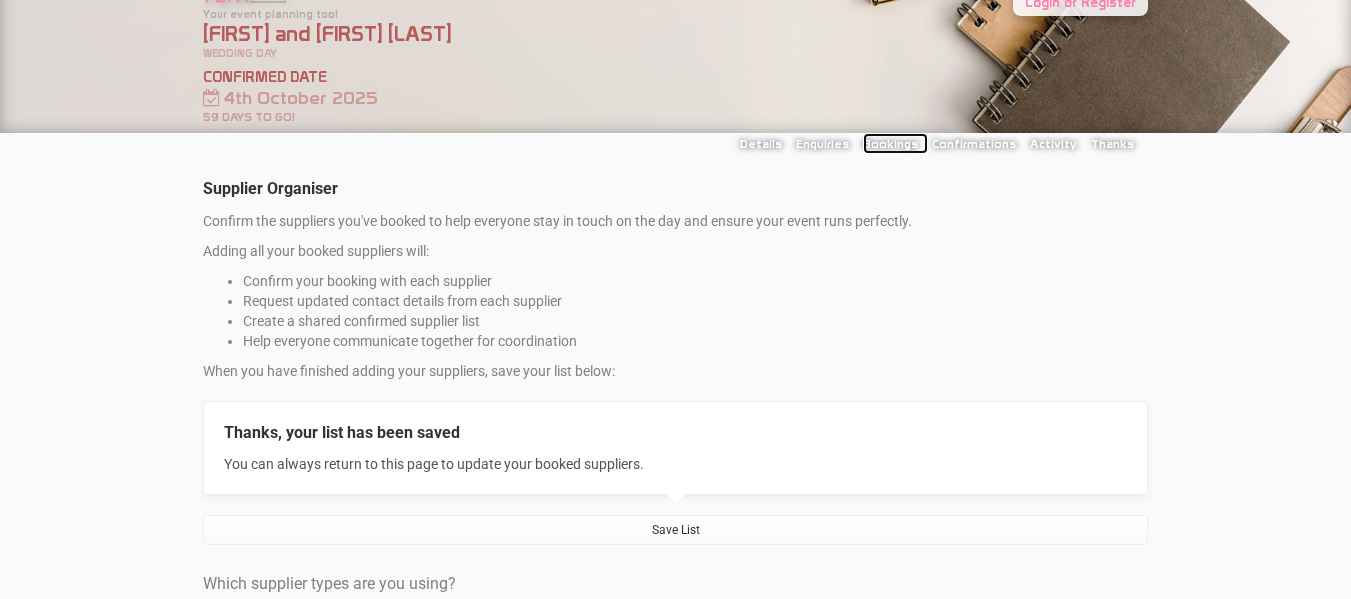 scroll, scrollTop: 0, scrollLeft: 0, axis: both 